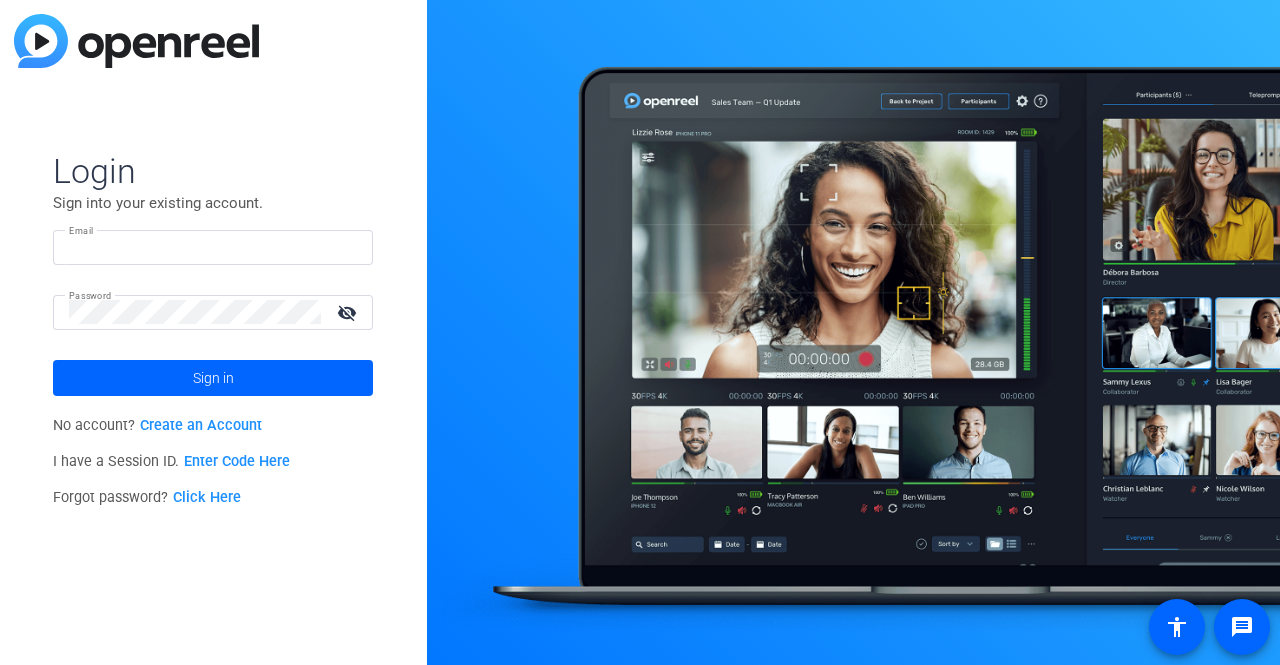 scroll, scrollTop: 0, scrollLeft: 0, axis: both 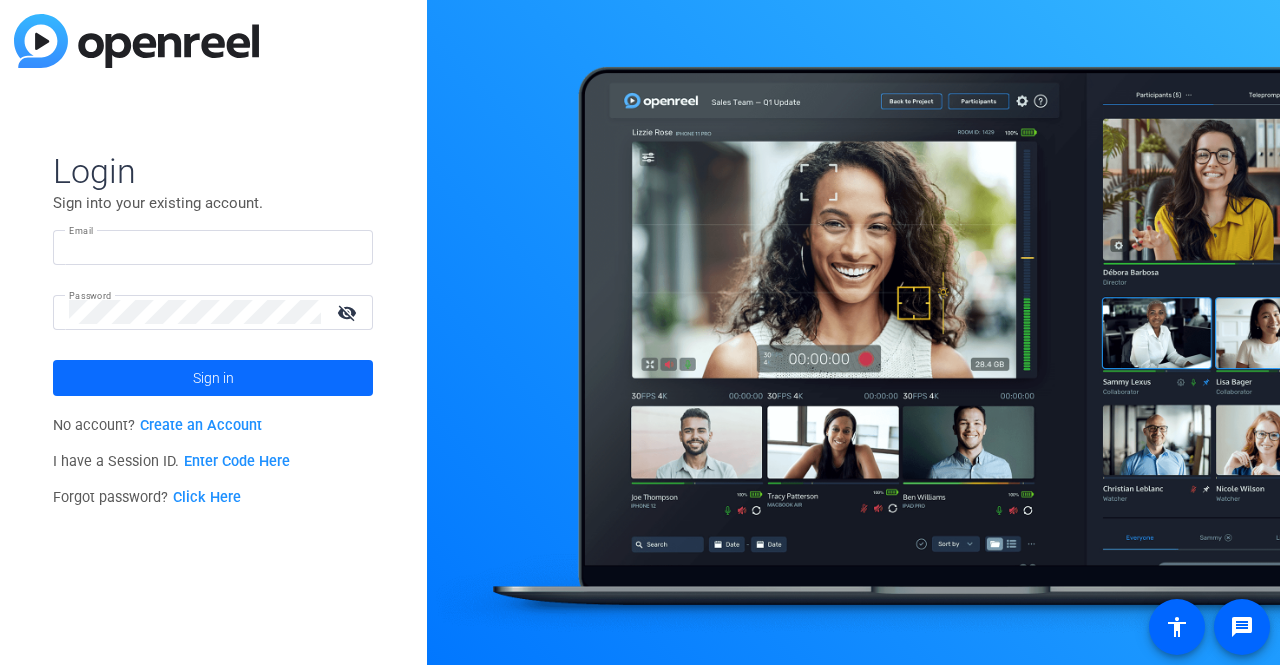 type on "[EMAIL]" 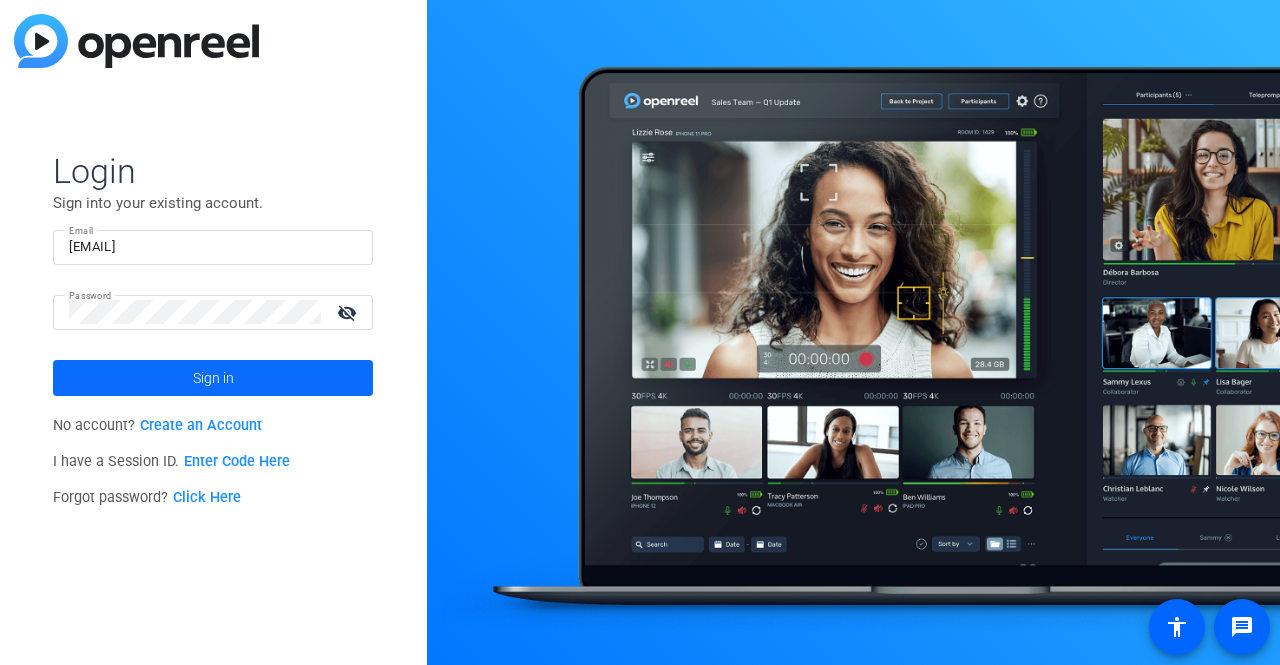 click 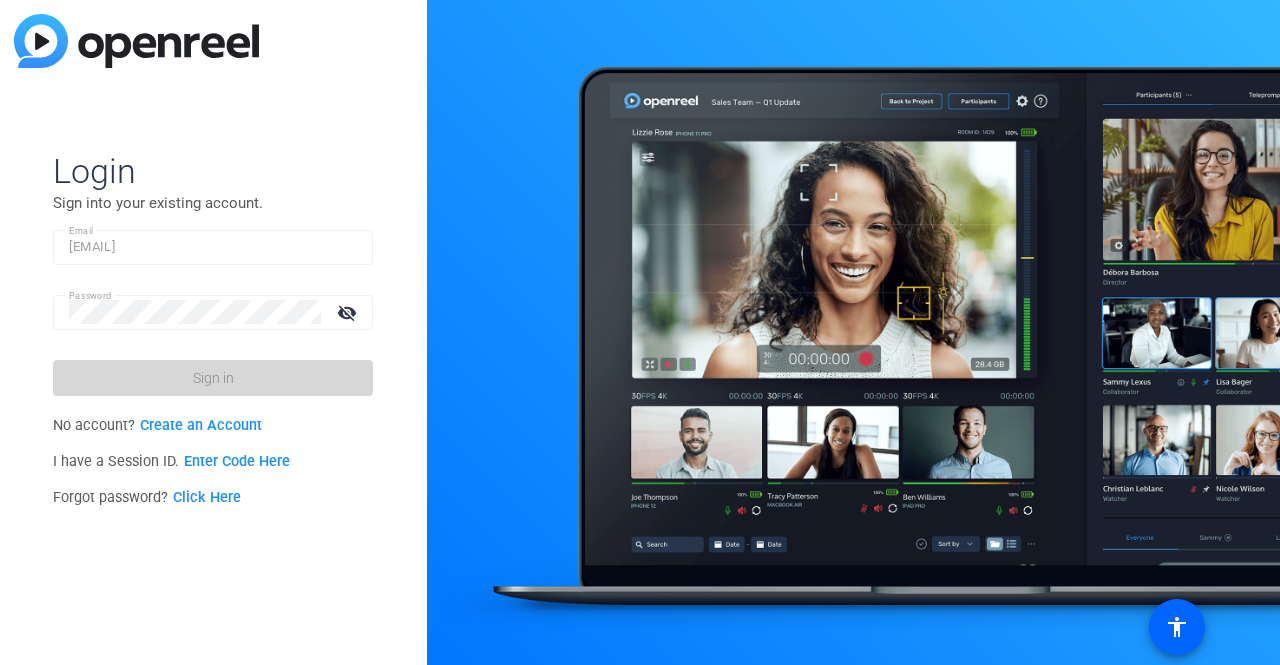 scroll, scrollTop: 0, scrollLeft: 0, axis: both 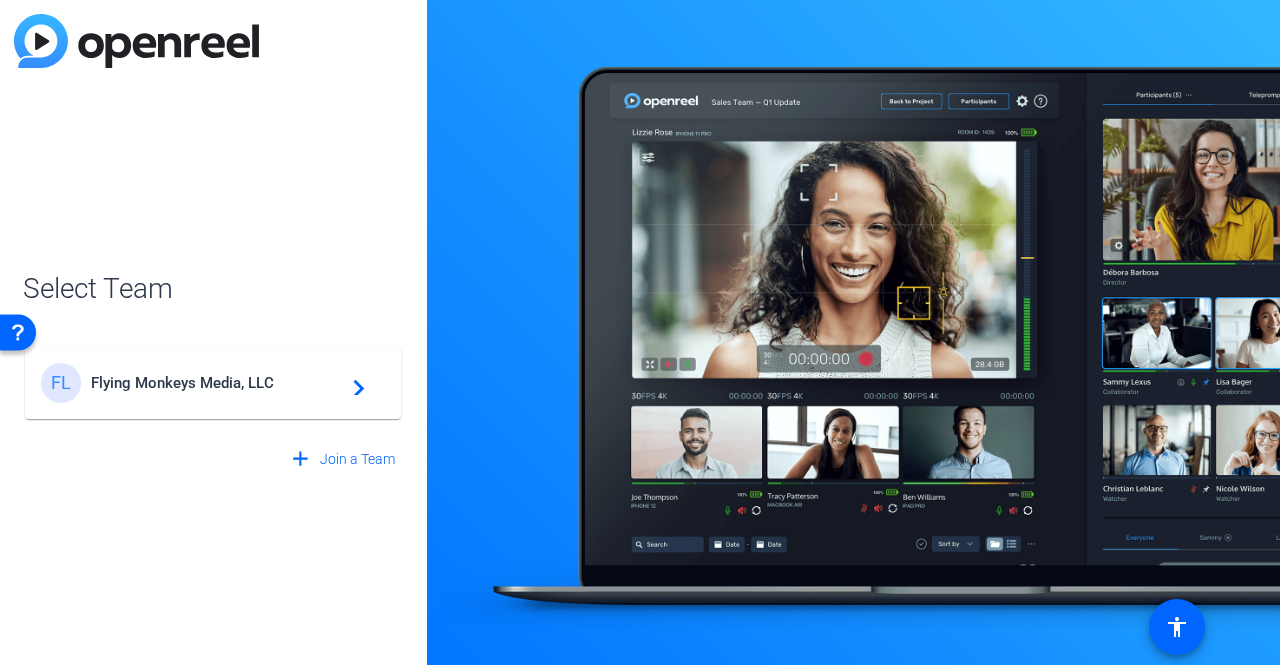 click on "Flying Monkeys Media, LLC" 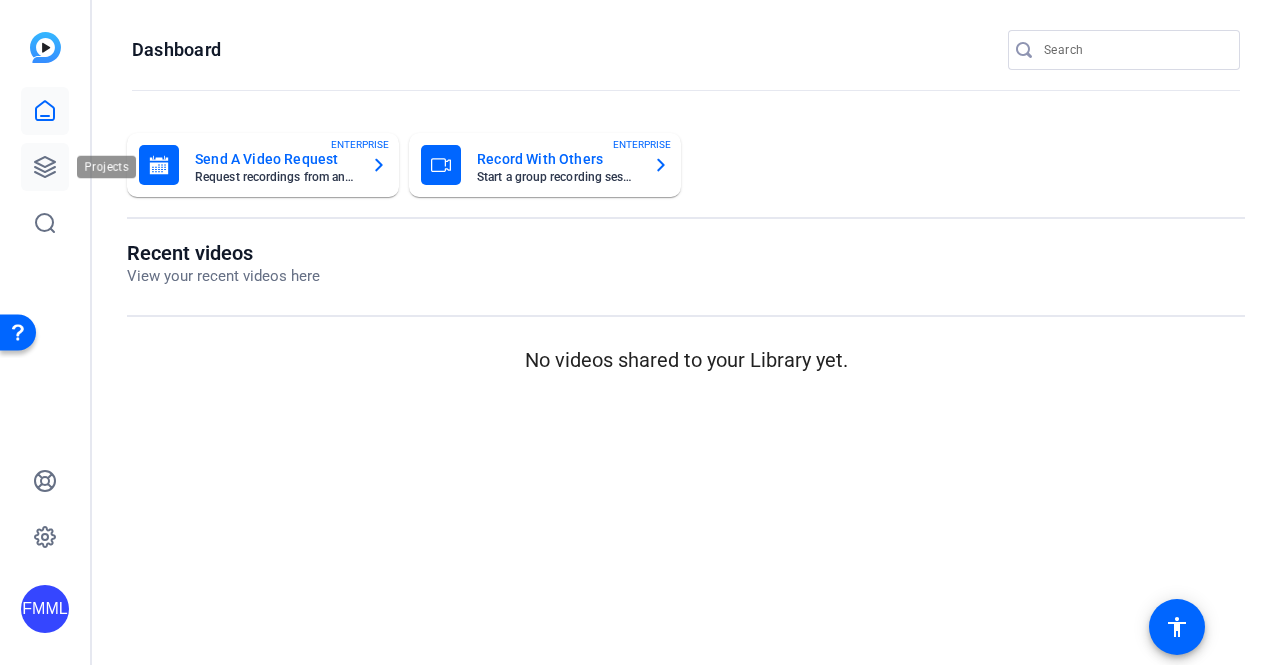 click 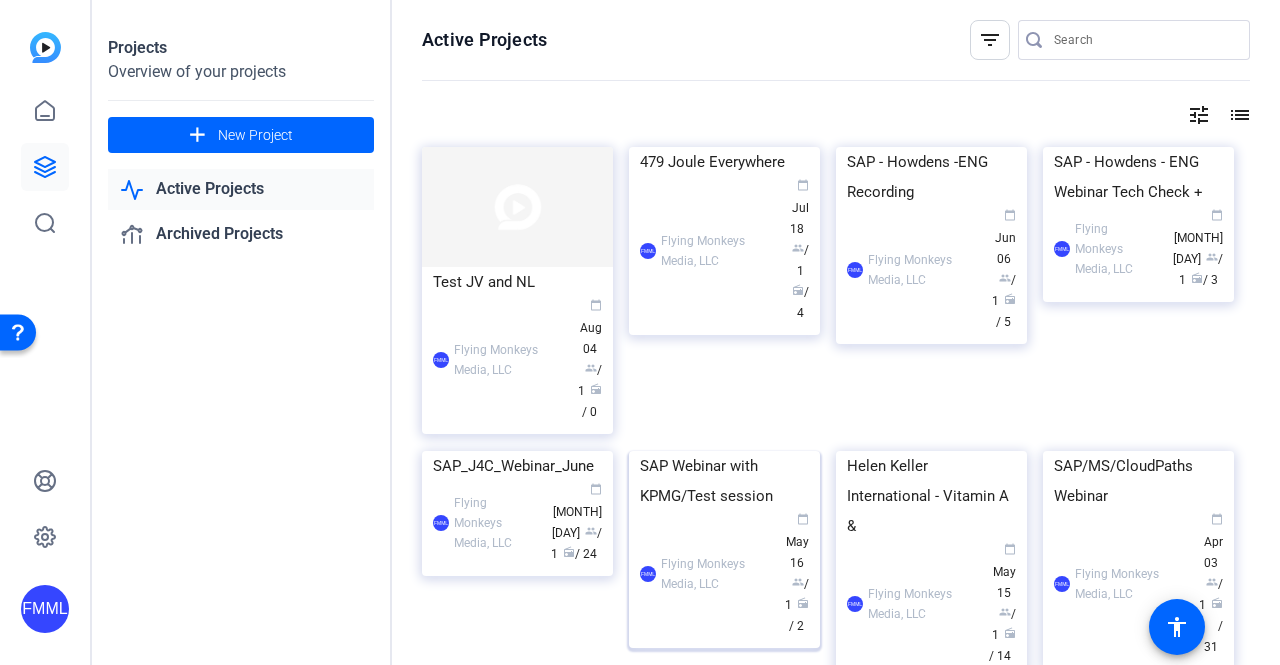 click on "SAP Webinar with KPMG/Test session" 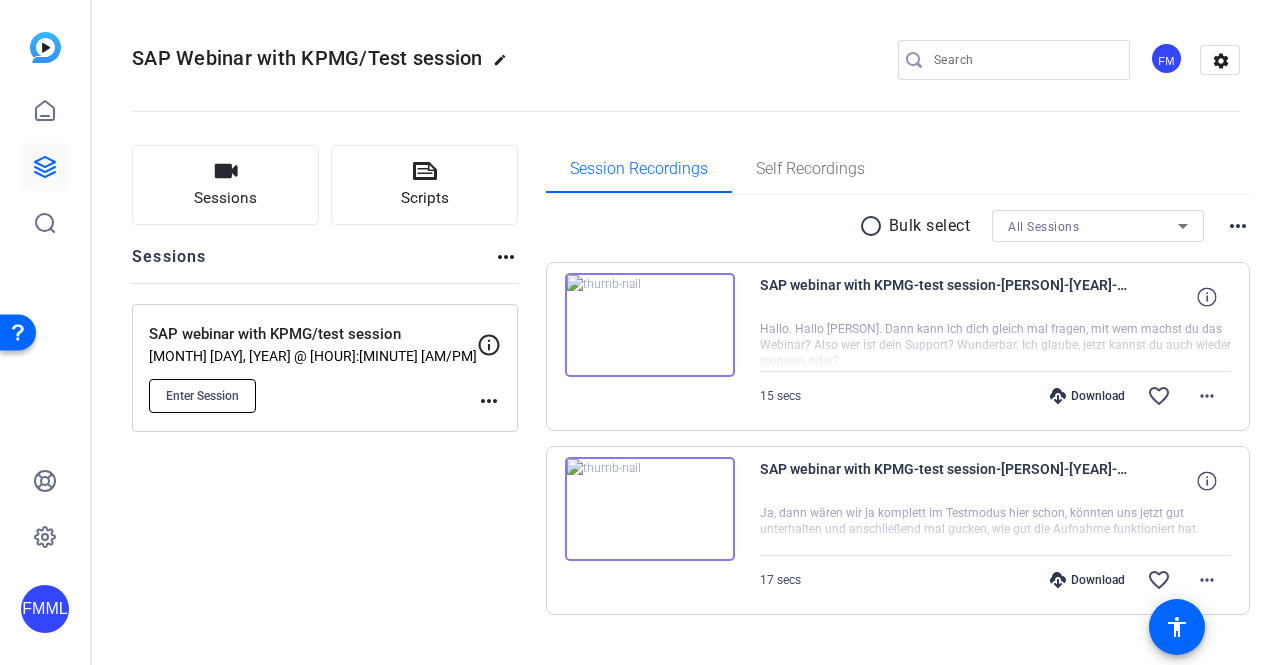 click on "Enter Session" 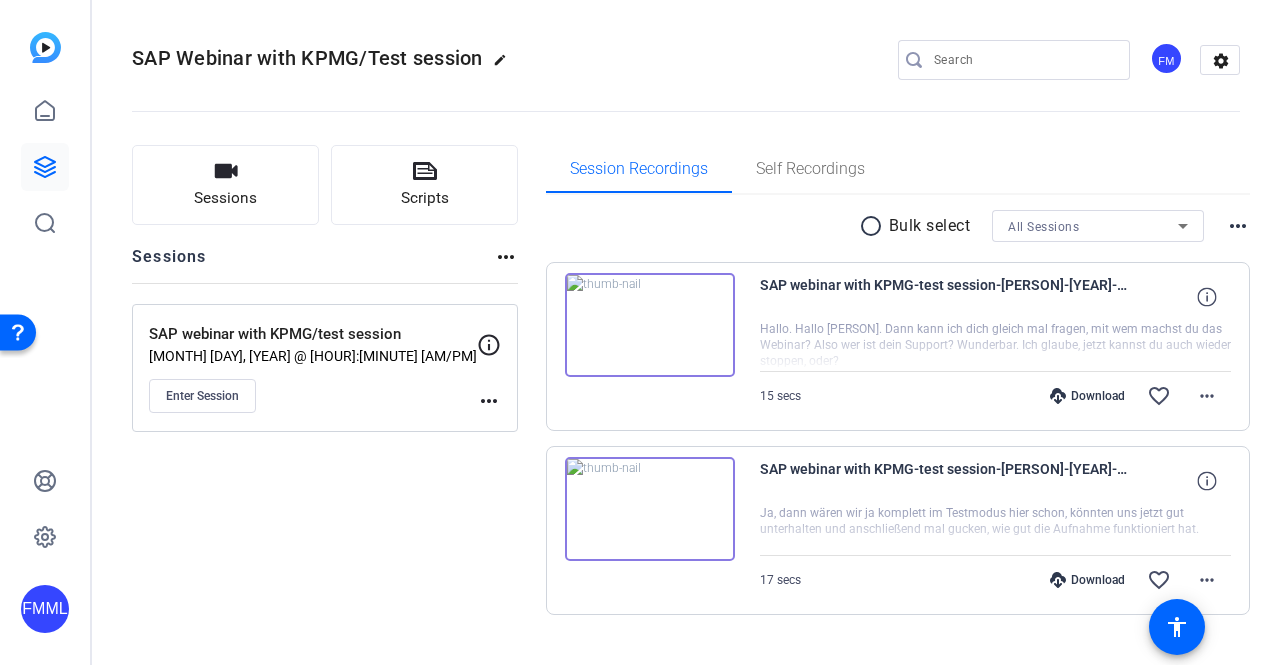 click on "FMML" 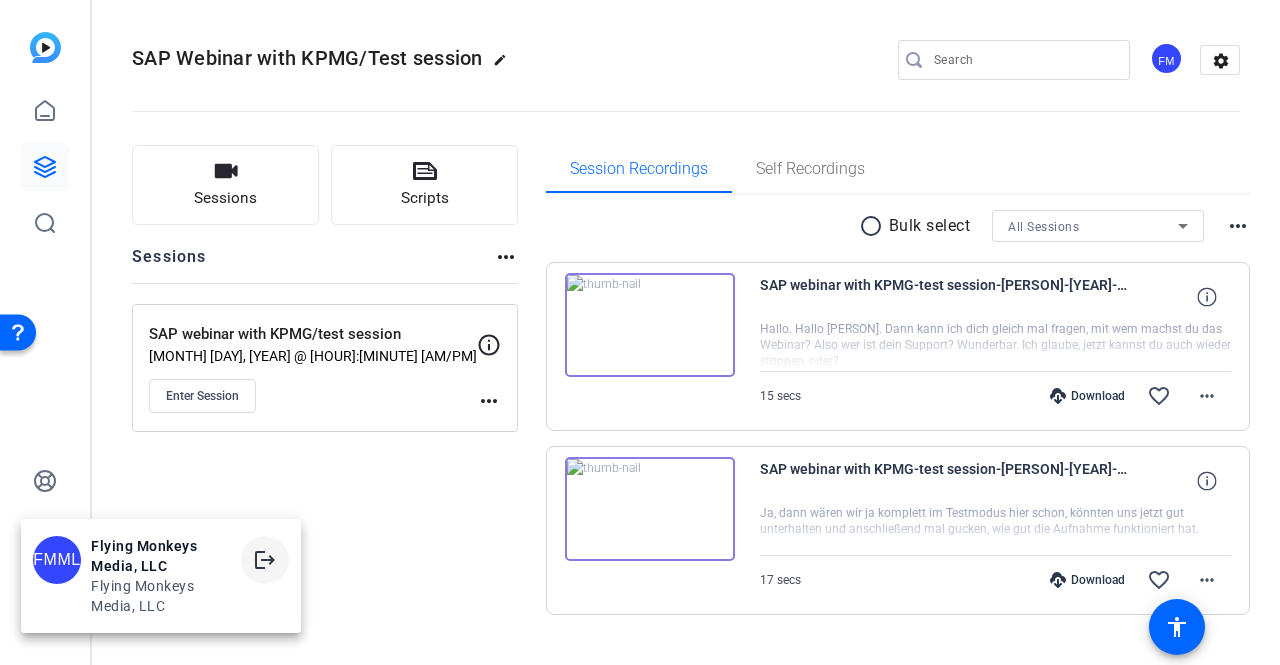 click on "logout" at bounding box center [265, 560] 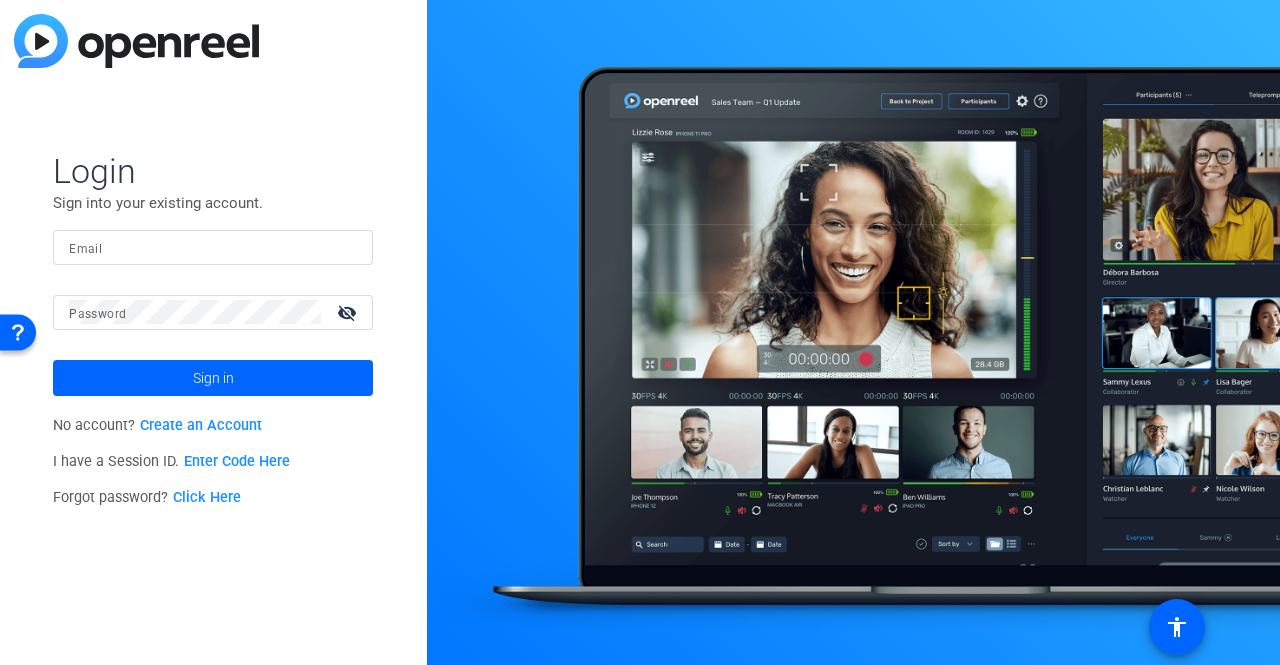type on "jim@flyingmonkeysmedia.com" 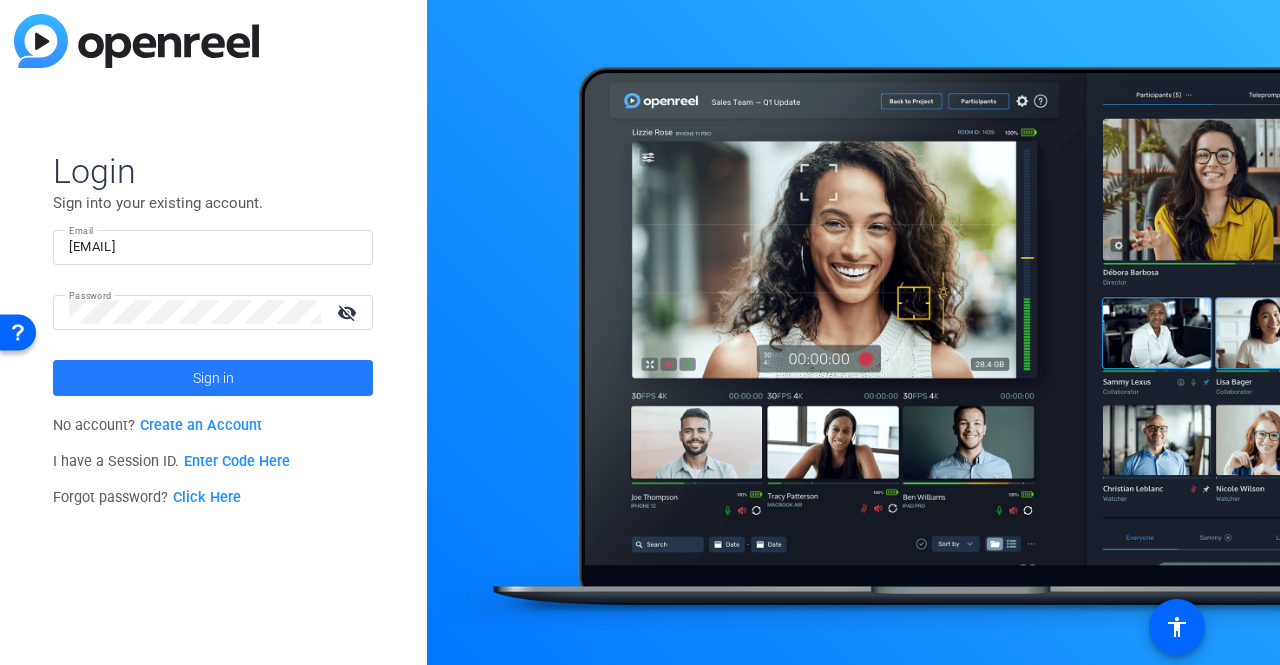 click on "Sign in" 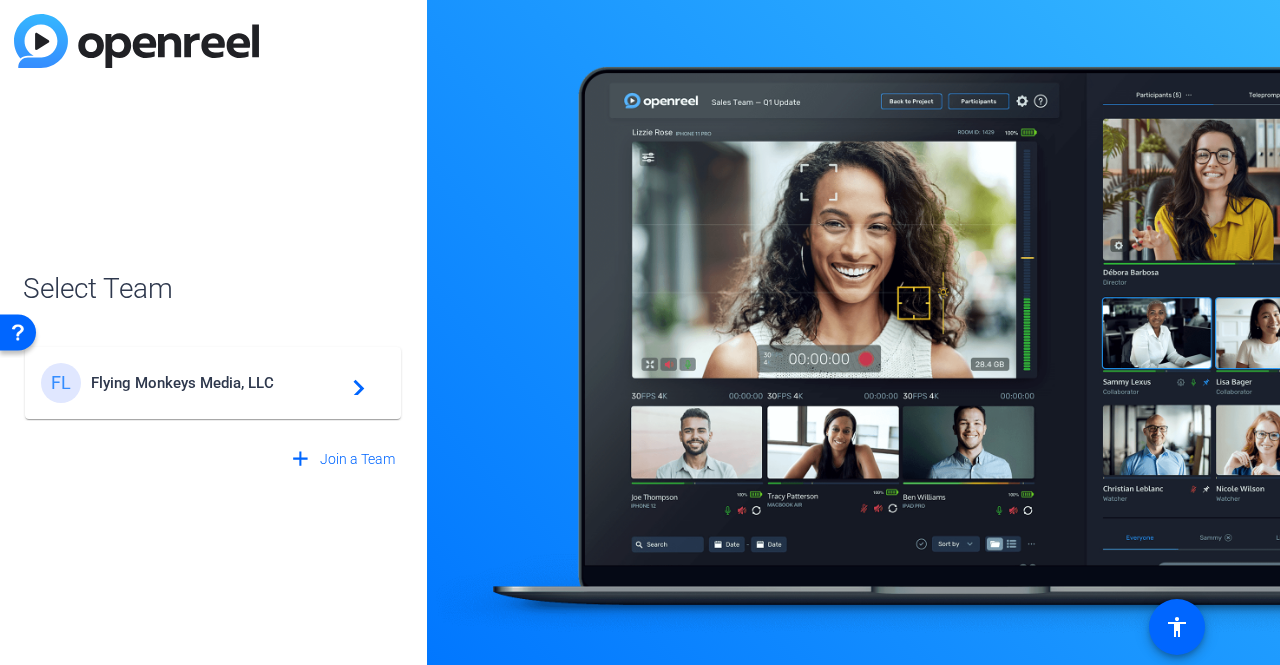 click on "FL Flying Monkeys Media, LLC  navigate_next" 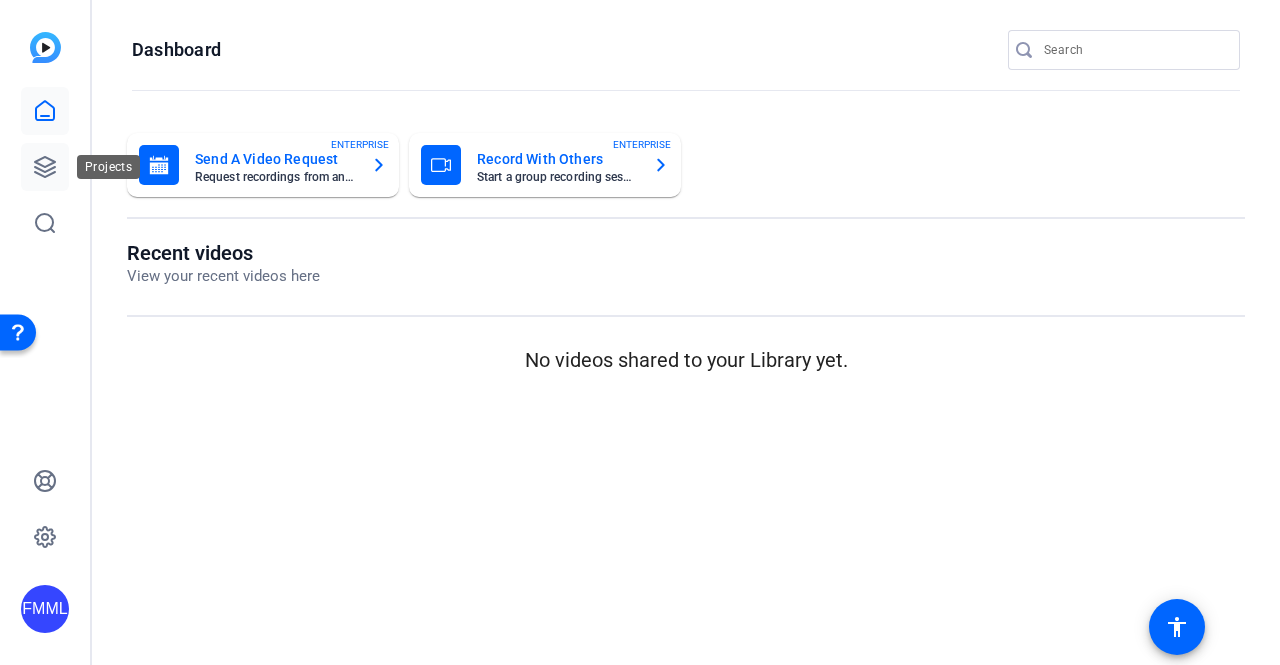 click 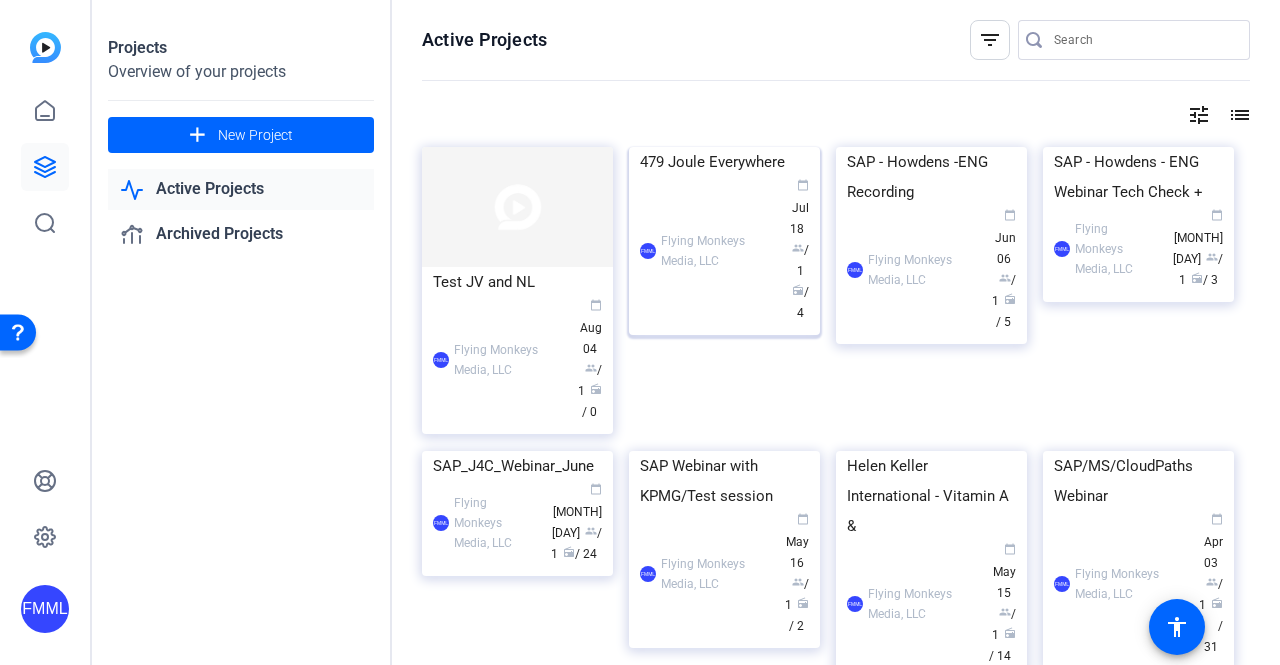 click on "479 Joule Everywhere" 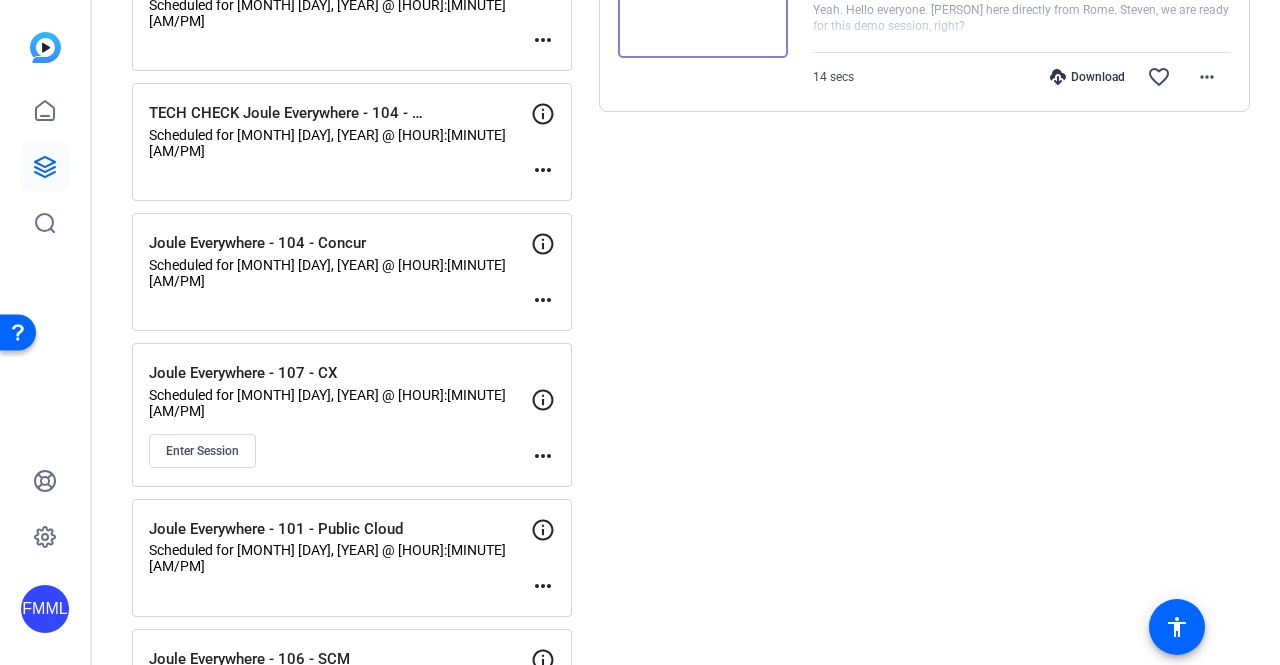 scroll, scrollTop: 900, scrollLeft: 0, axis: vertical 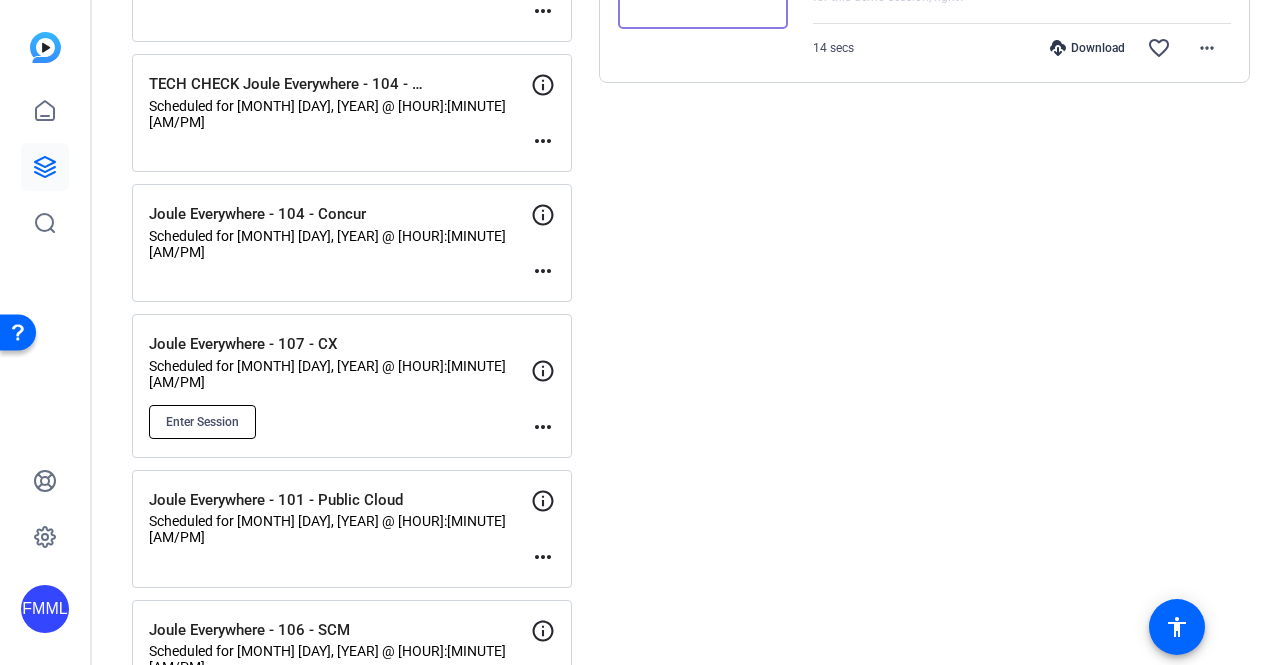 click on "Enter Session" 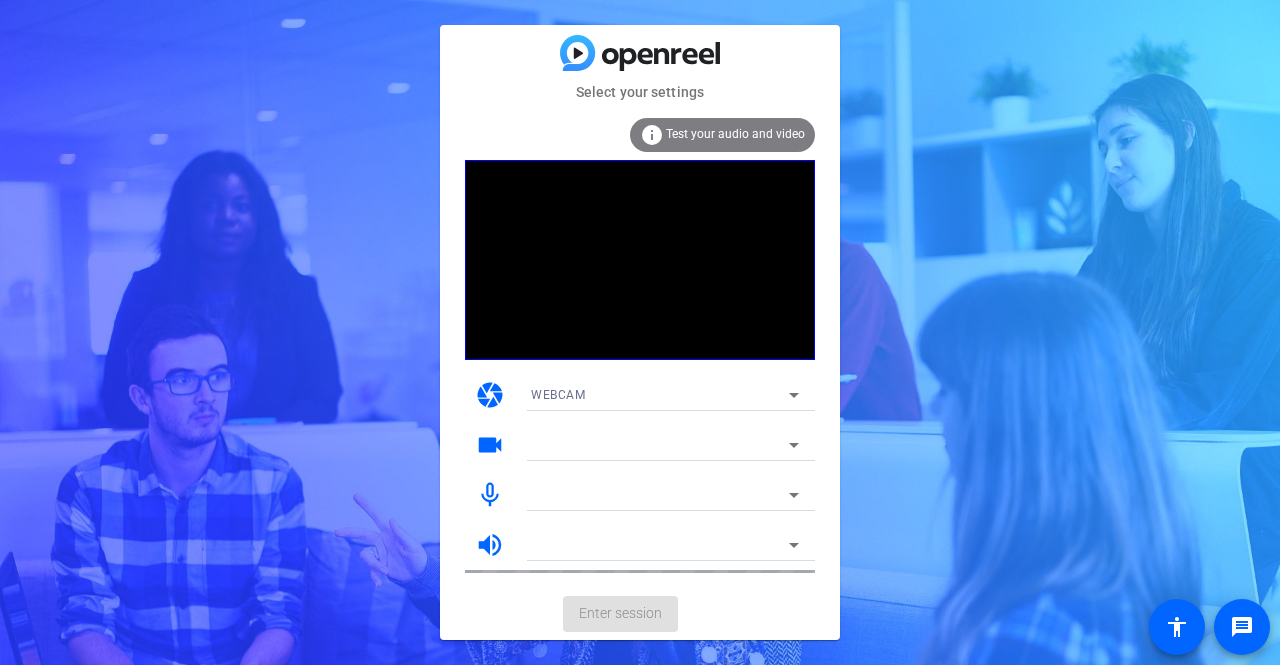 scroll, scrollTop: 0, scrollLeft: 0, axis: both 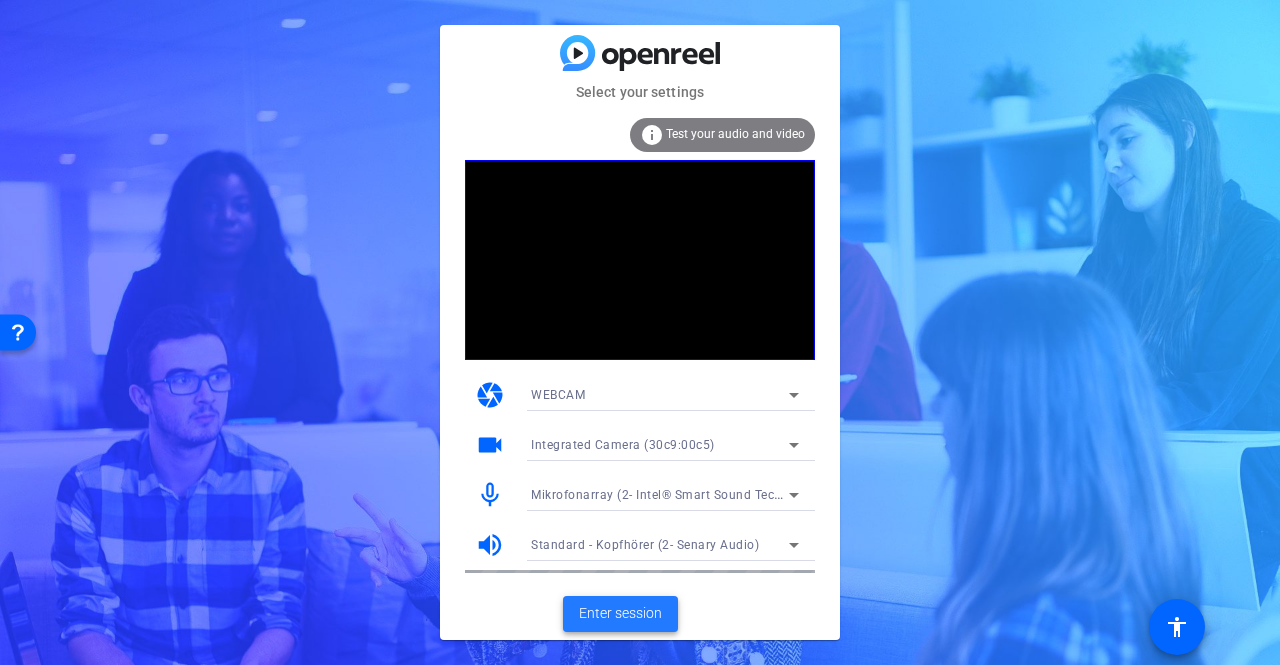 click on "Enter session" 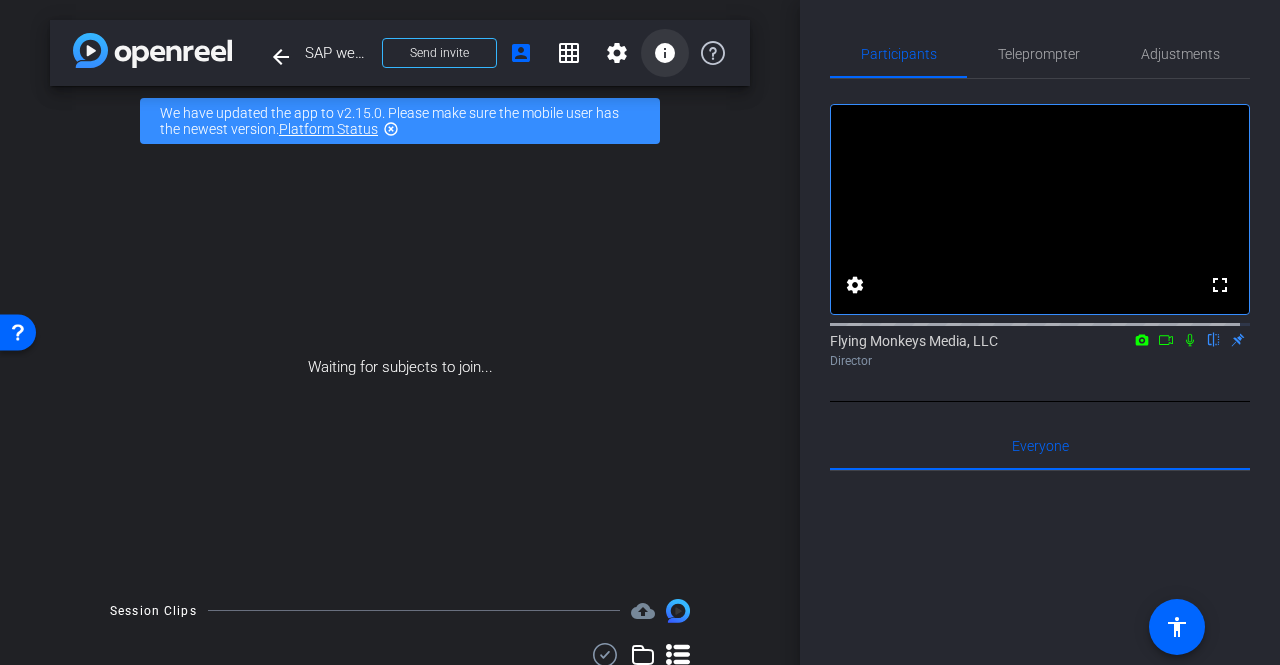 click on "info" at bounding box center (665, 53) 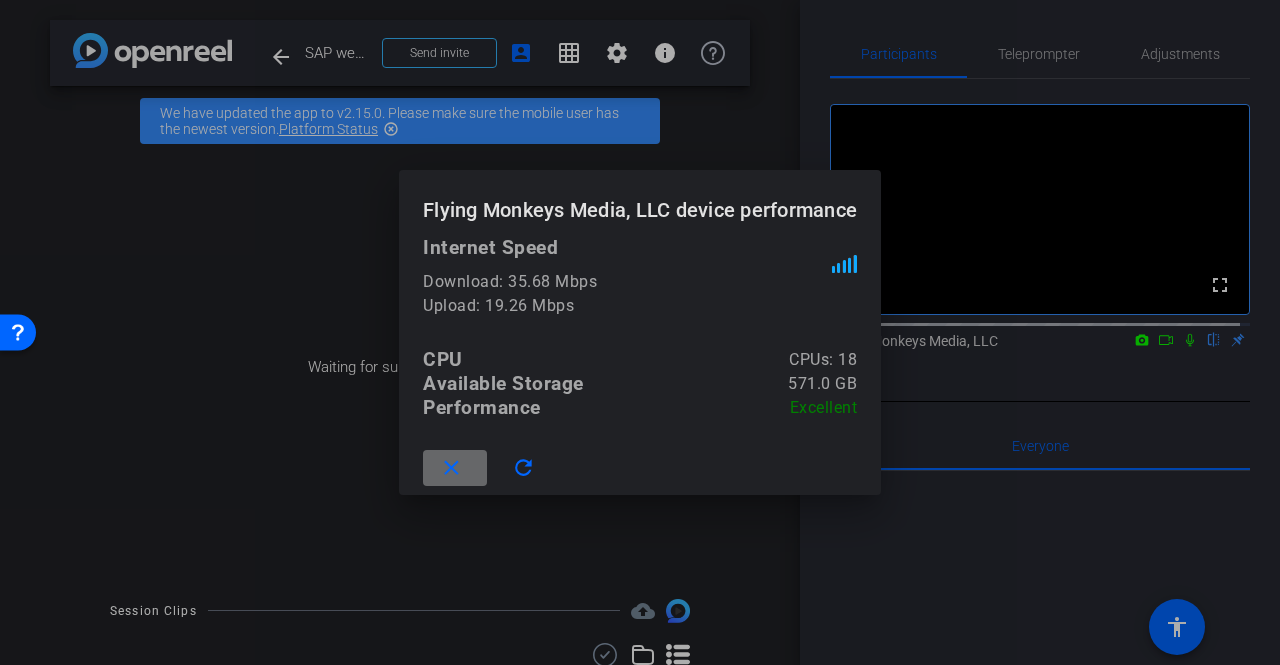click on "close" at bounding box center (451, 468) 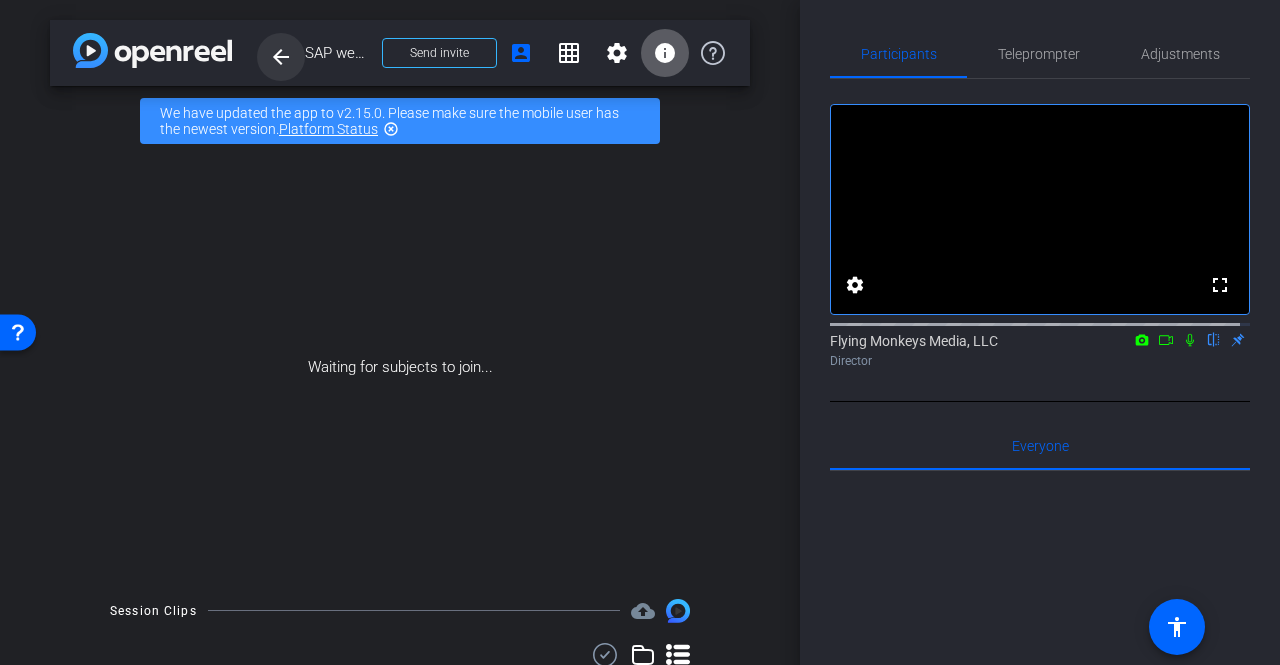 click at bounding box center (281, 57) 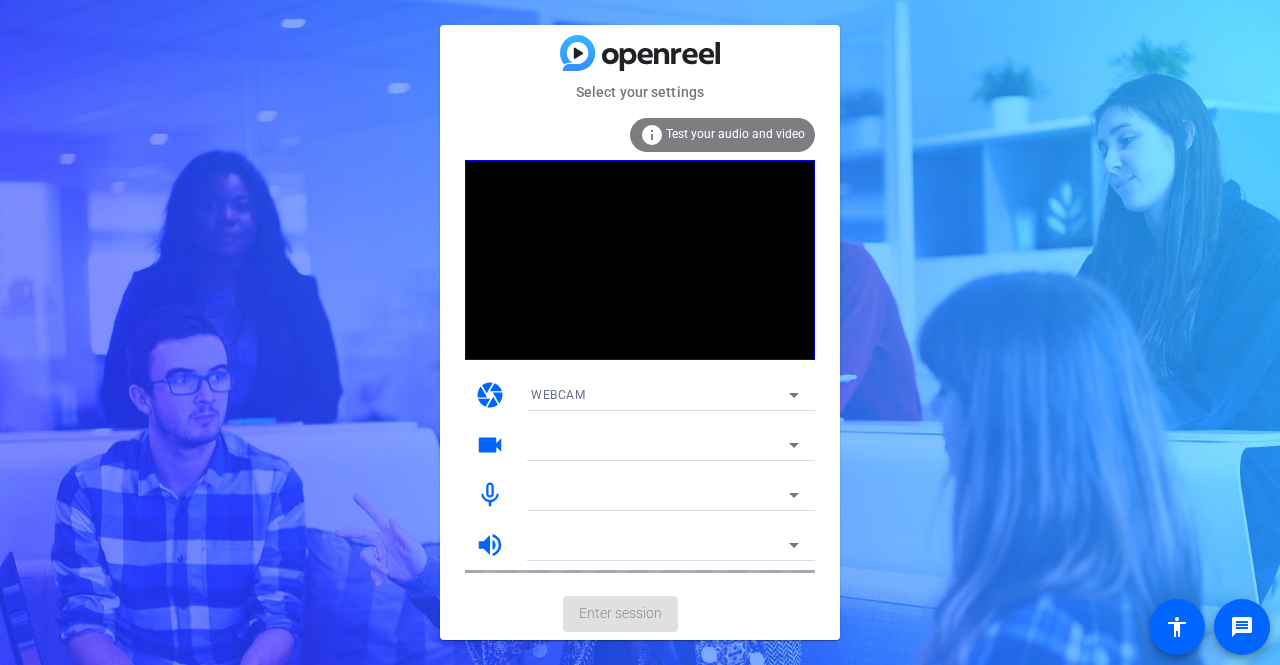 scroll, scrollTop: 0, scrollLeft: 0, axis: both 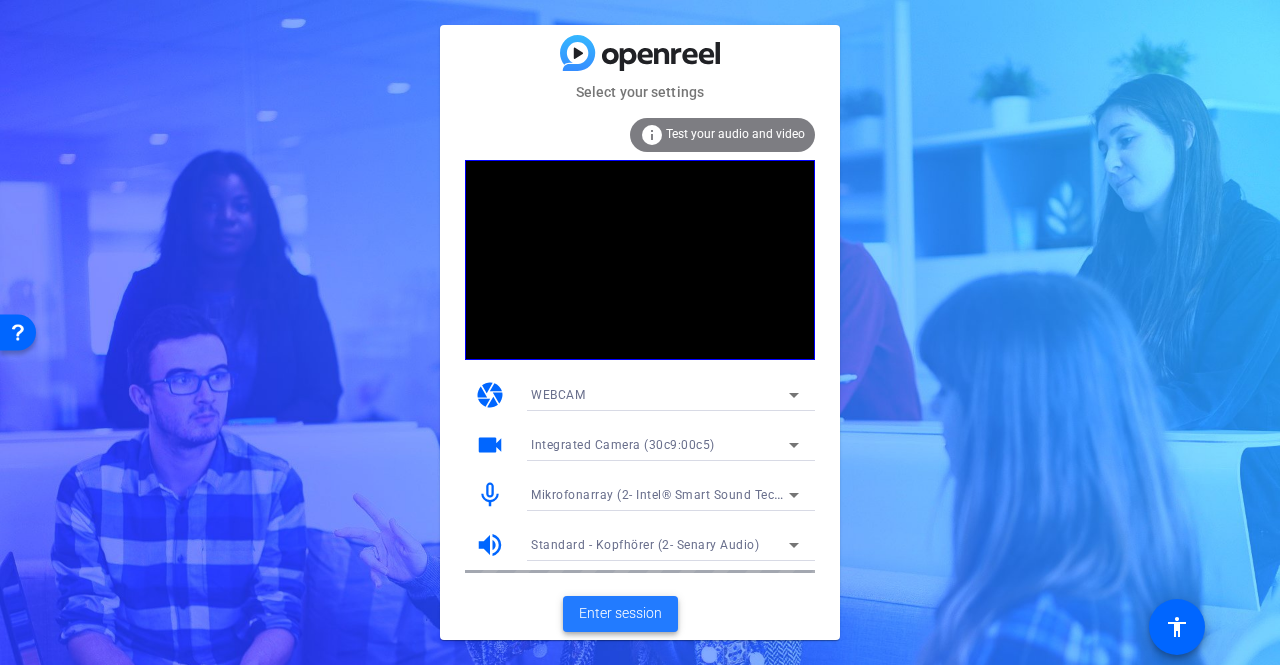 click on "Enter session" 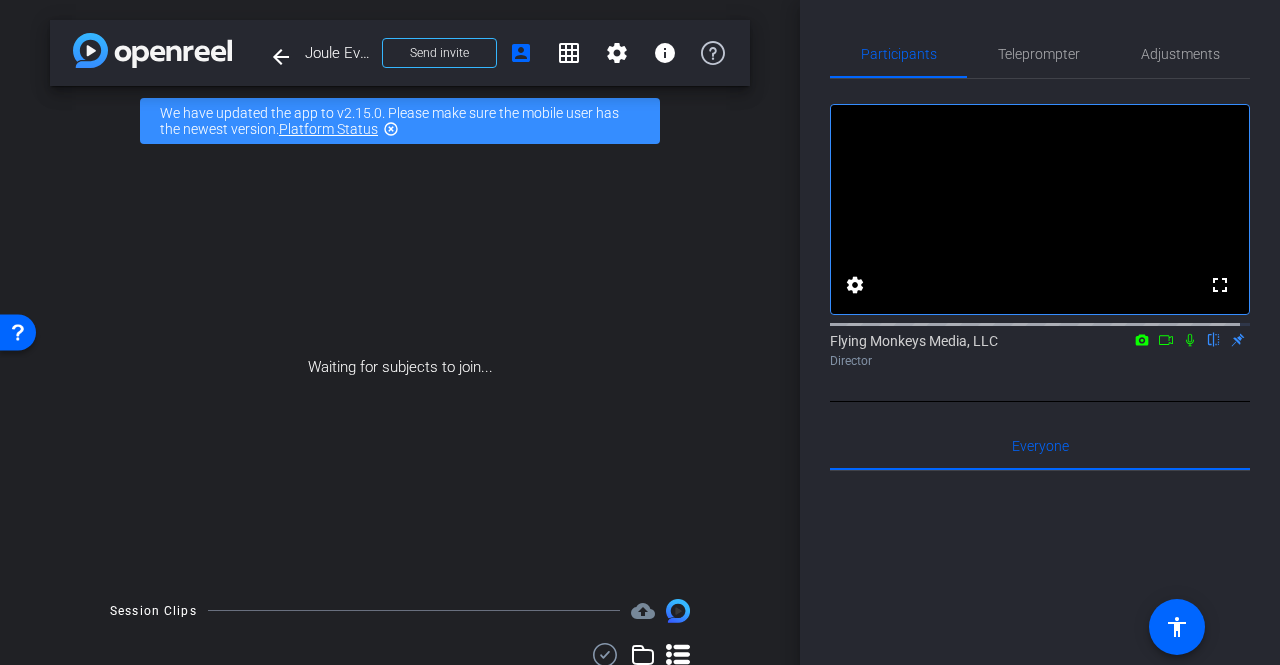 click on "highlight_off" at bounding box center (391, 129) 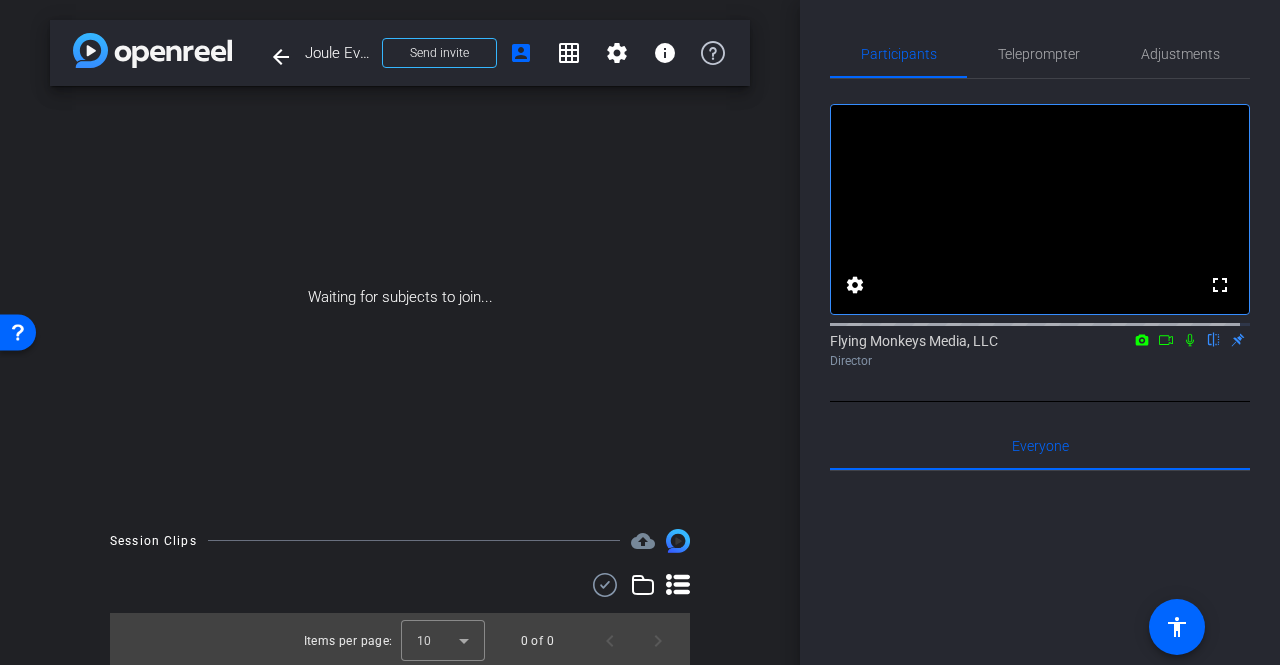 scroll, scrollTop: 3, scrollLeft: 0, axis: vertical 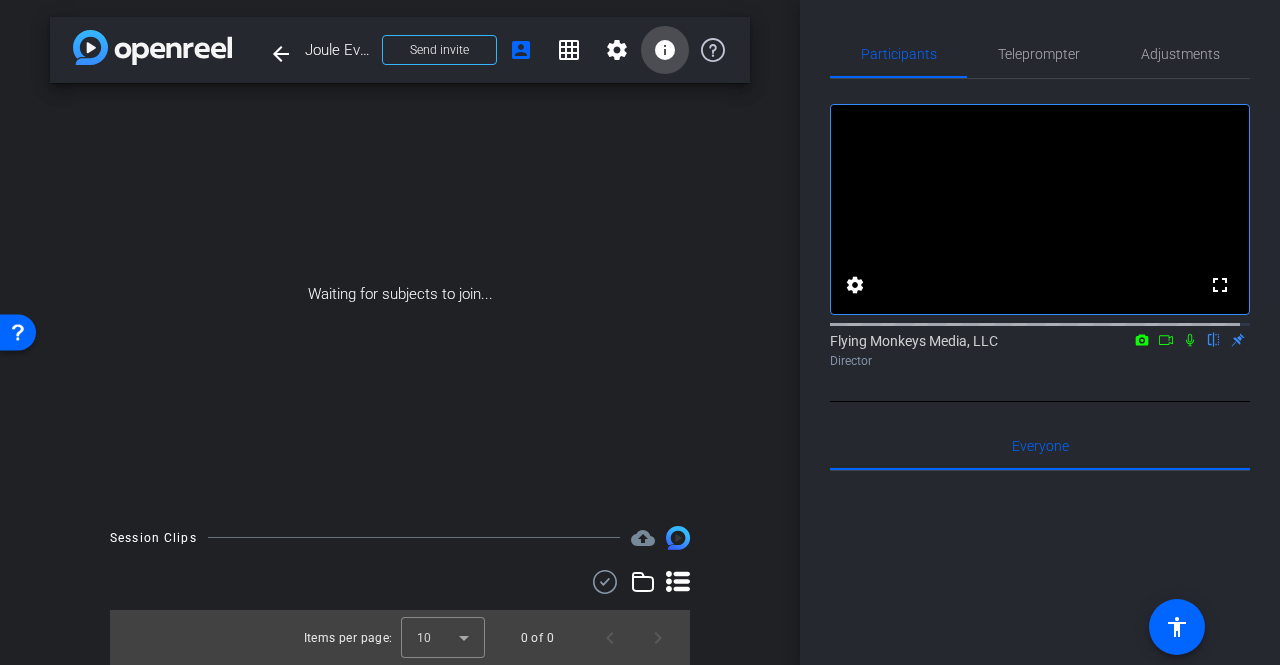 click on "info" at bounding box center (665, 50) 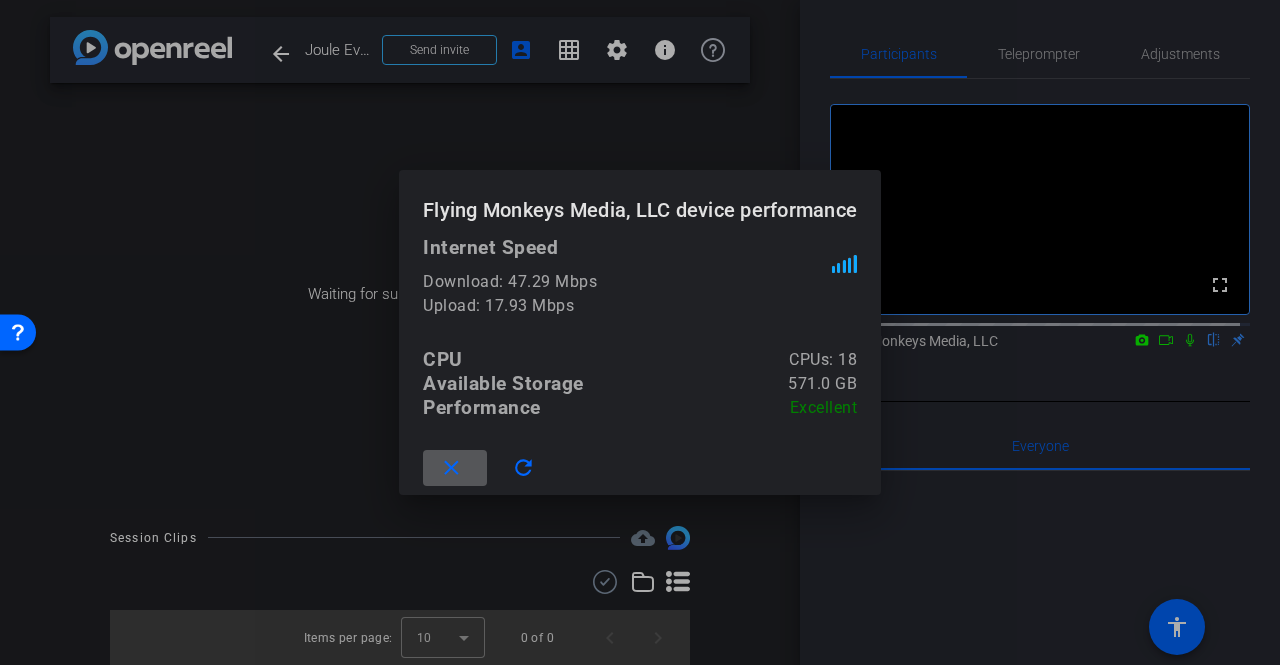 click at bounding box center (455, 468) 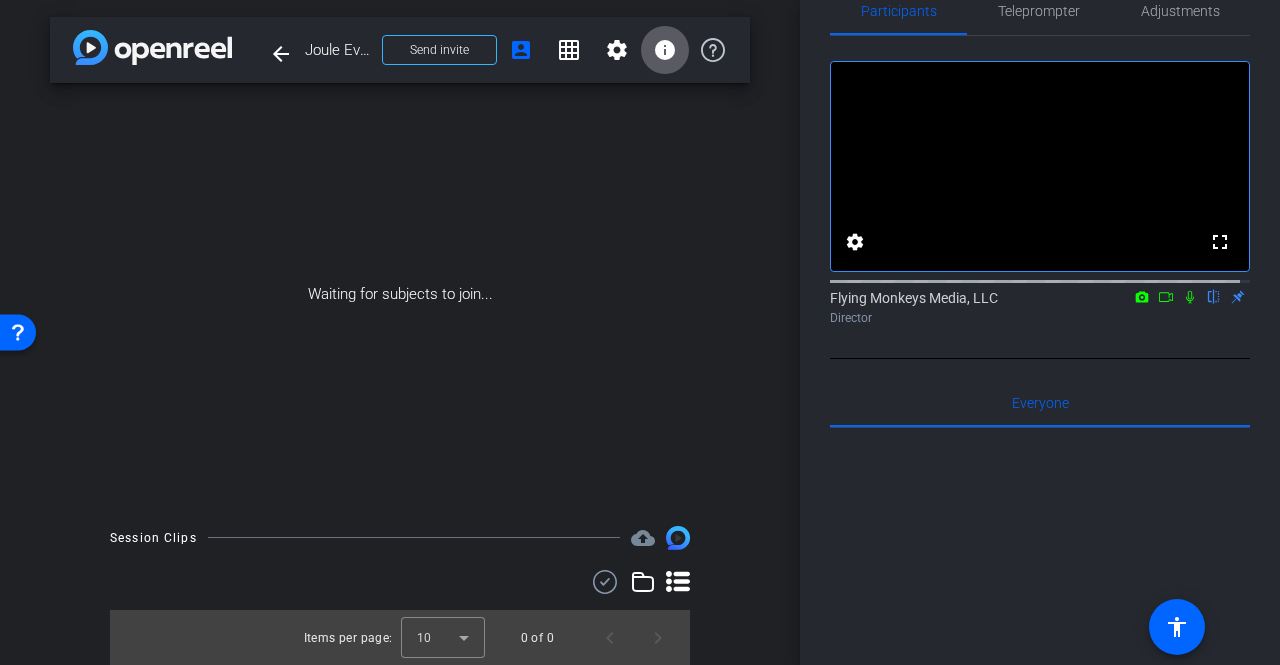 scroll, scrollTop: 0, scrollLeft: 0, axis: both 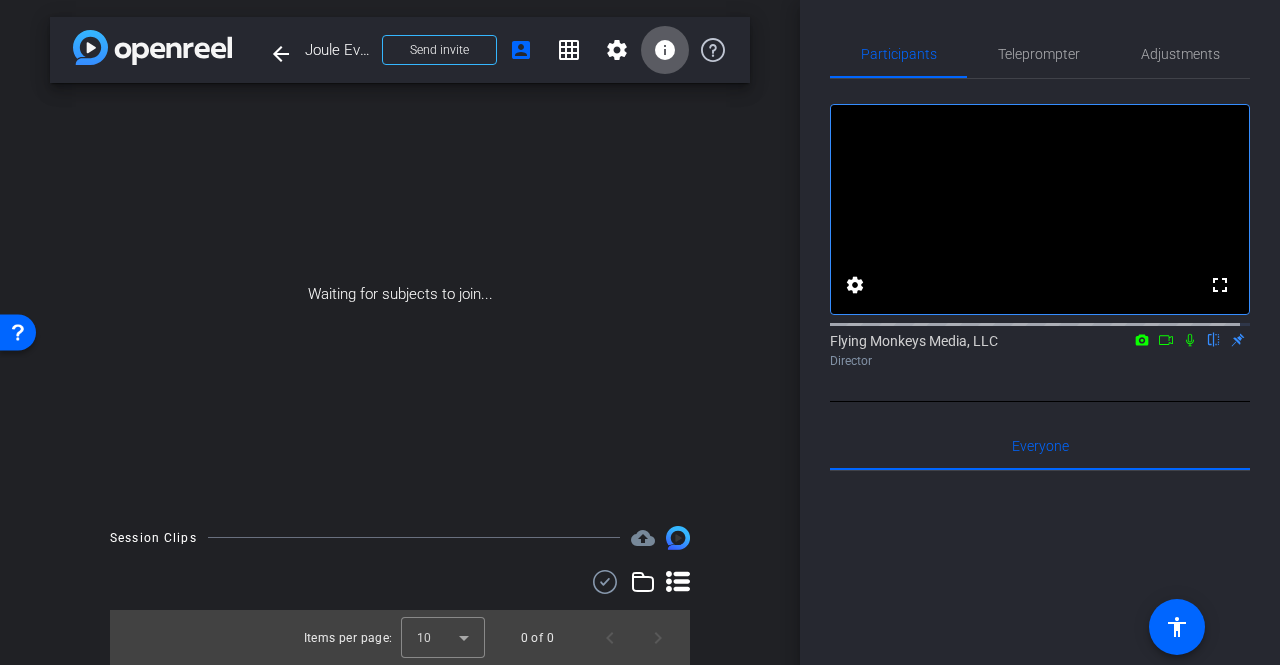 click on "info" at bounding box center [665, 50] 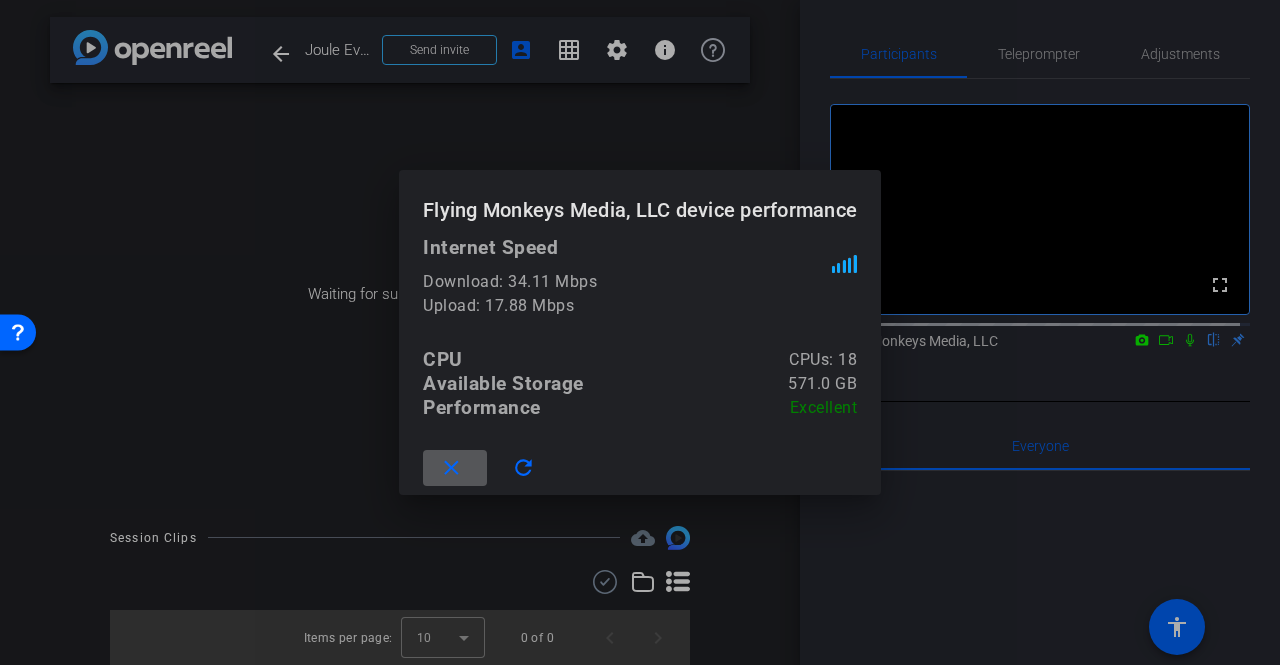 click on "close" at bounding box center (451, 468) 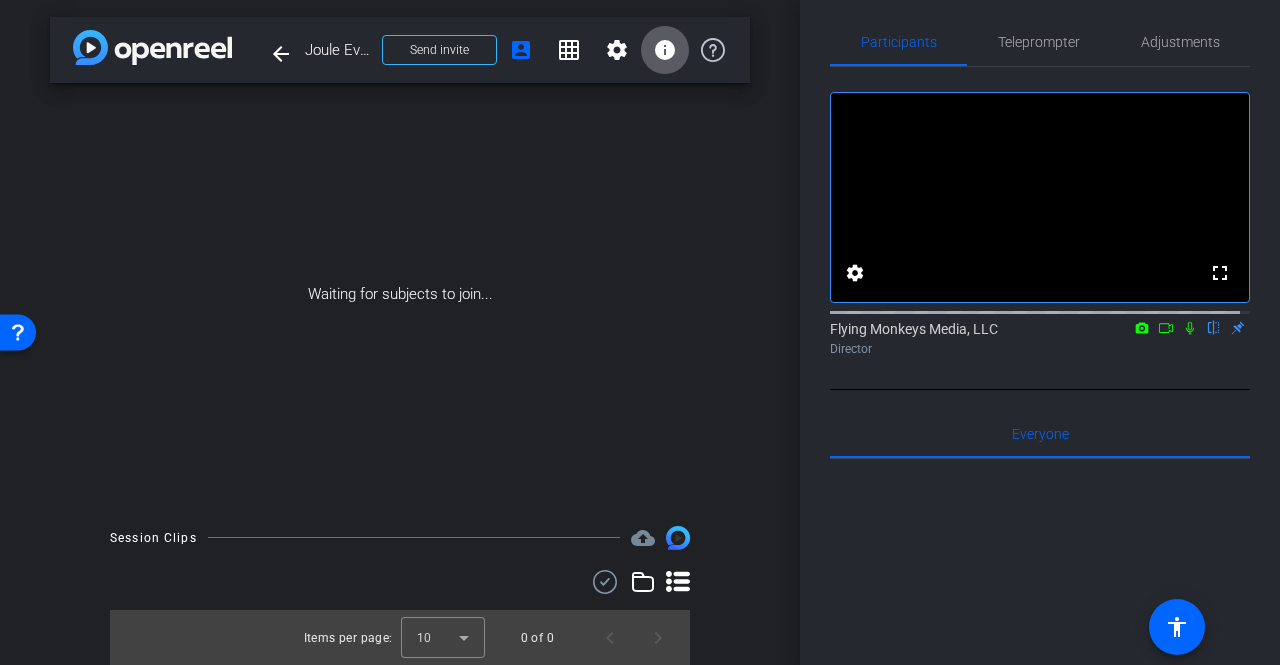 scroll, scrollTop: 0, scrollLeft: 0, axis: both 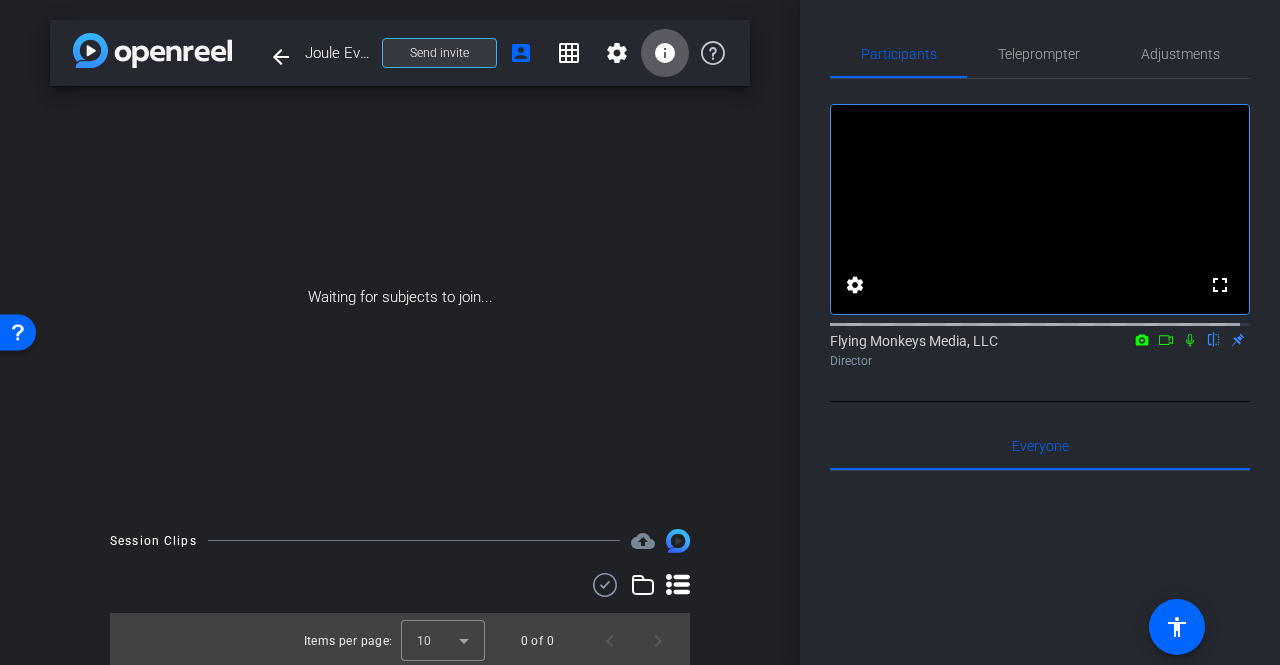click on "Send invite" at bounding box center [439, 53] 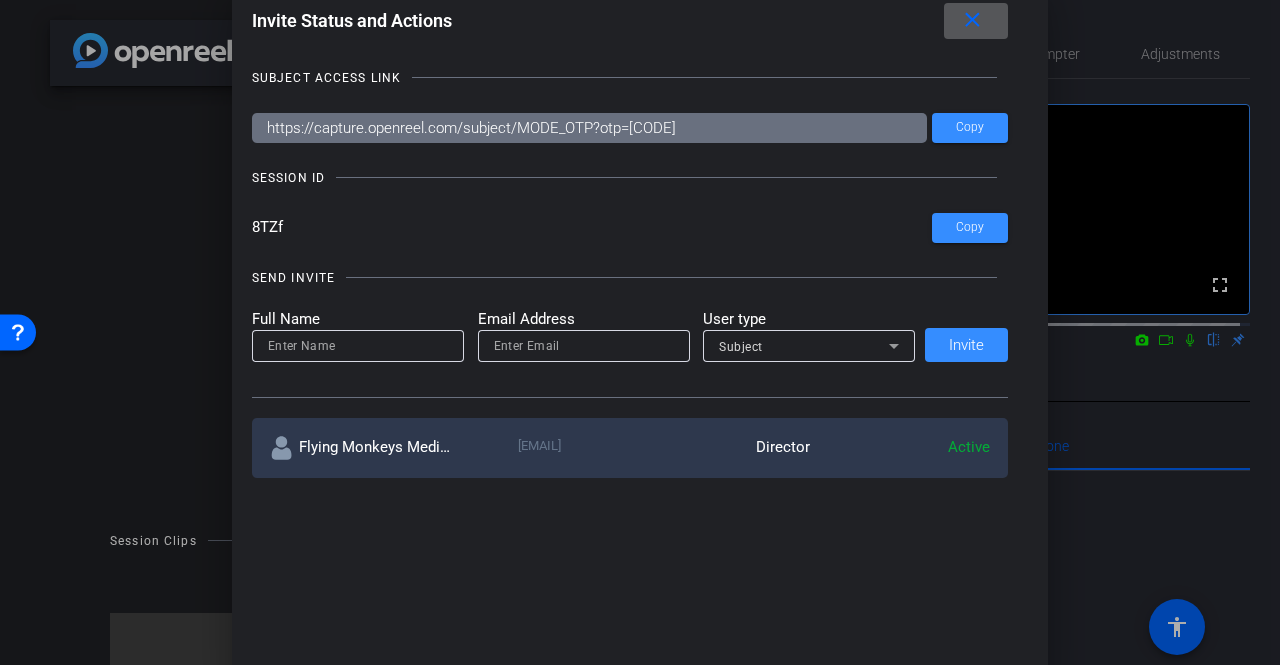 click at bounding box center [358, 346] 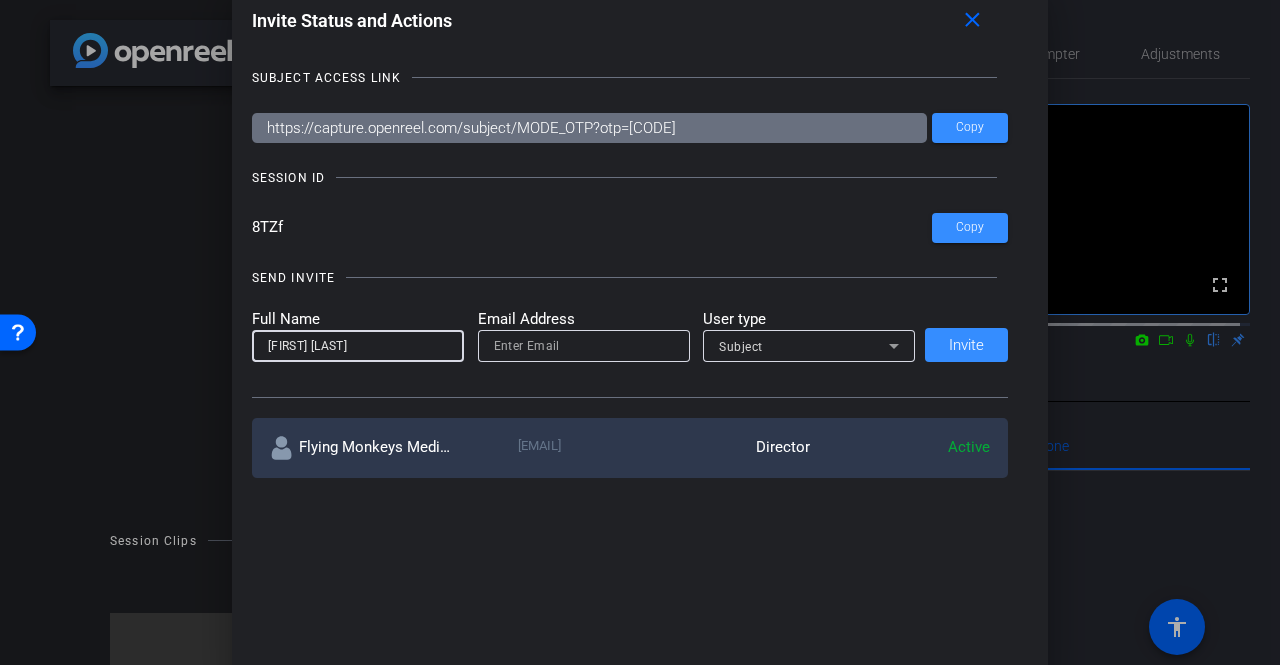 type on "Catrin Ody" 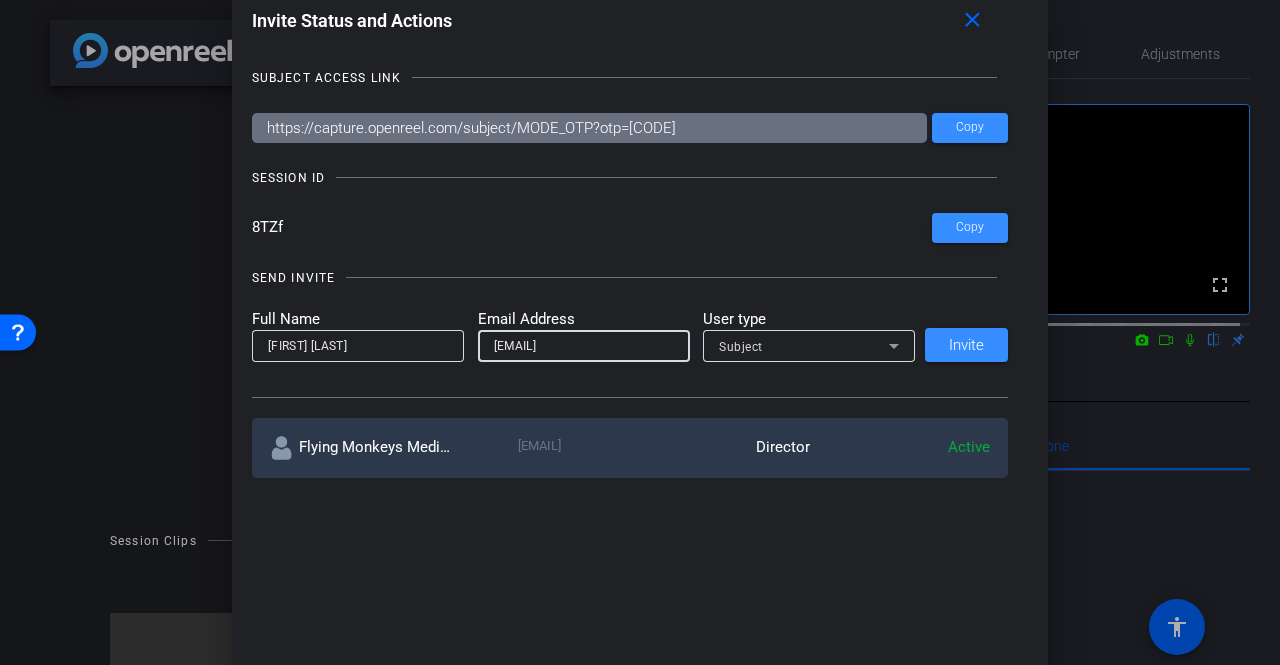 scroll, scrollTop: 0, scrollLeft: 33, axis: horizontal 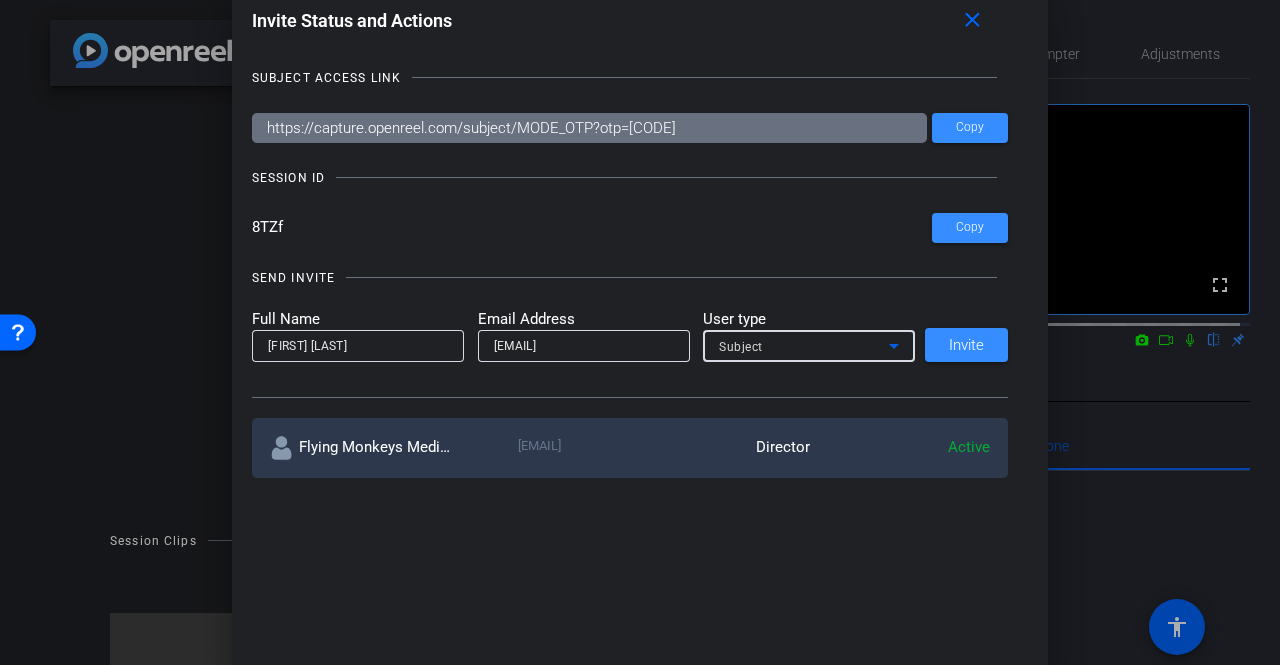 click 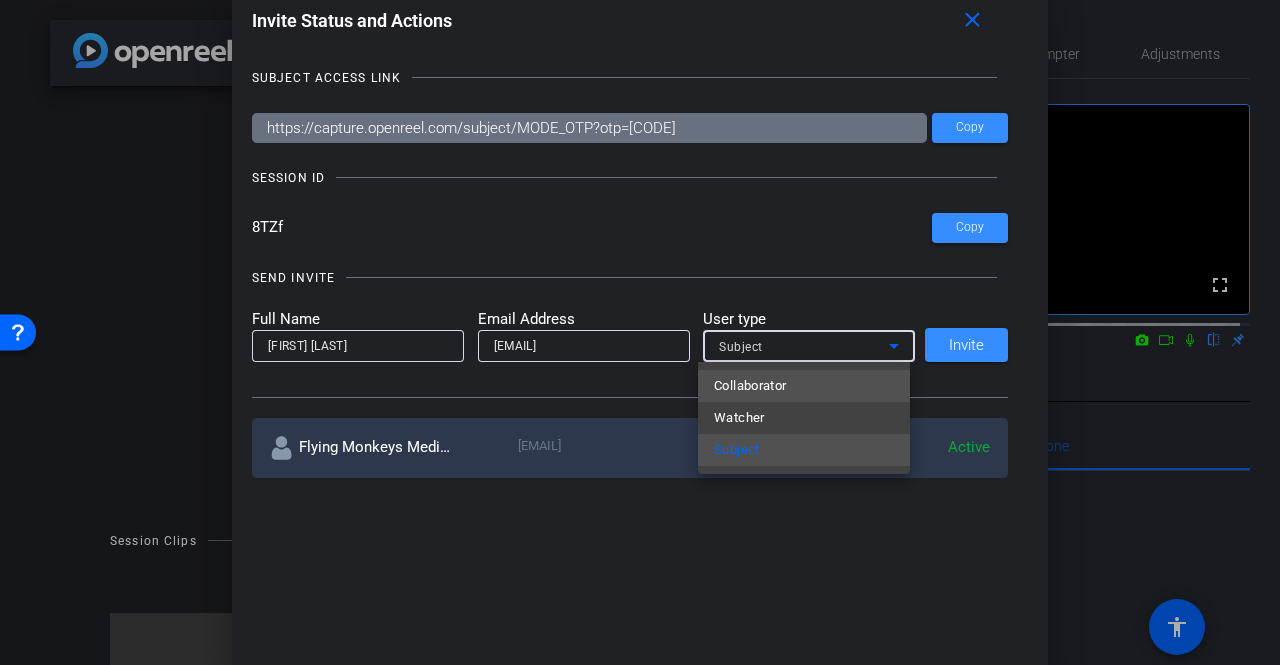 click on "Collaborator" at bounding box center (804, 386) 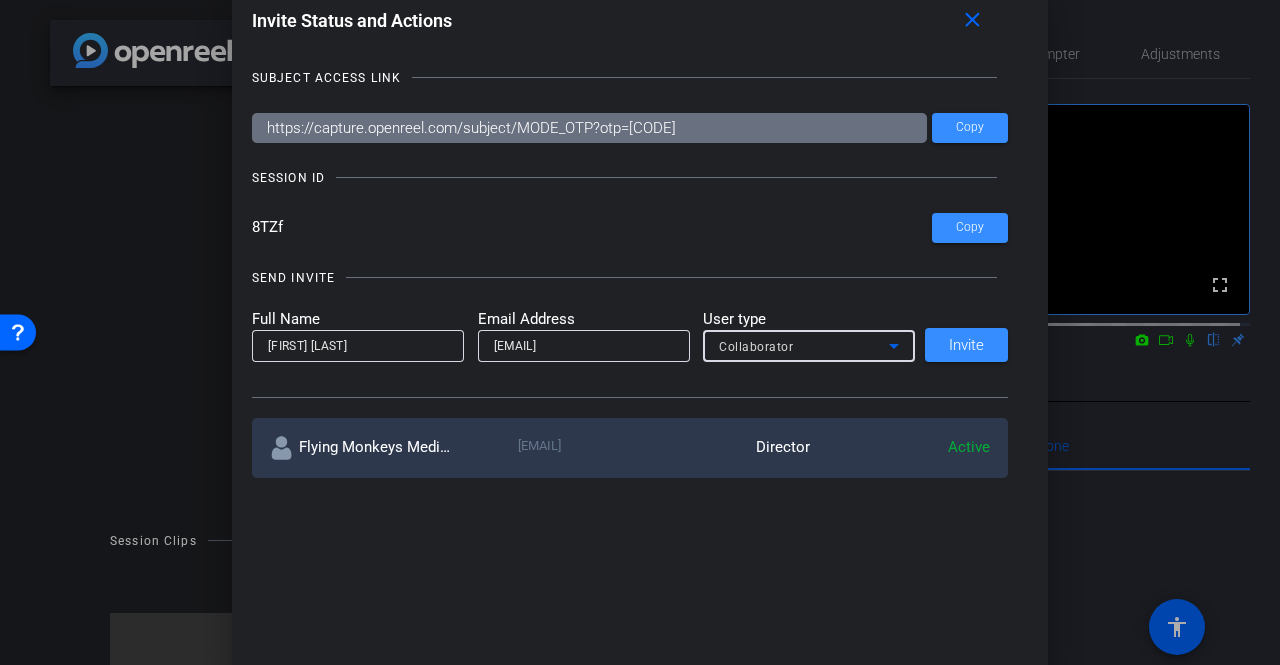 click on "catrin.ody@flyingmonkeysmedia.com" at bounding box center [584, 346] 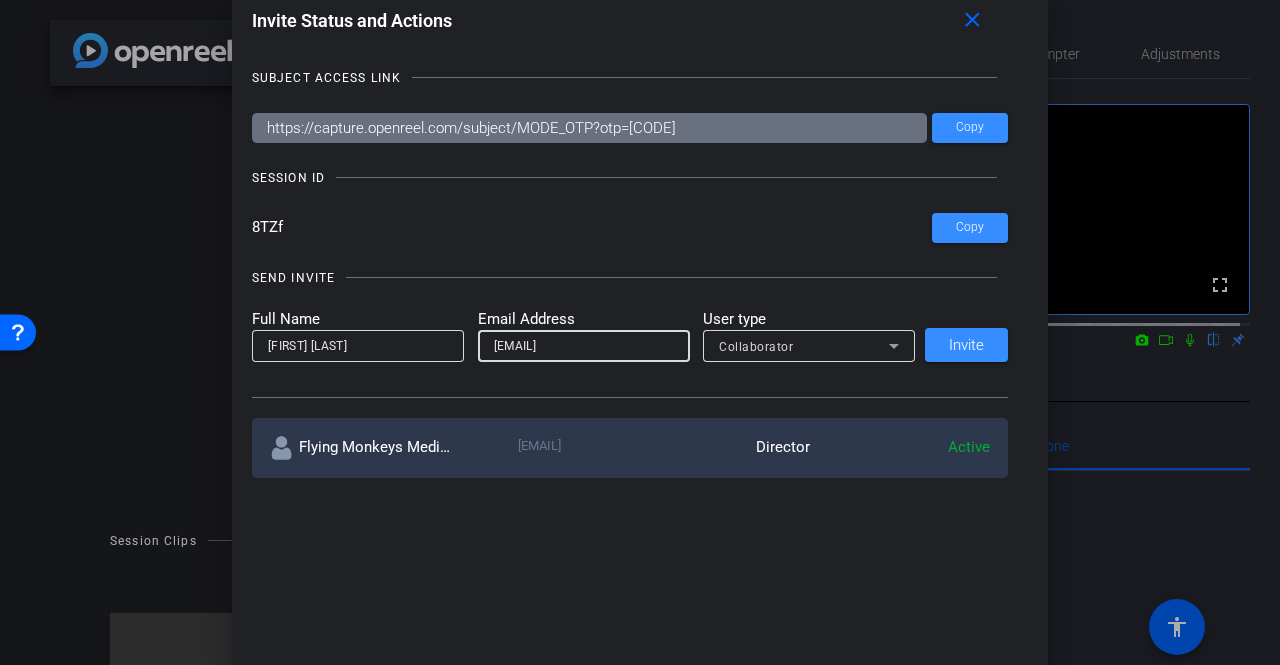 click on "catrin.ody@flyingmonkeysmedia.com" at bounding box center [584, 346] 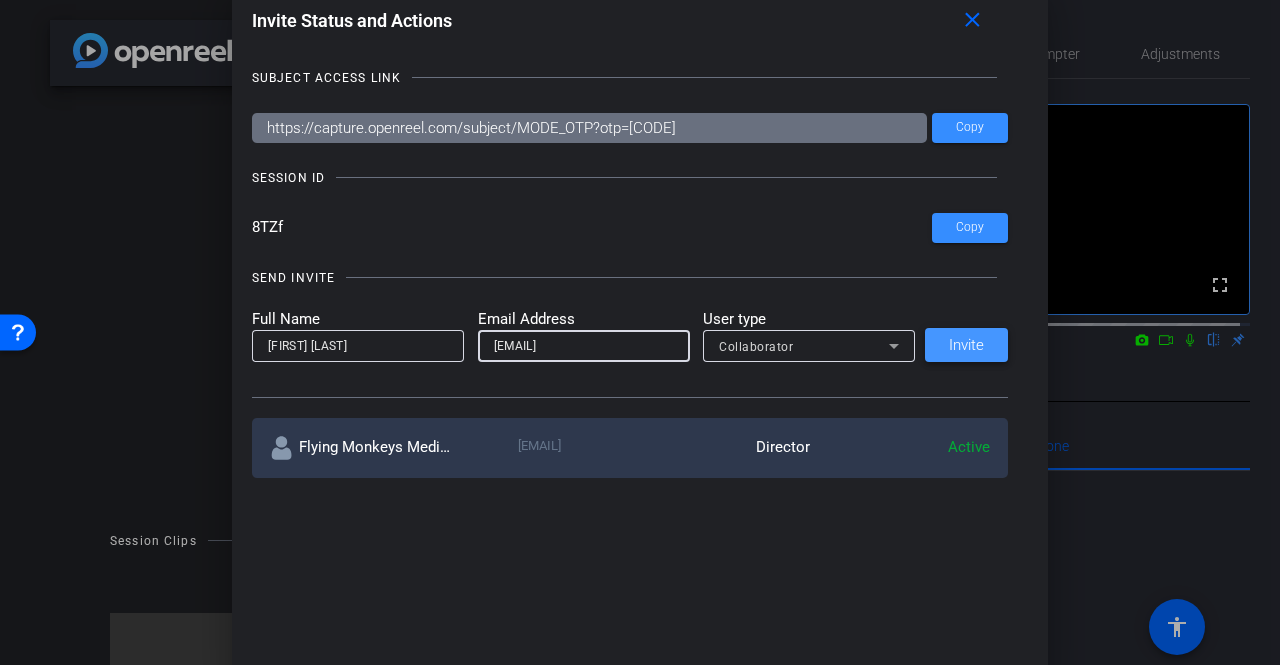 scroll, scrollTop: 0, scrollLeft: 0, axis: both 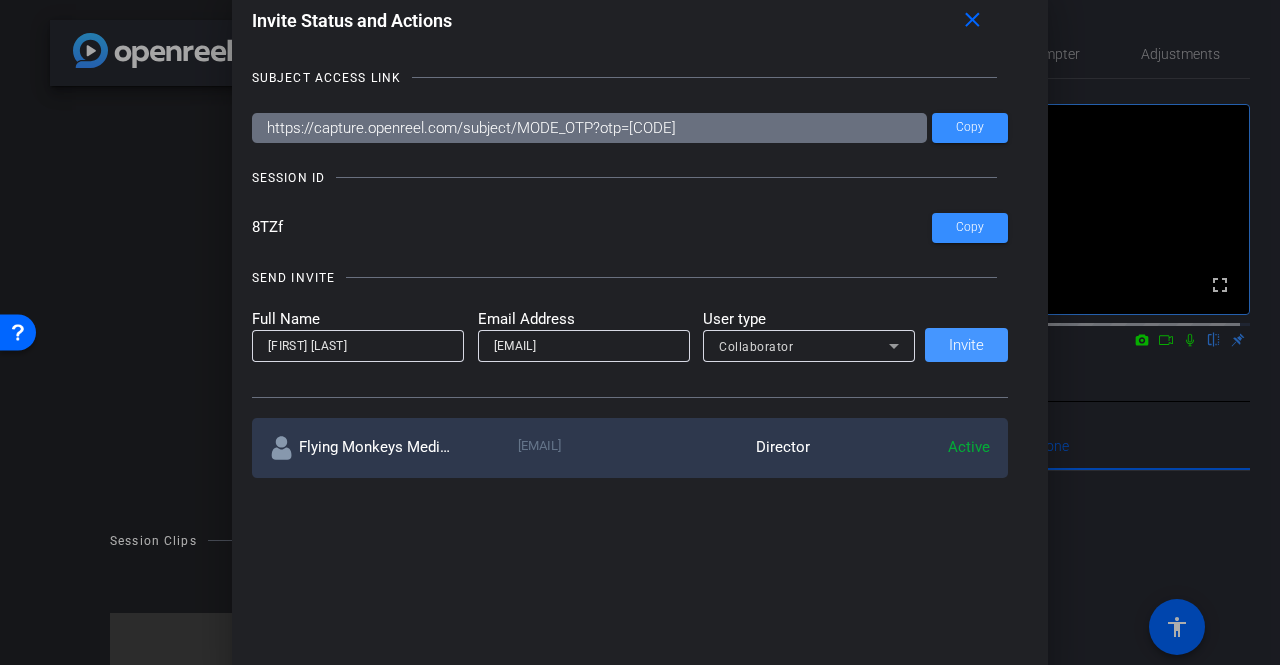 type 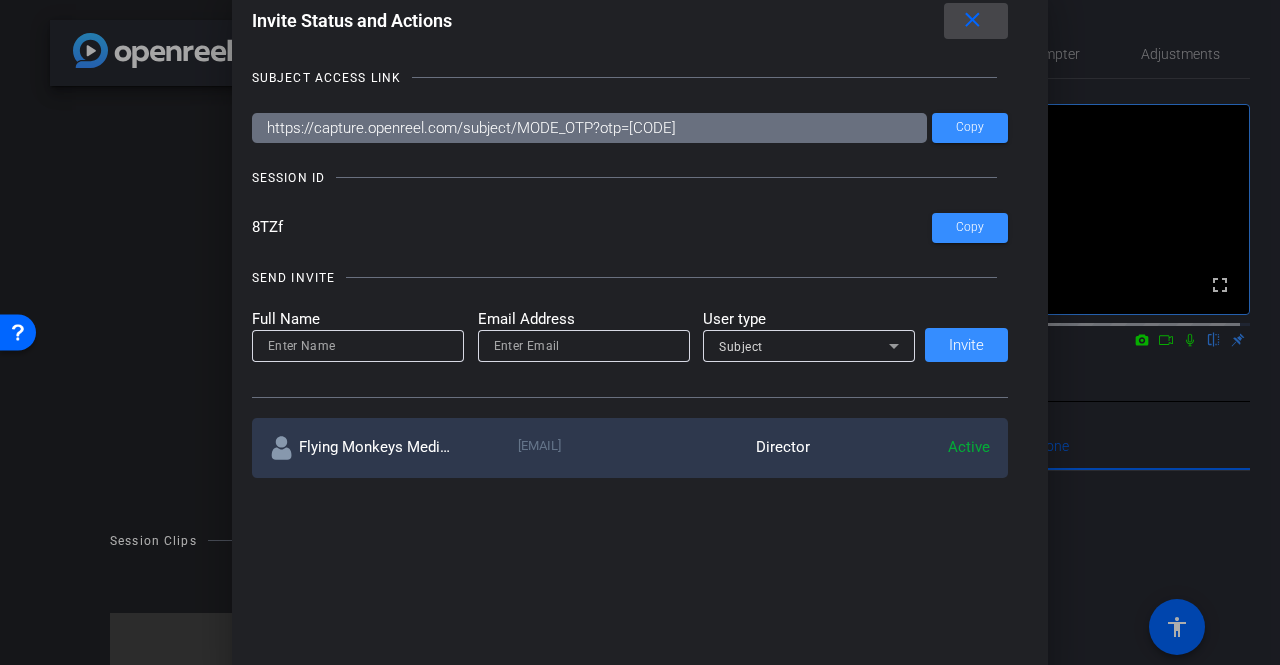 click on "close" at bounding box center [972, 20] 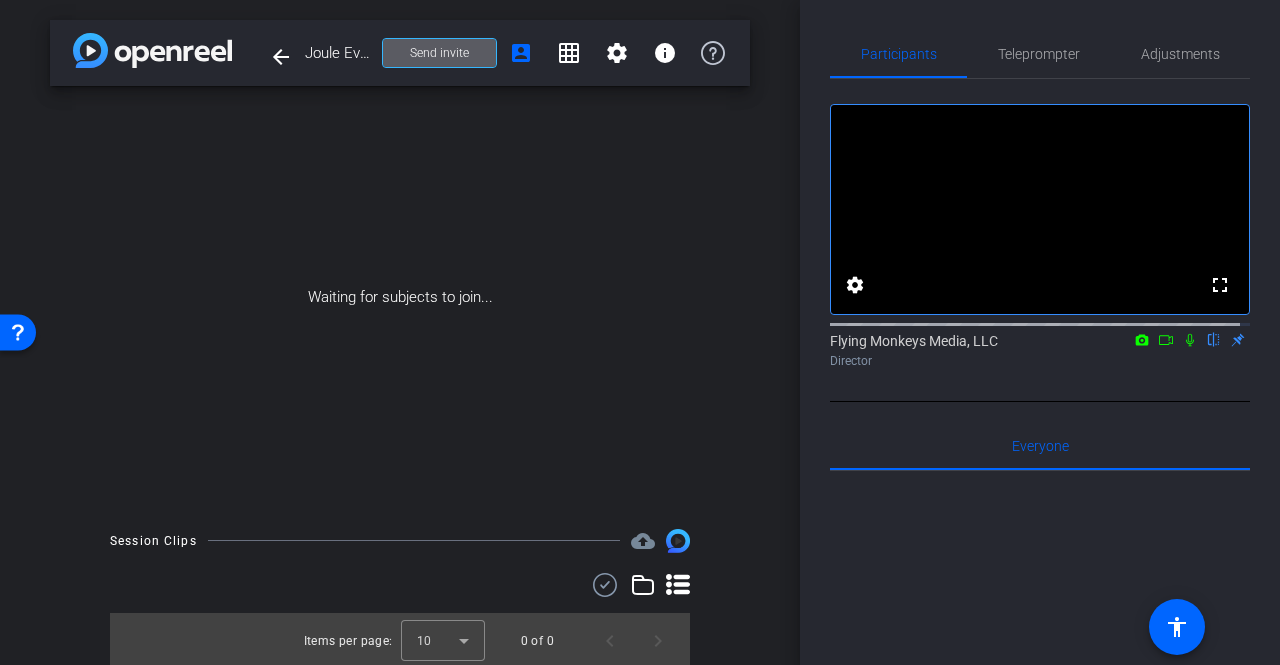 click on "Send invite" at bounding box center (439, 53) 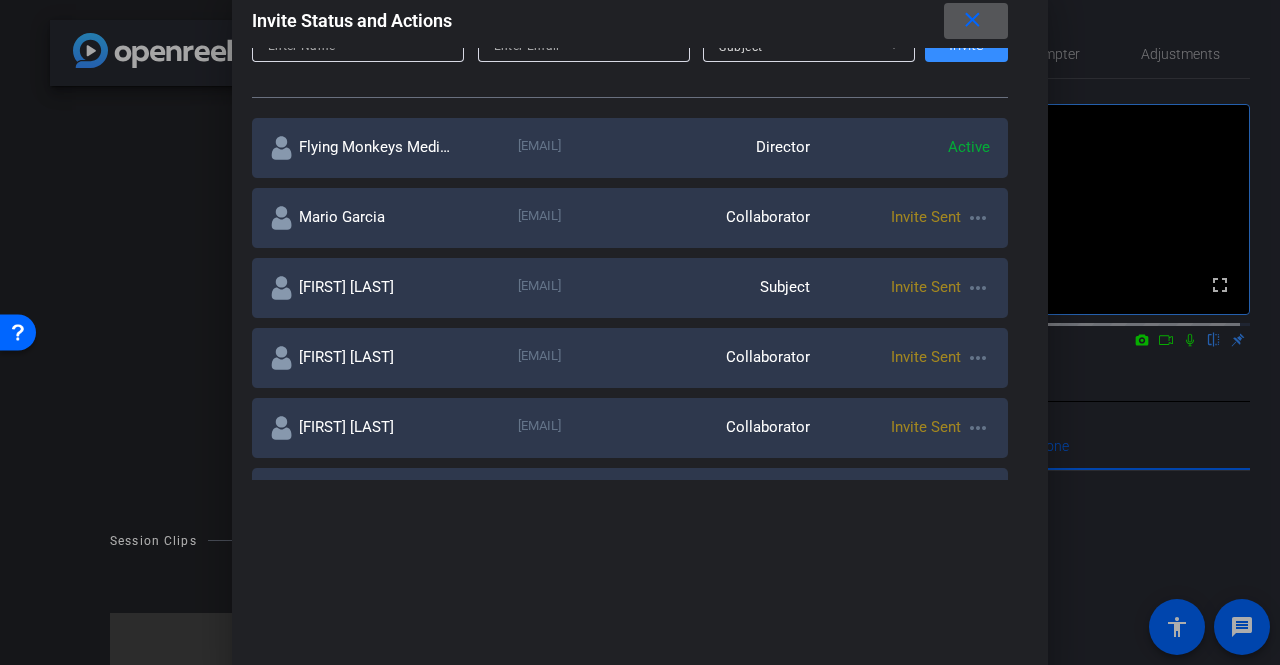 scroll, scrollTop: 0, scrollLeft: 0, axis: both 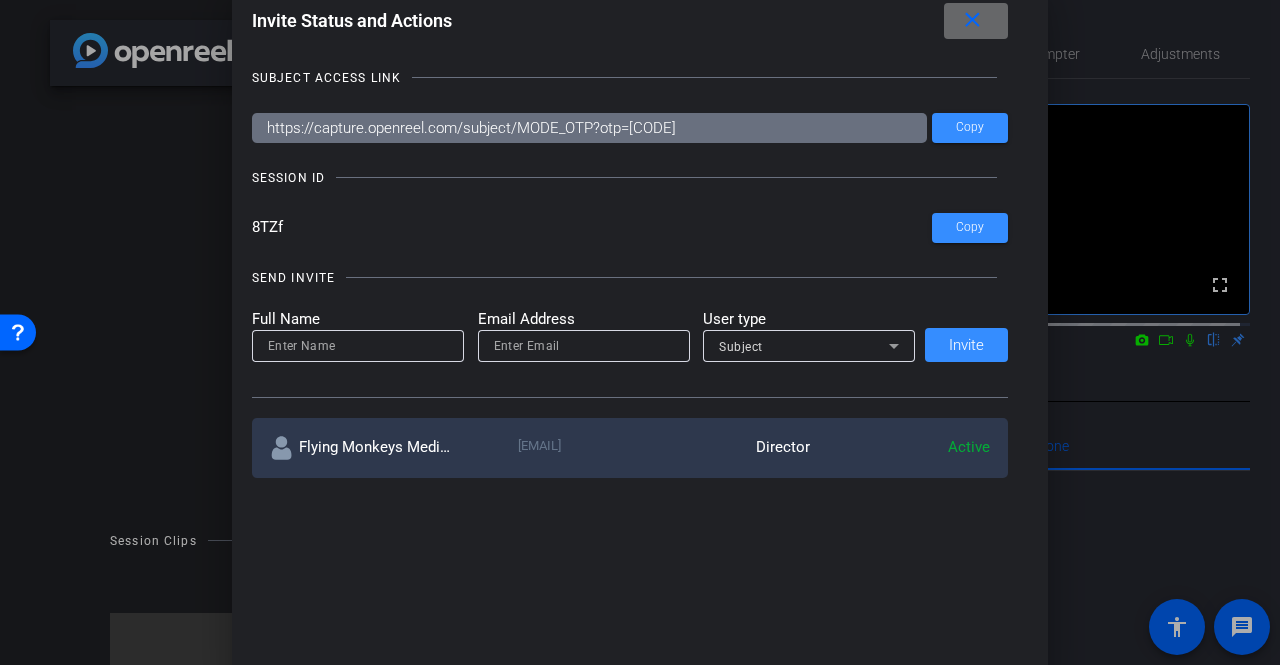 click at bounding box center (976, 21) 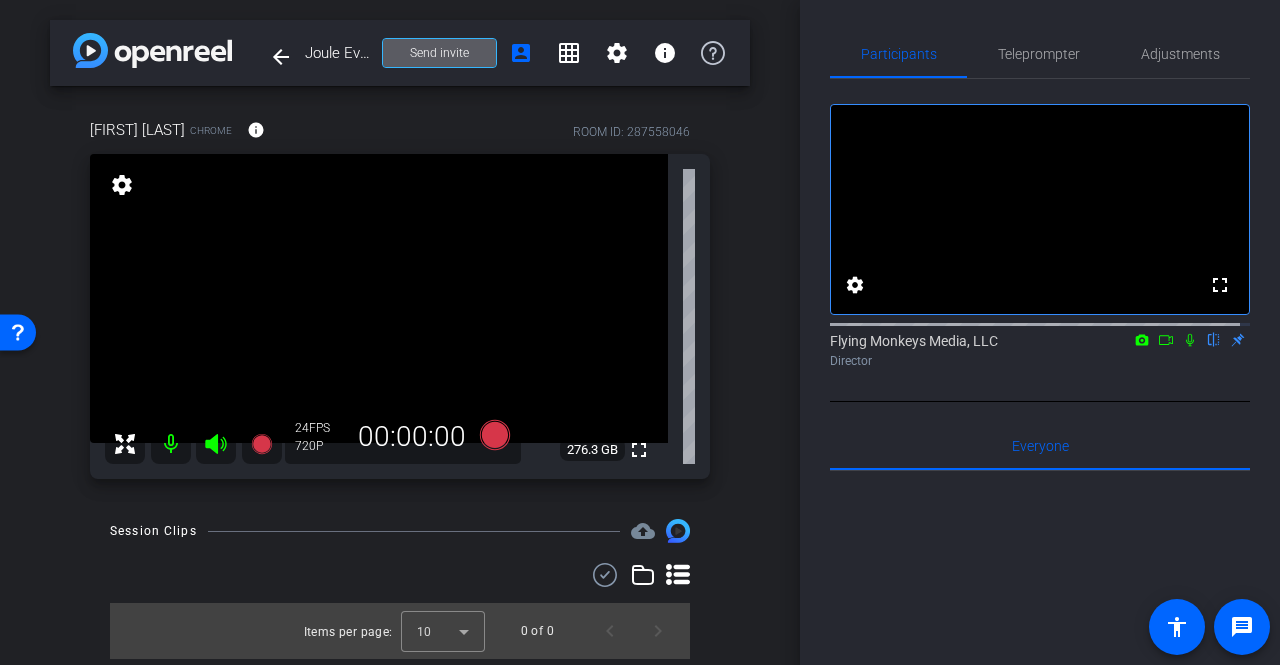 click on "settings" at bounding box center (122, 185) 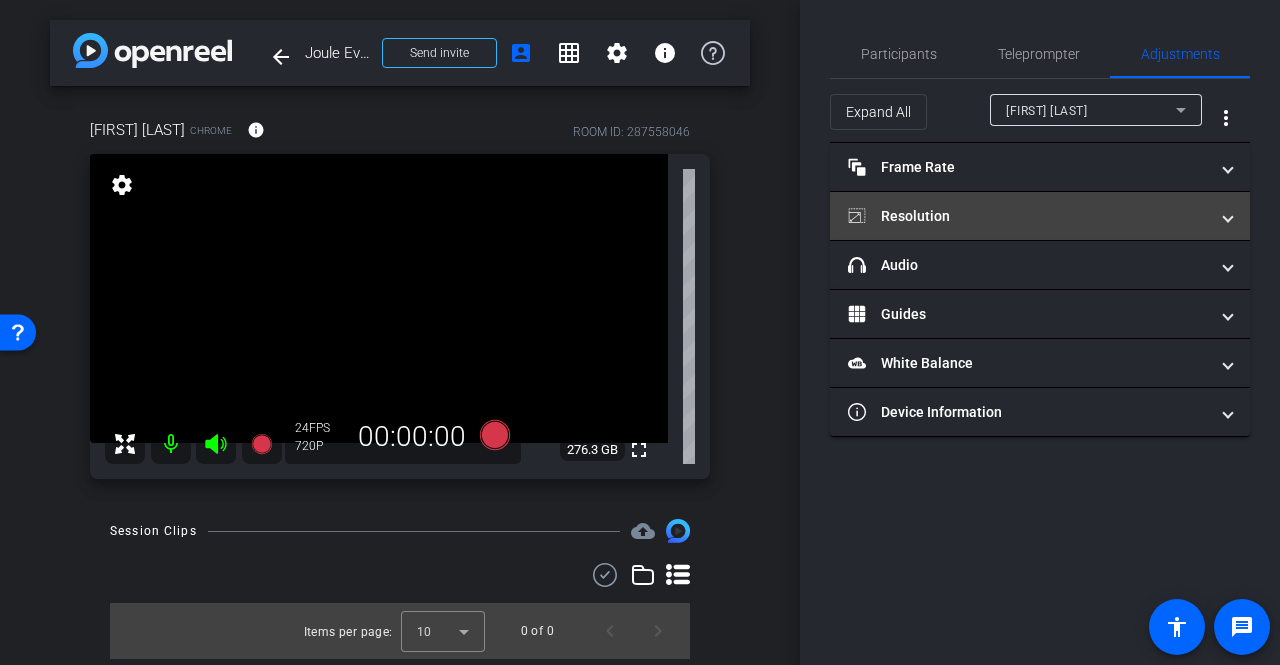 click on "Resolution" at bounding box center (1028, 216) 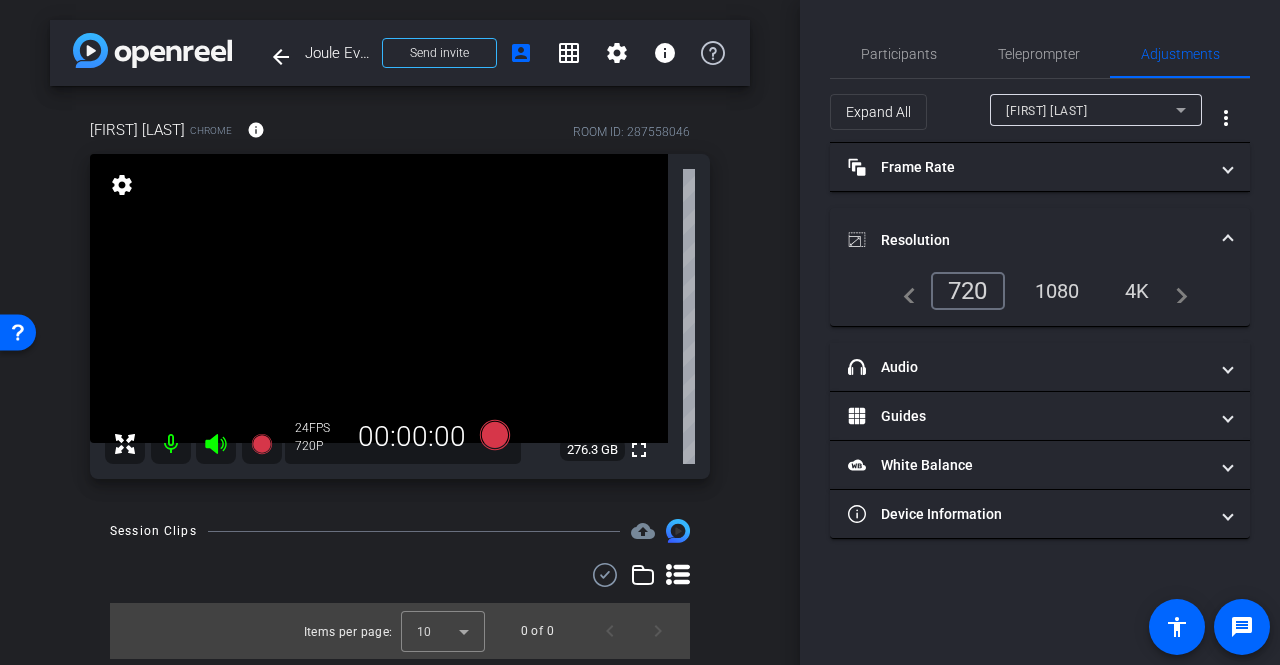 click on "1080" at bounding box center (1057, 291) 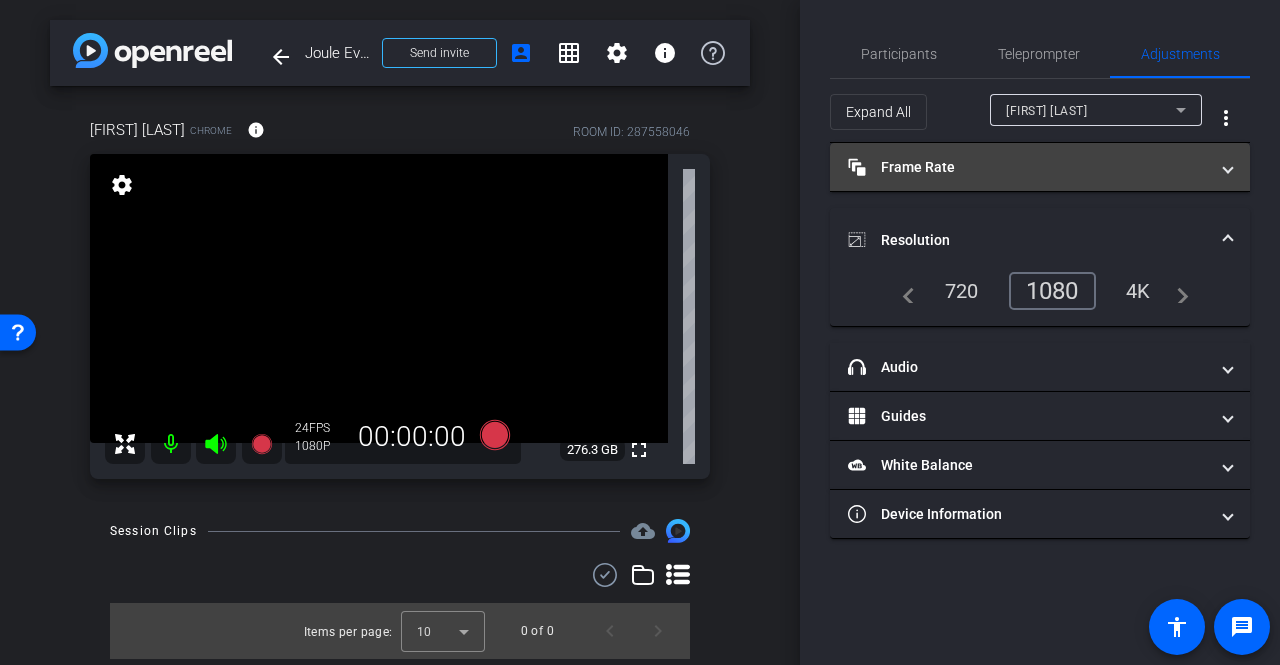 click on "Frame Rate
Frame Rate" at bounding box center (1028, 167) 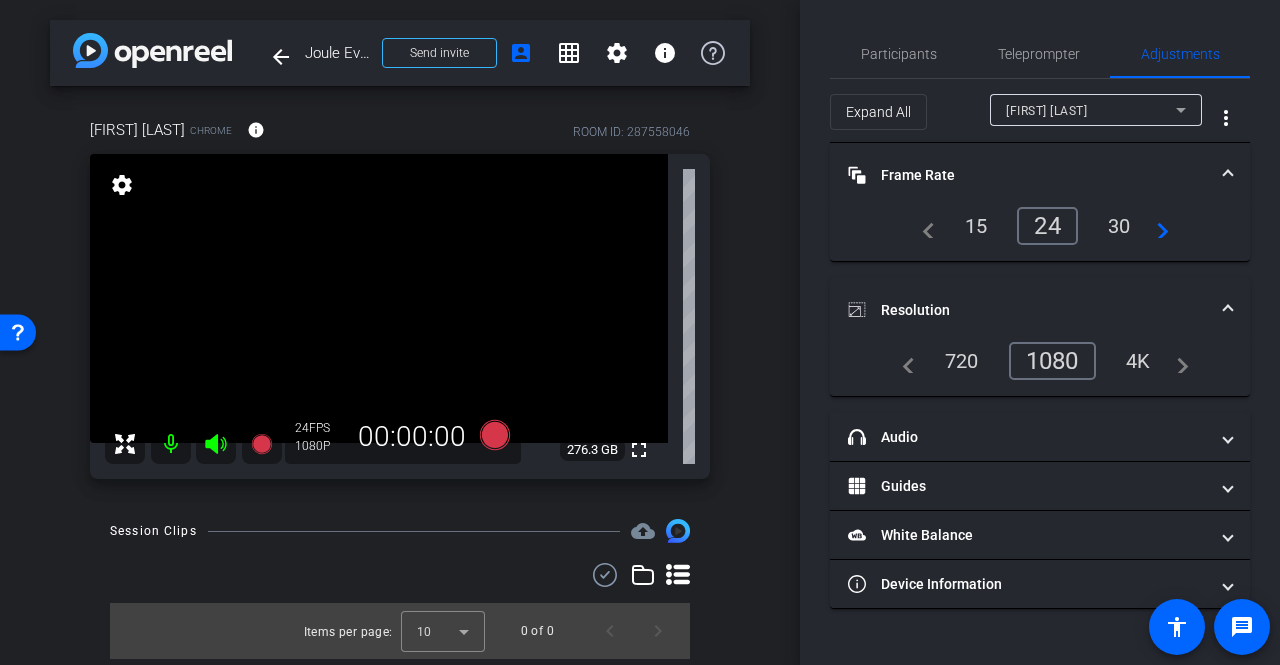 click on "30" at bounding box center (1119, 226) 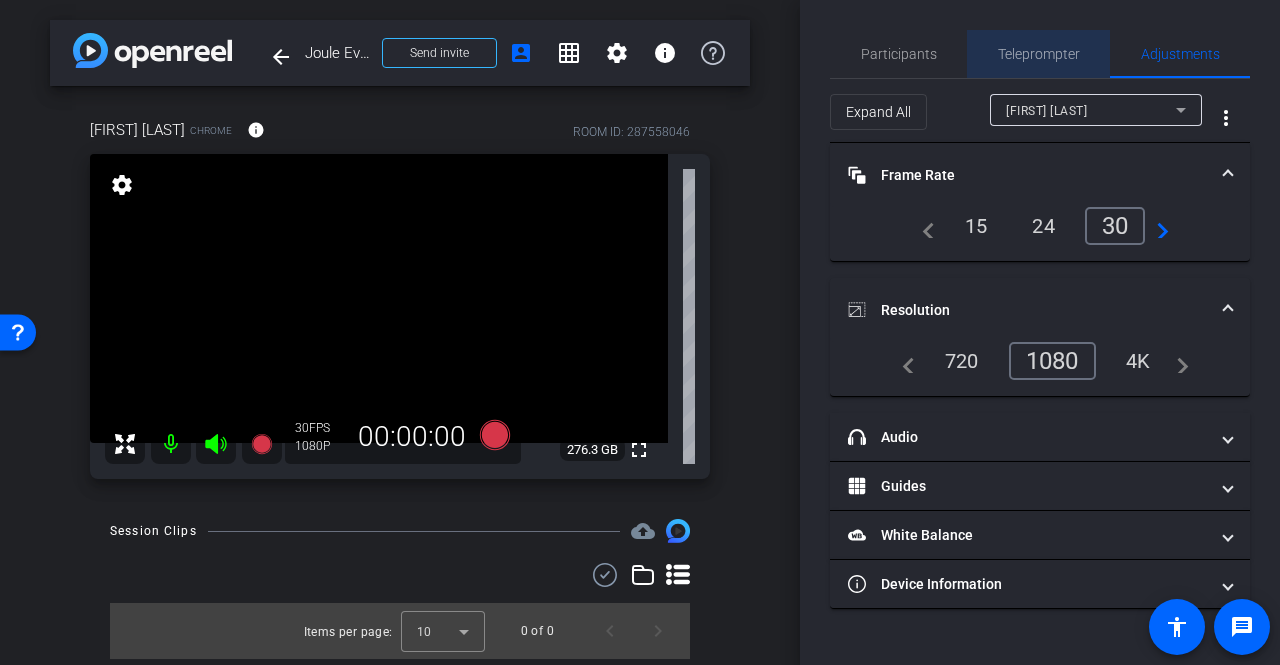 click on "Teleprompter" at bounding box center [1039, 54] 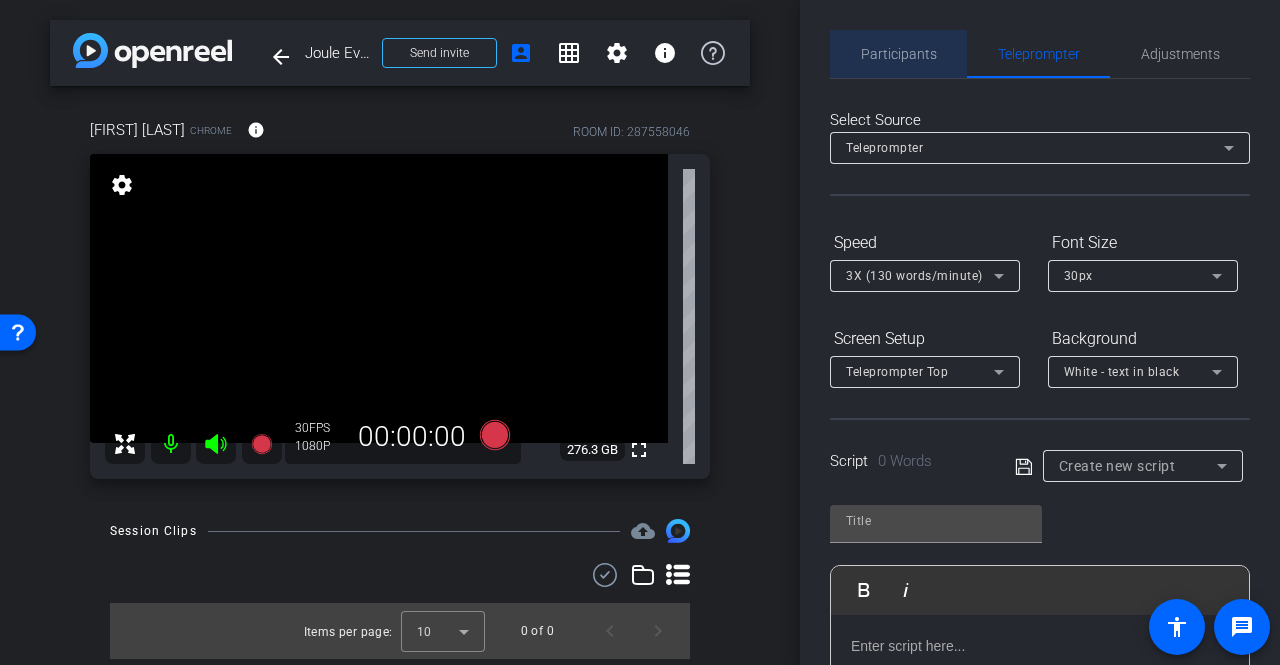 click on "Participants" at bounding box center [899, 54] 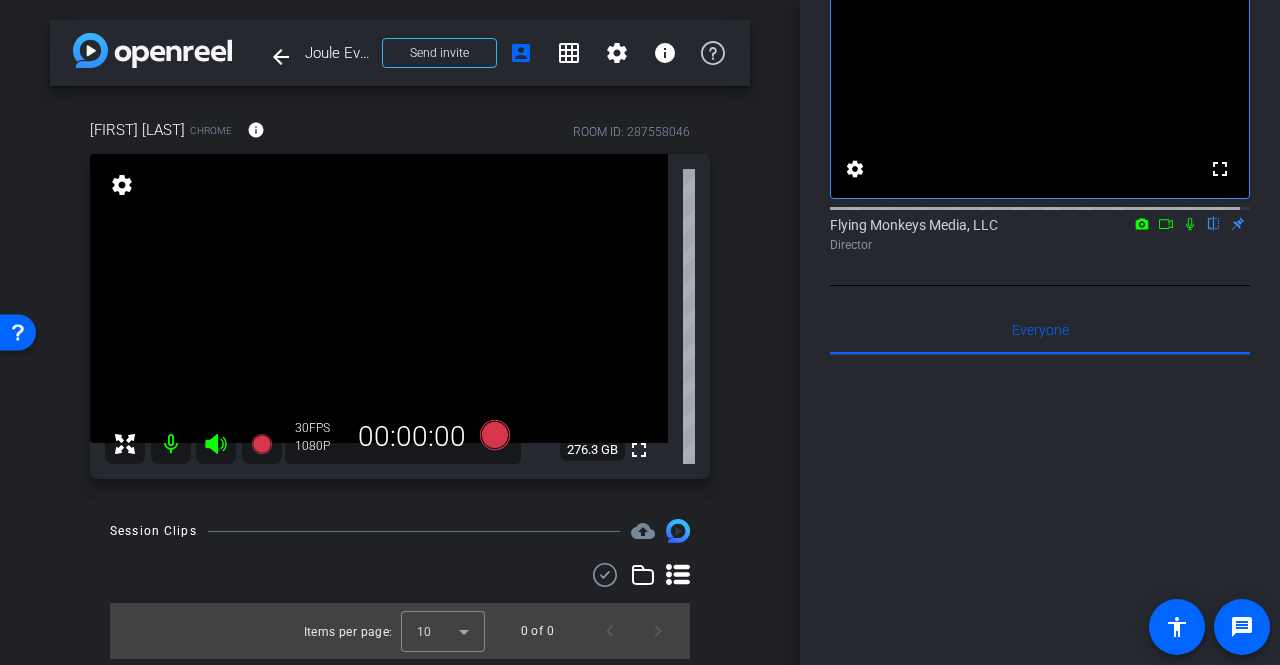 scroll, scrollTop: 0, scrollLeft: 0, axis: both 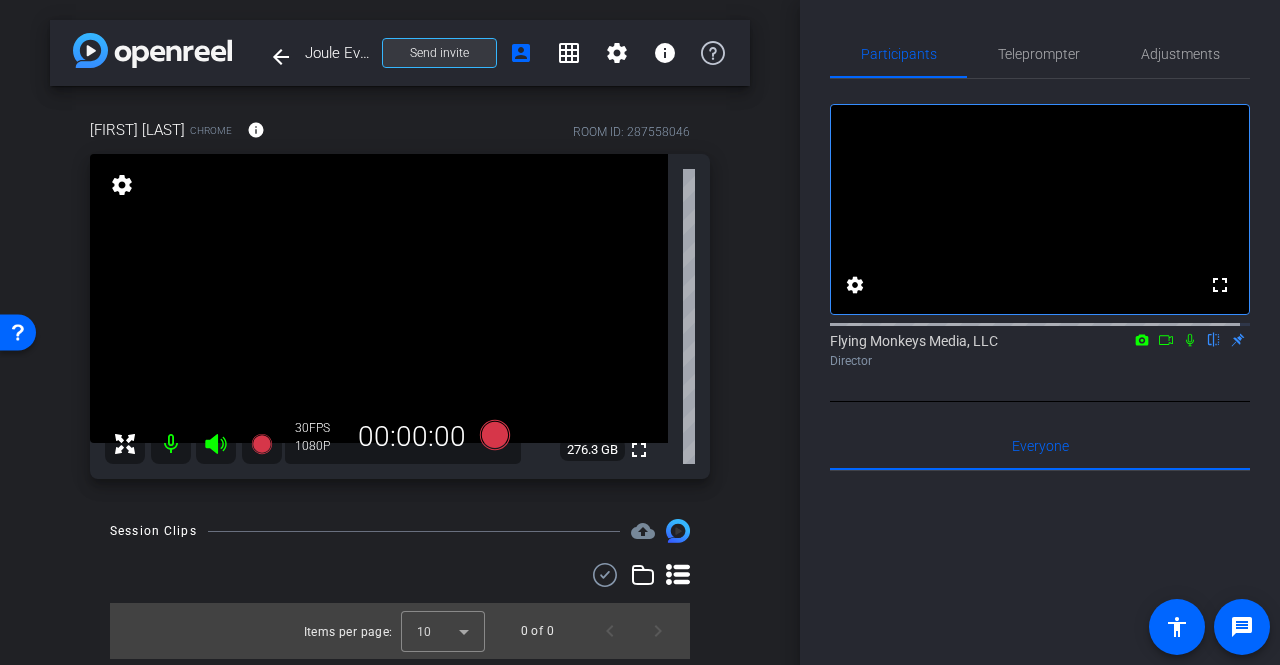 click on "Send invite" at bounding box center (439, 53) 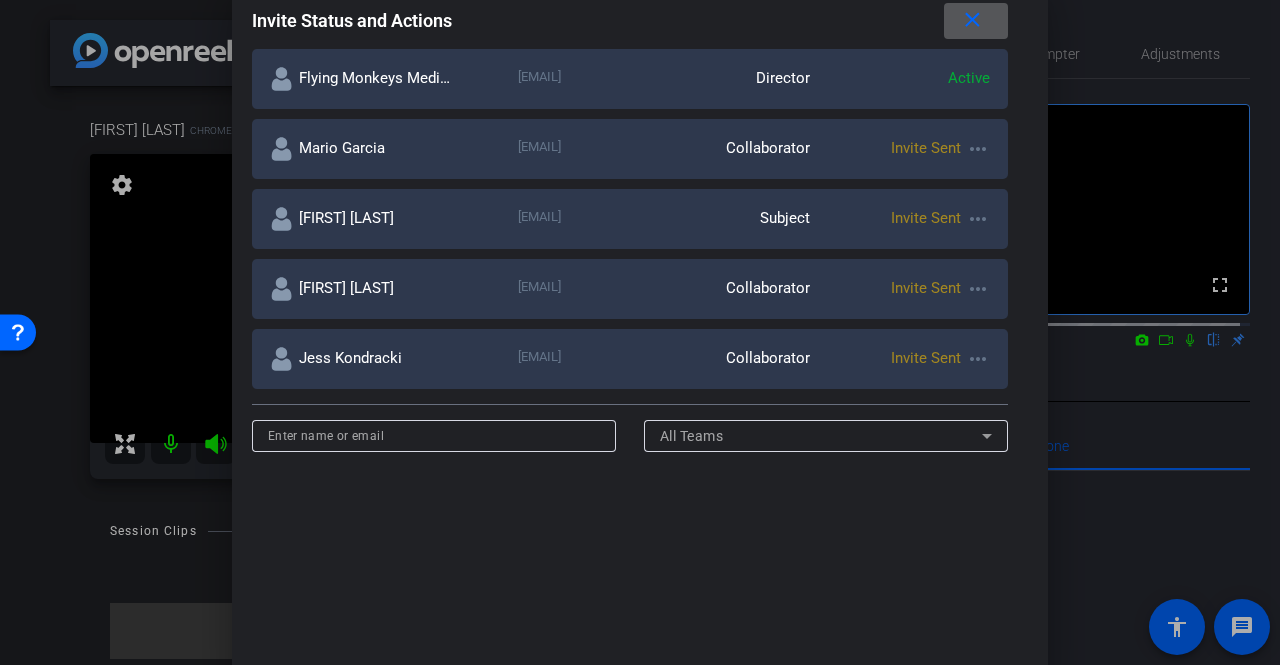 scroll, scrollTop: 400, scrollLeft: 0, axis: vertical 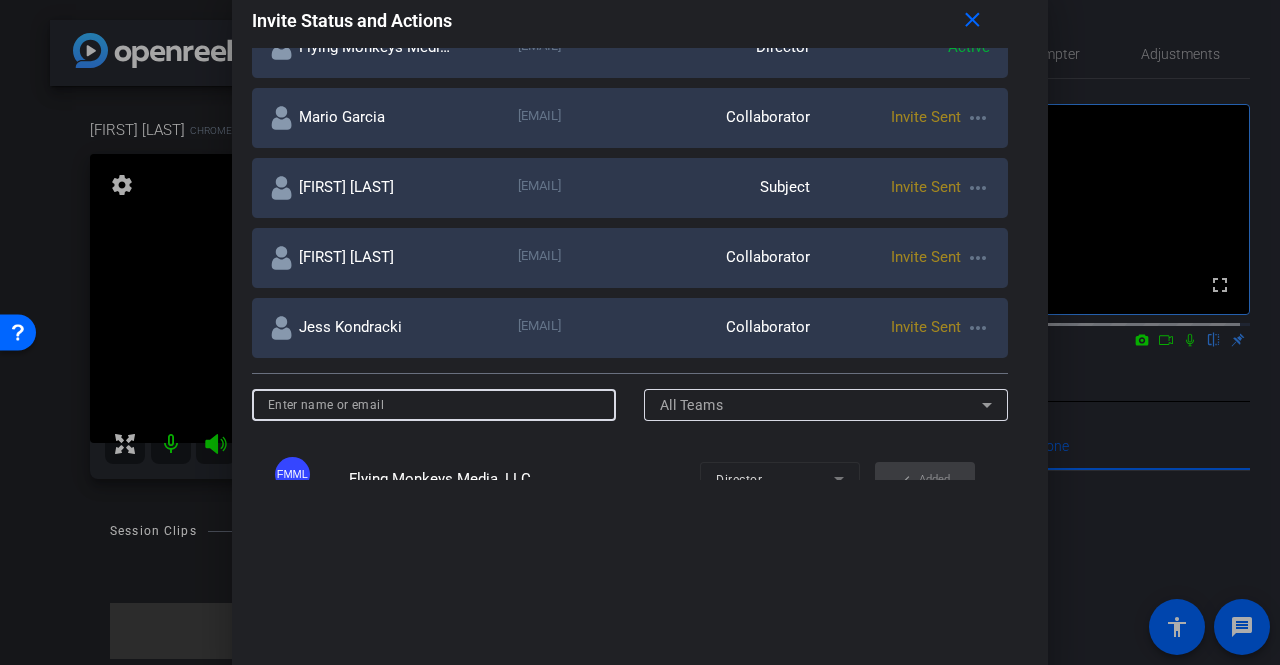click at bounding box center (434, 405) 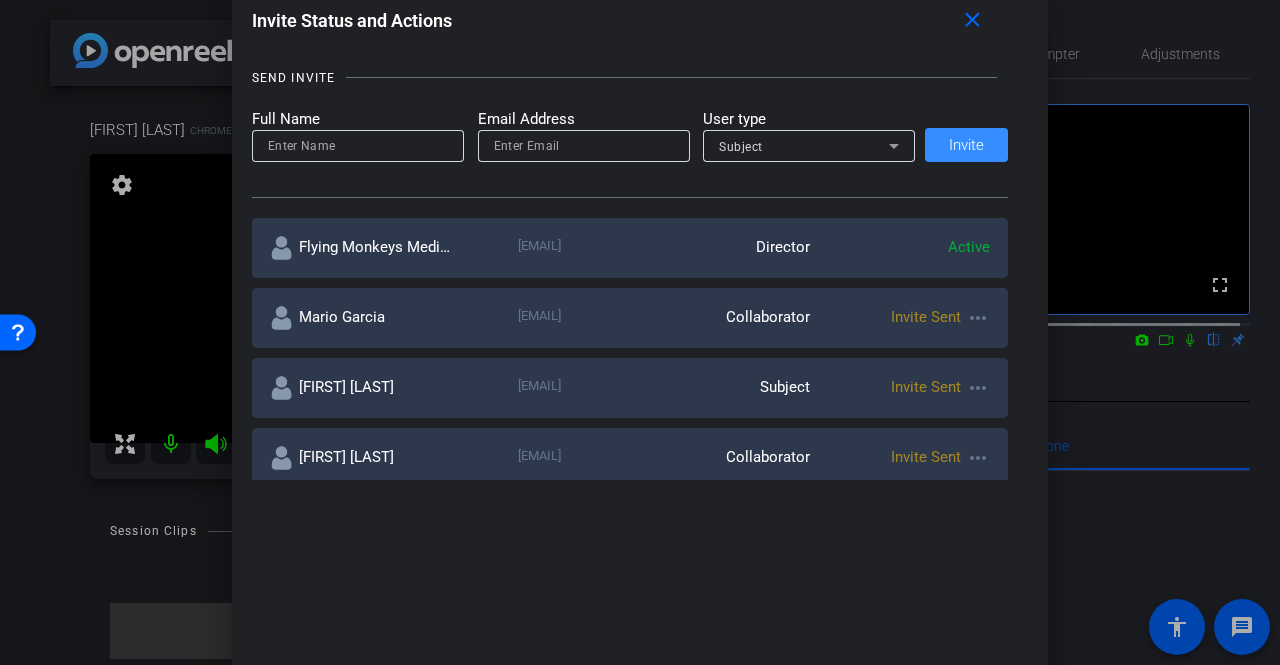 scroll, scrollTop: 0, scrollLeft: 0, axis: both 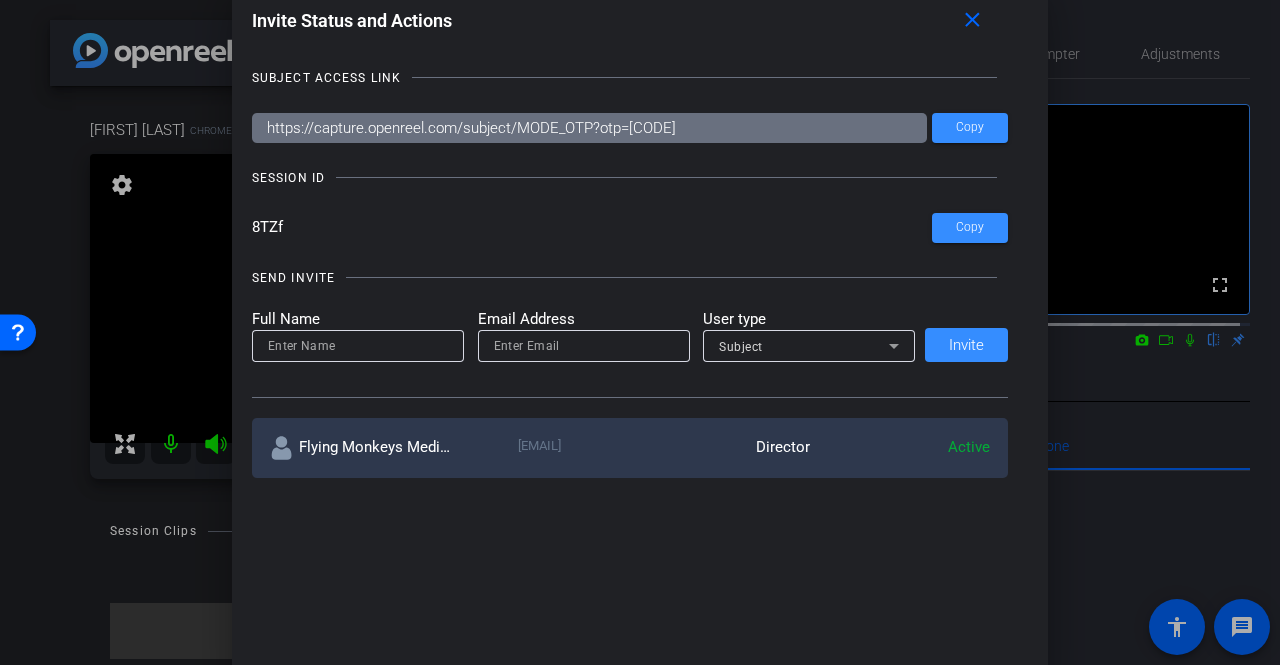 click at bounding box center [358, 346] 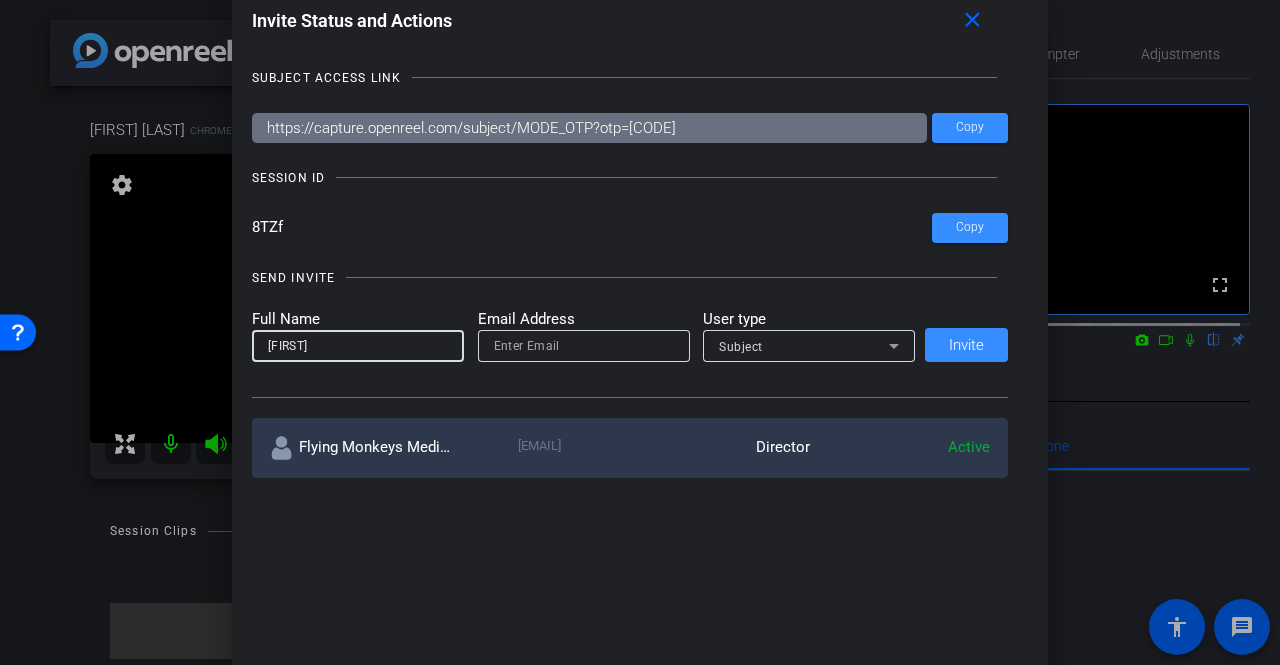 scroll, scrollTop: 100, scrollLeft: 0, axis: vertical 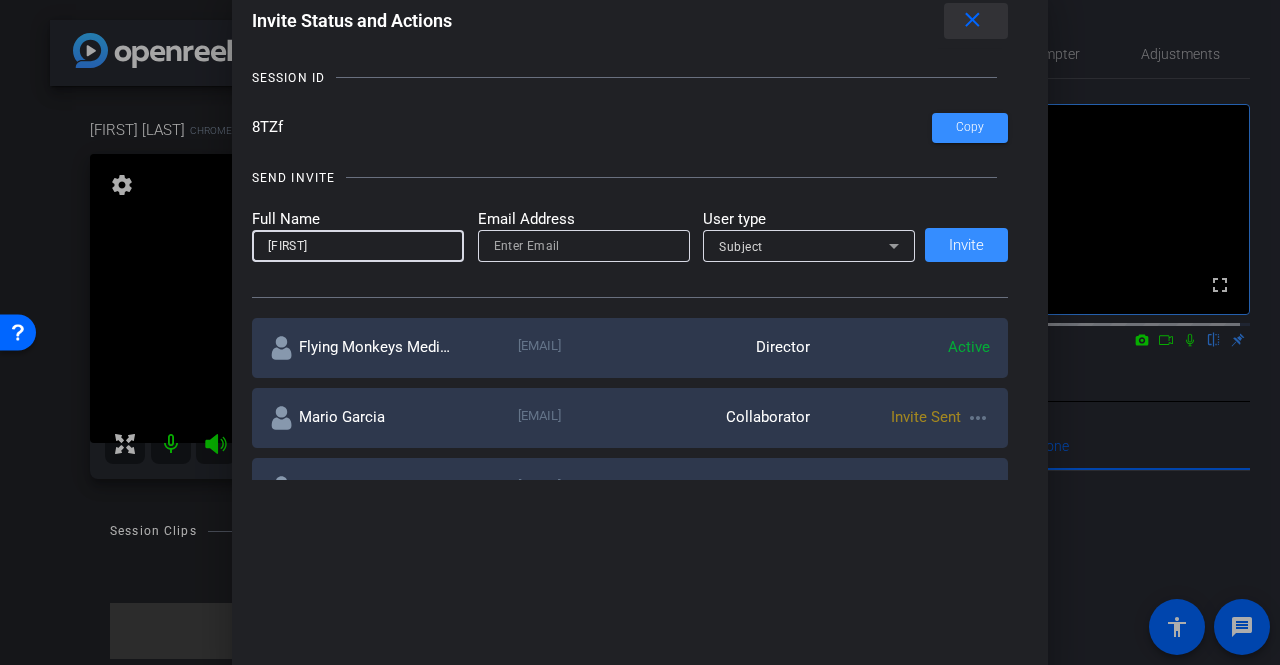 type on "Steven" 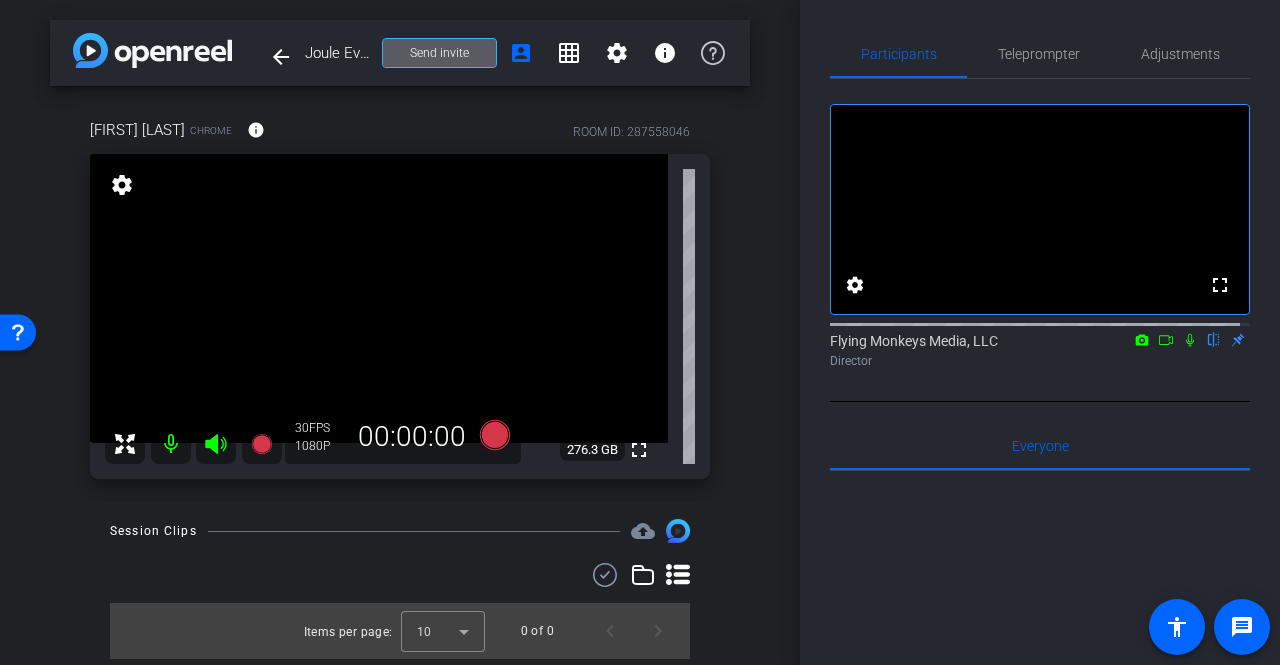click at bounding box center [439, 53] 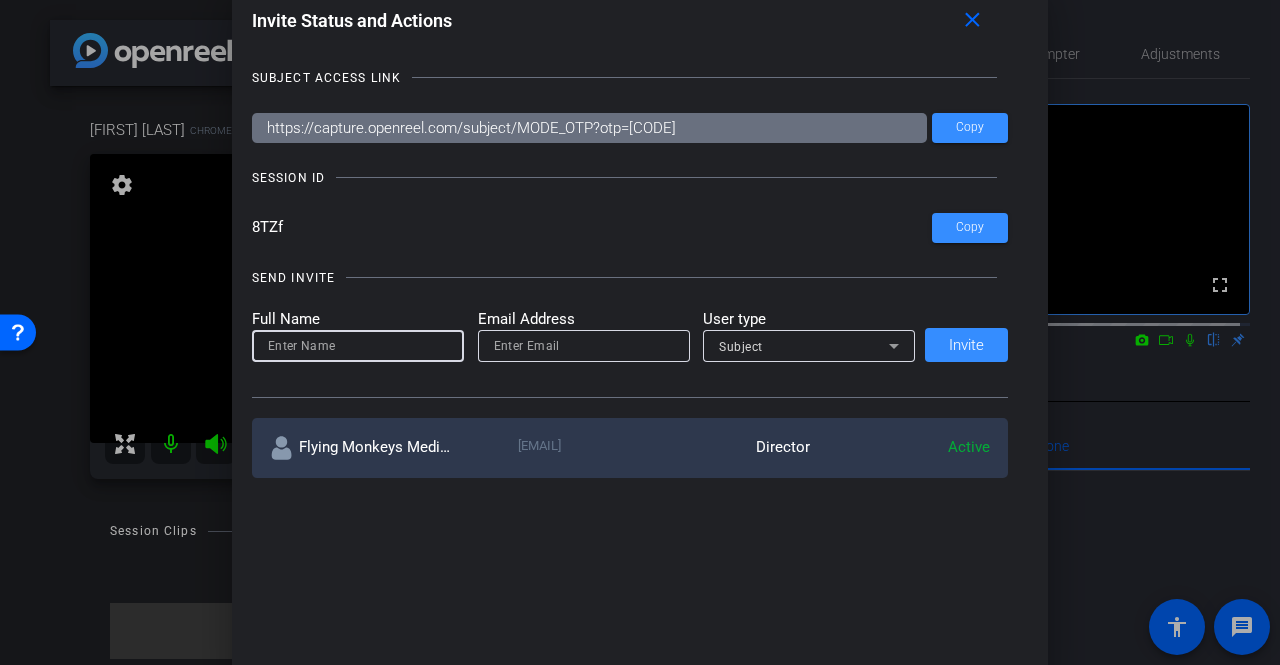 click at bounding box center (358, 346) 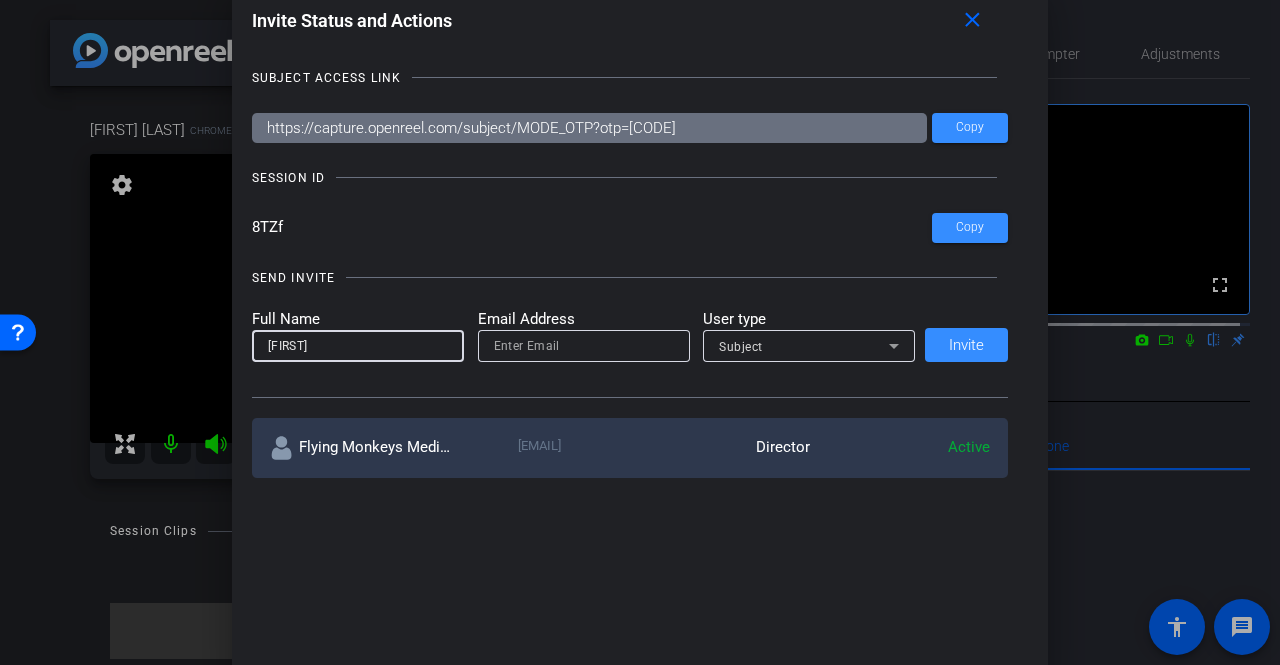 type on "Steven" 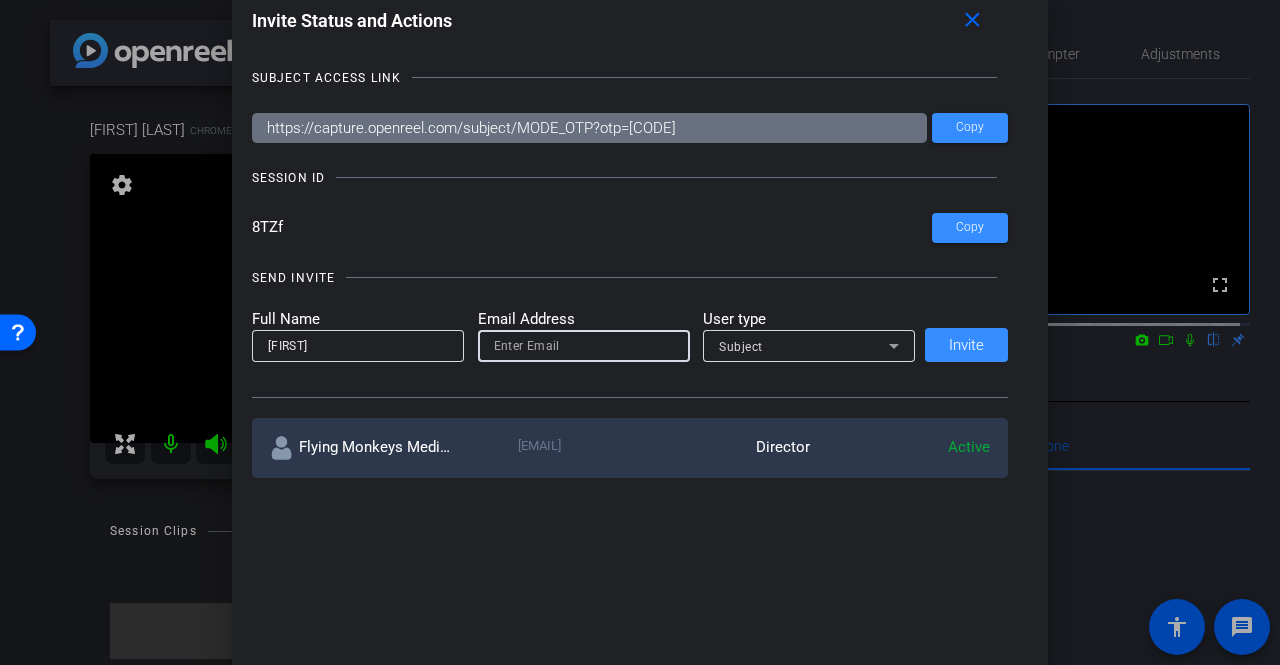 click at bounding box center [584, 346] 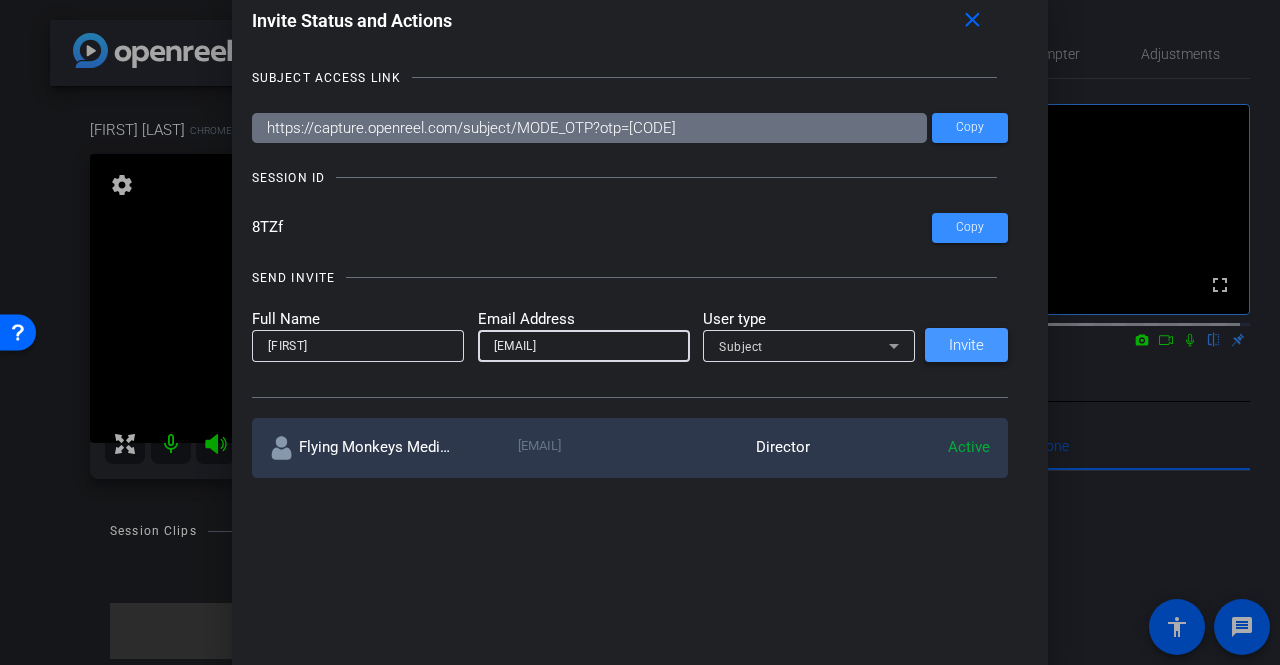 type on "s.spears@sap.com" 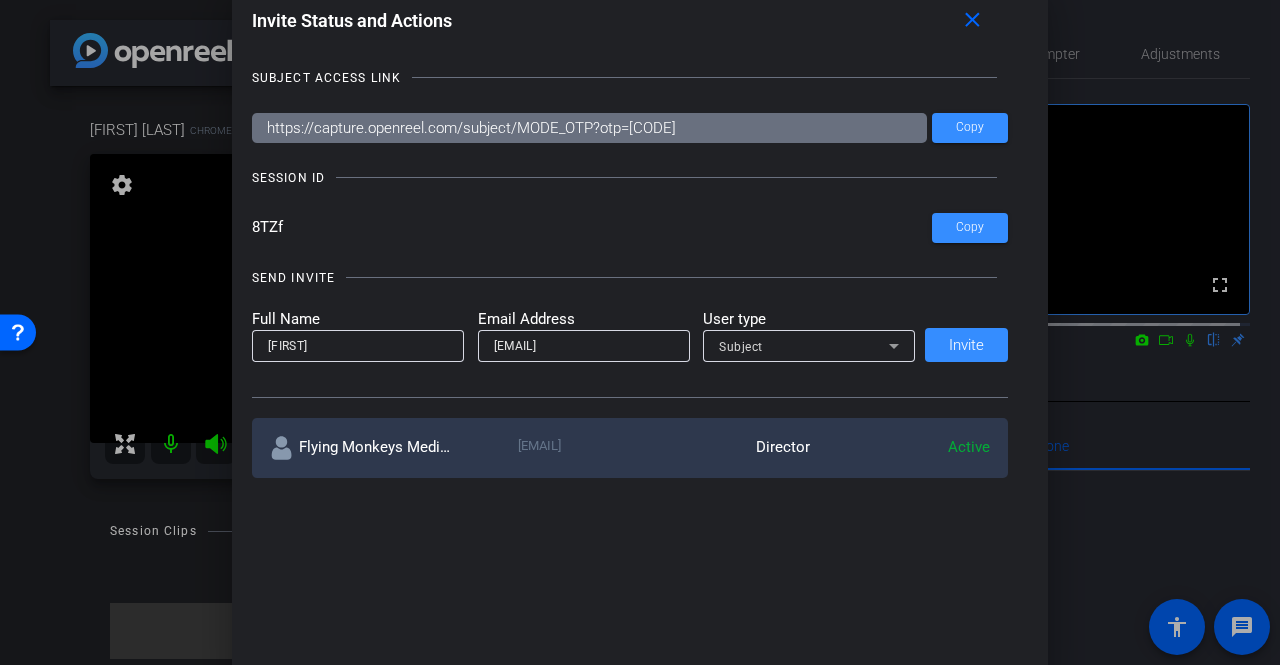 type 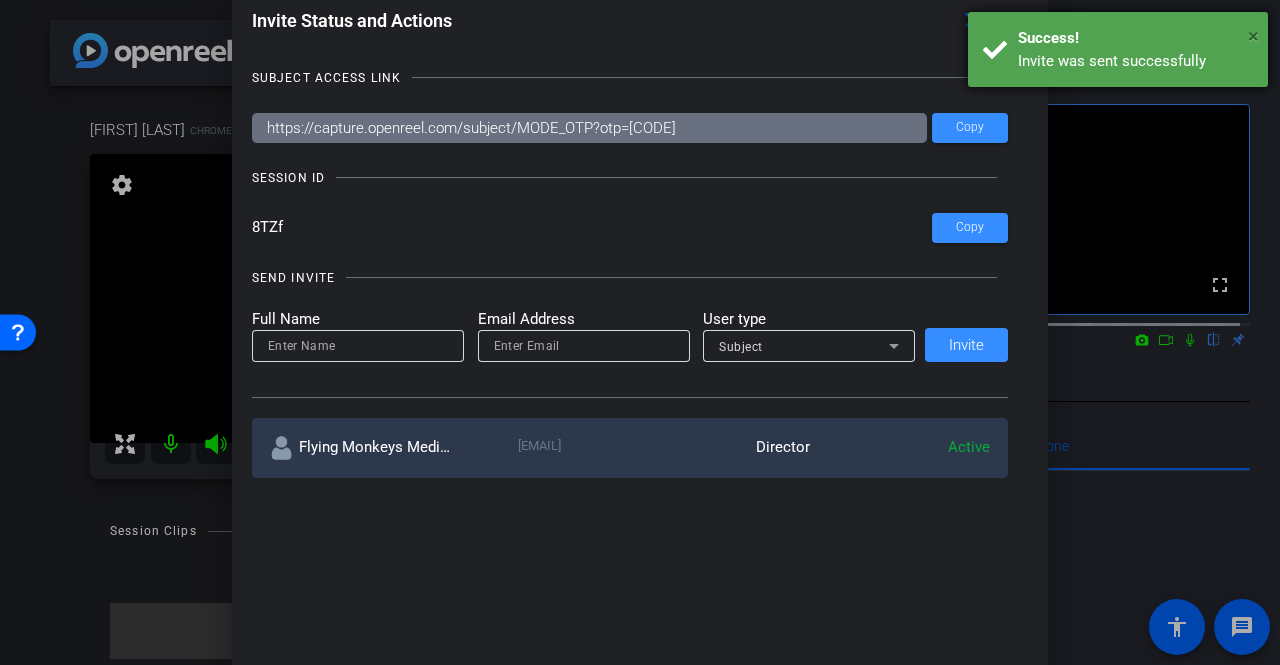 click on "×" at bounding box center (1253, 36) 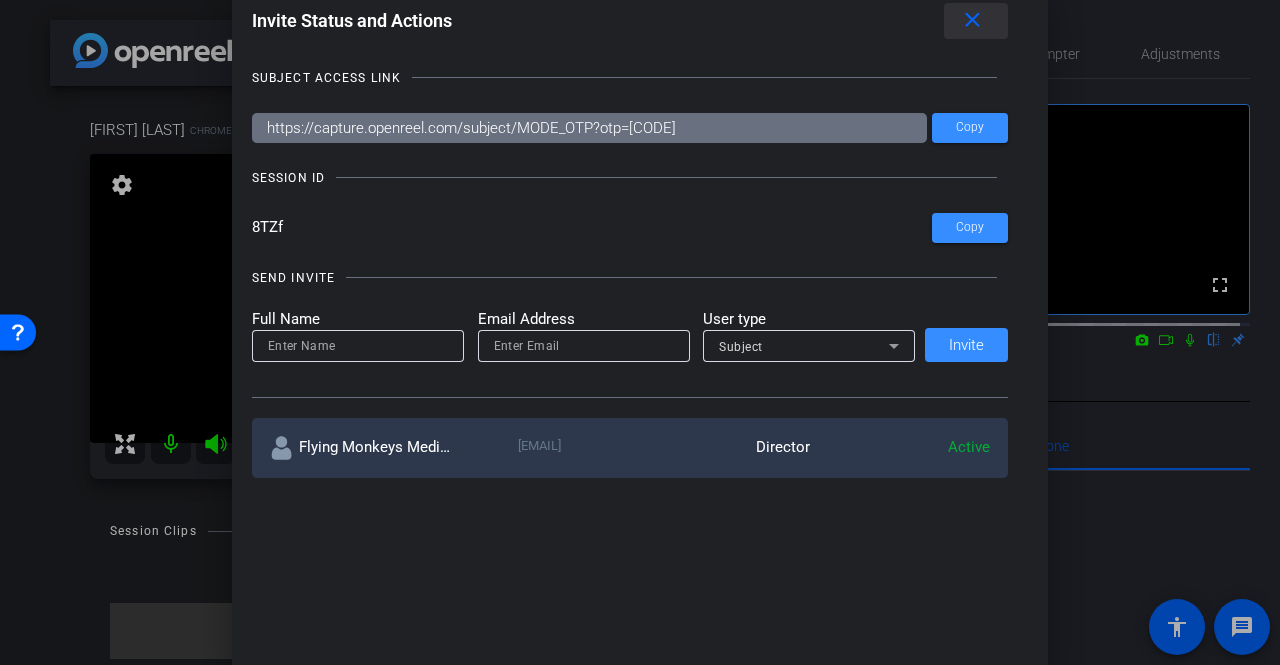 click on "close" at bounding box center [972, 20] 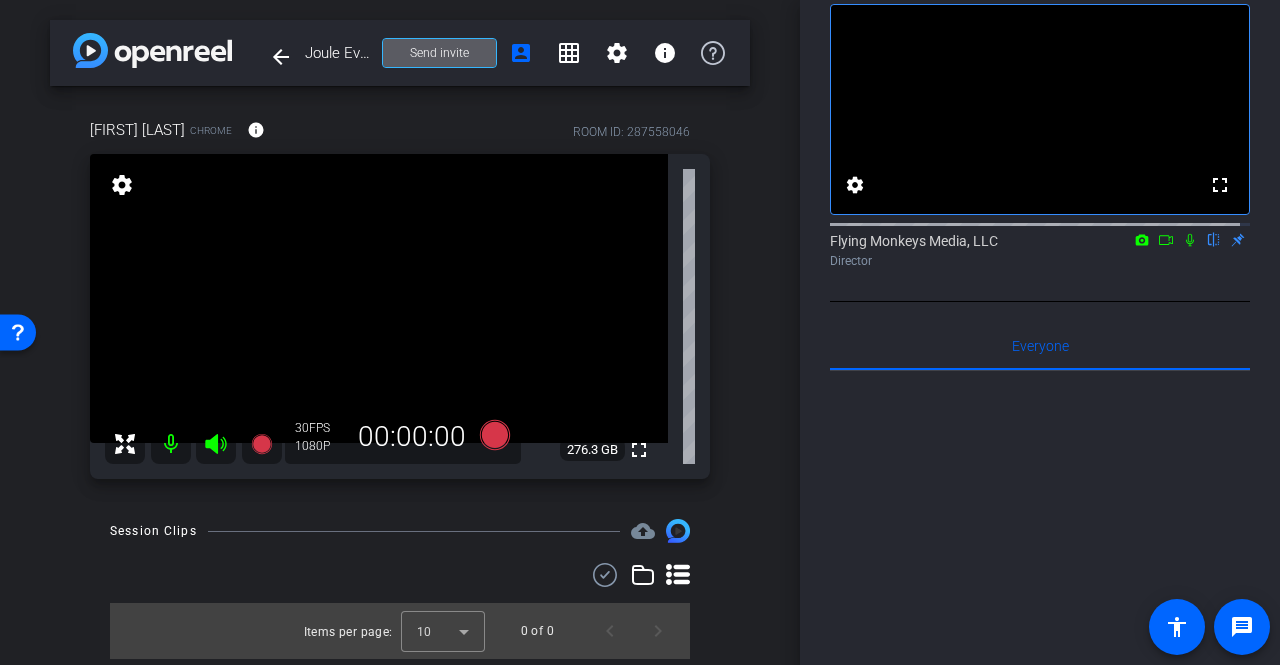 scroll, scrollTop: 0, scrollLeft: 0, axis: both 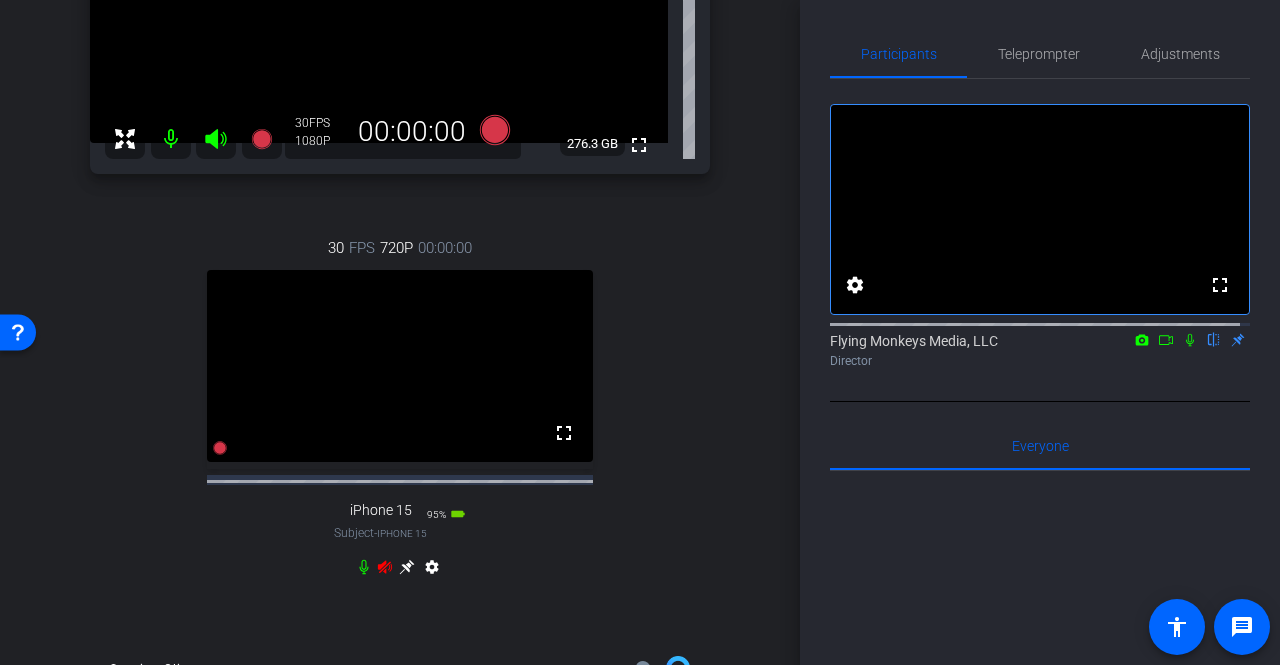 click 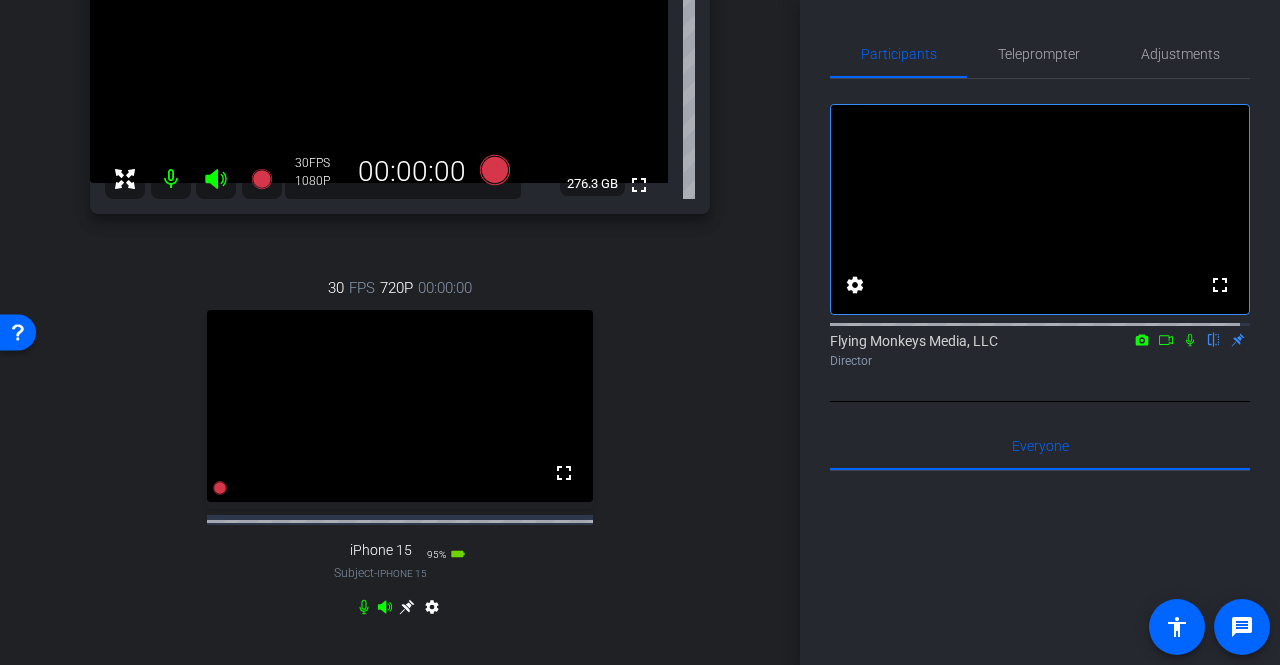 scroll, scrollTop: 200, scrollLeft: 0, axis: vertical 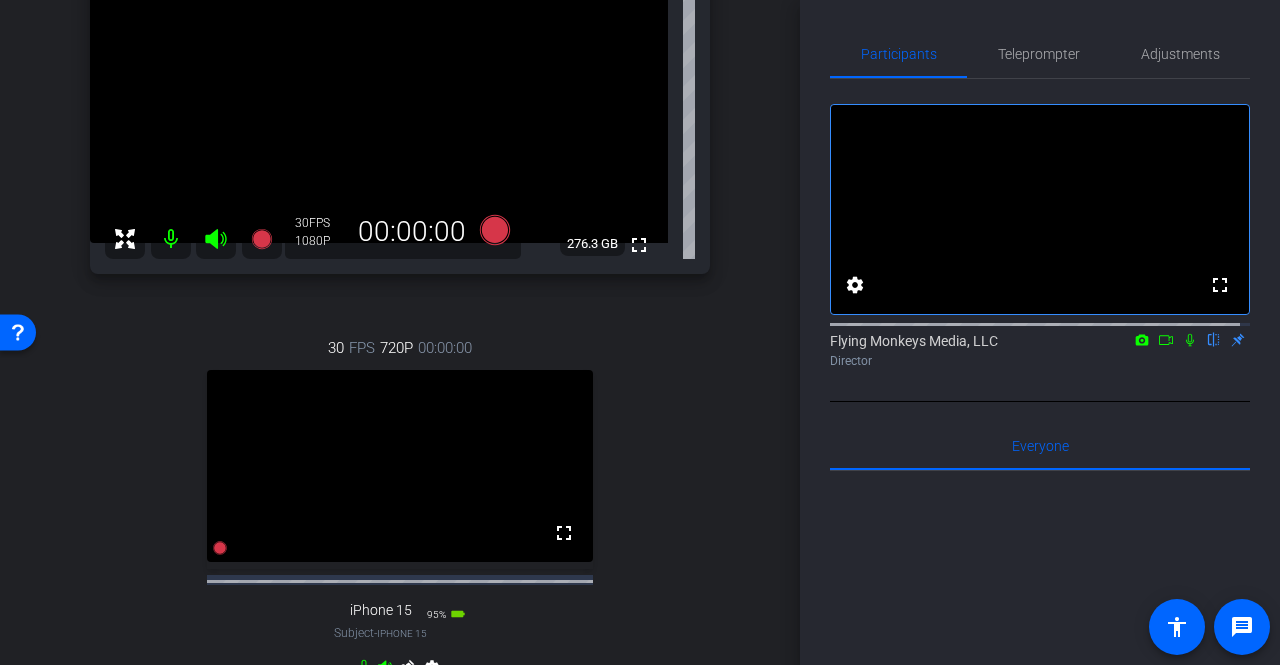 click at bounding box center [400, 466] 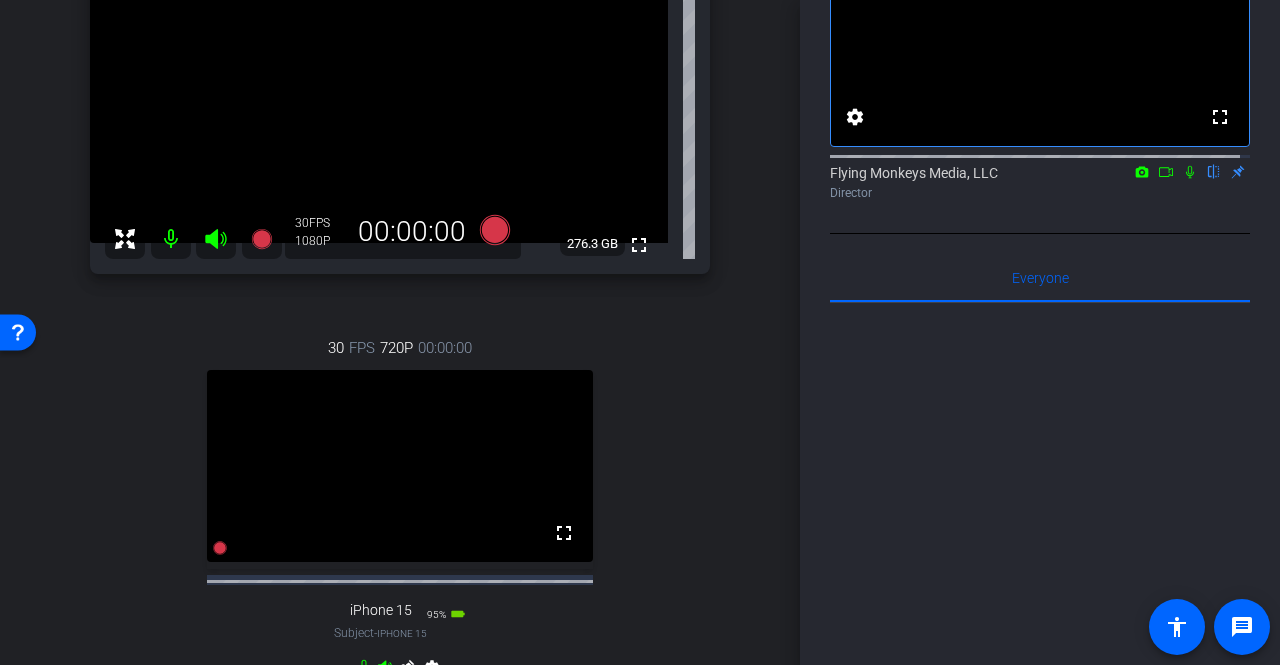 scroll, scrollTop: 200, scrollLeft: 0, axis: vertical 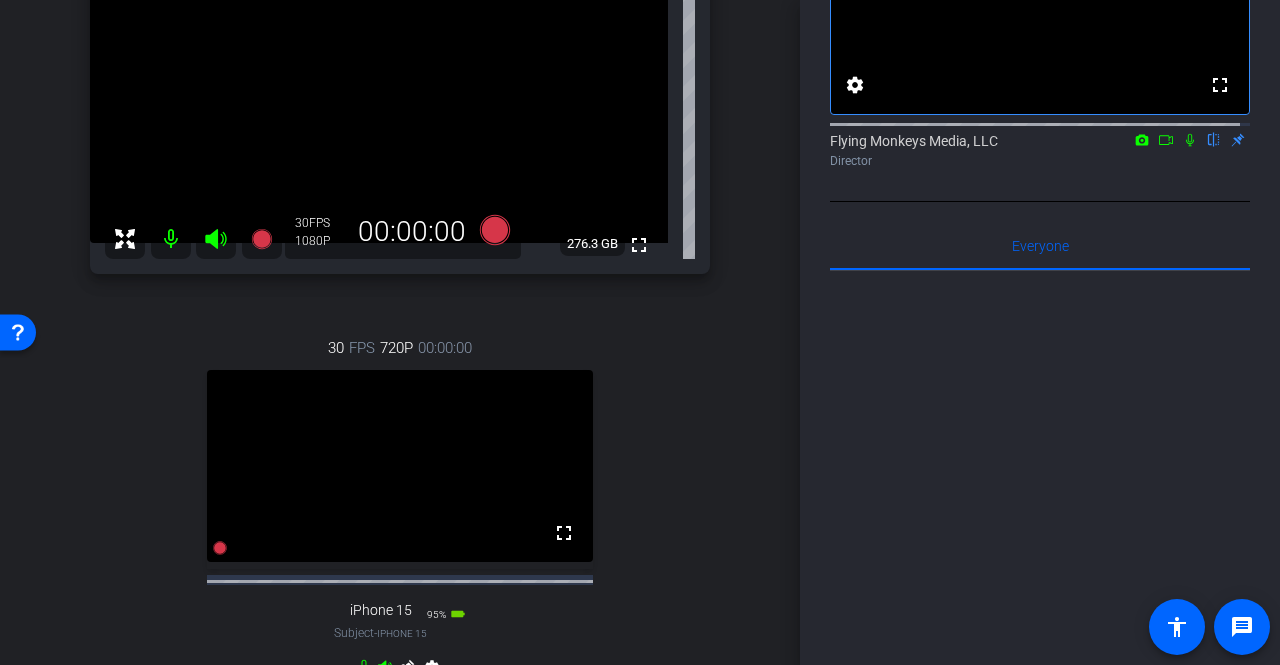 click at bounding box center [400, 466] 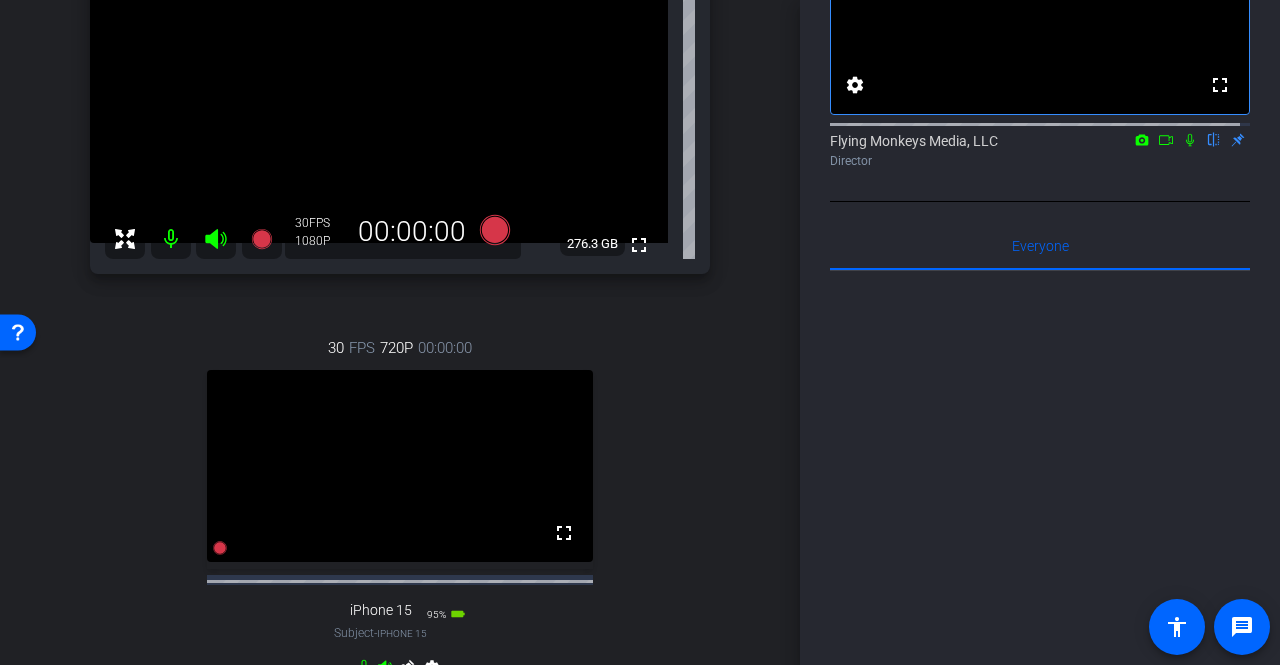 click at bounding box center (400, 466) 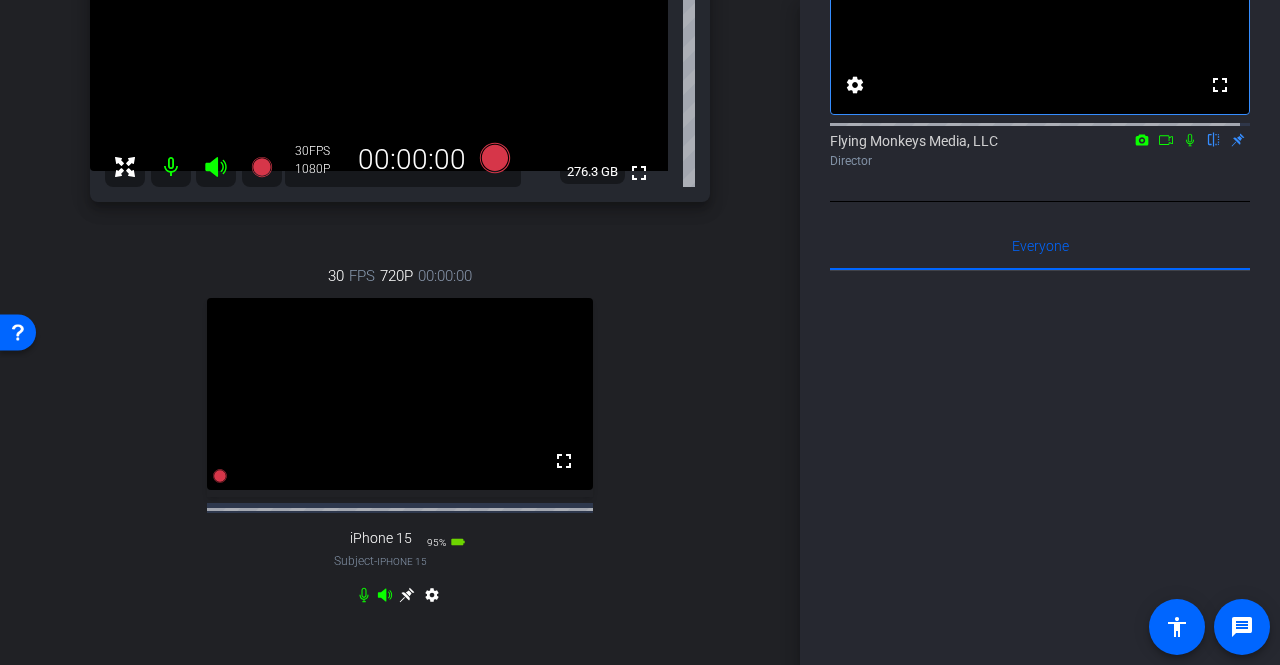 scroll, scrollTop: 300, scrollLeft: 0, axis: vertical 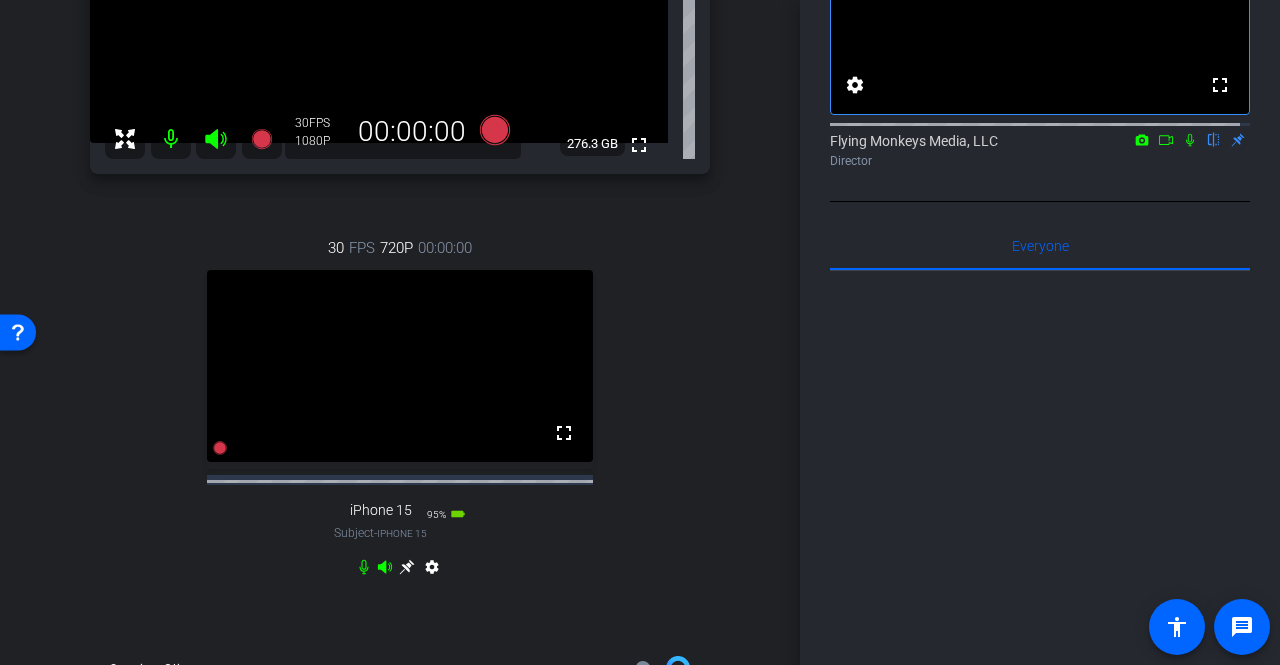 click on "settings" at bounding box center (432, 571) 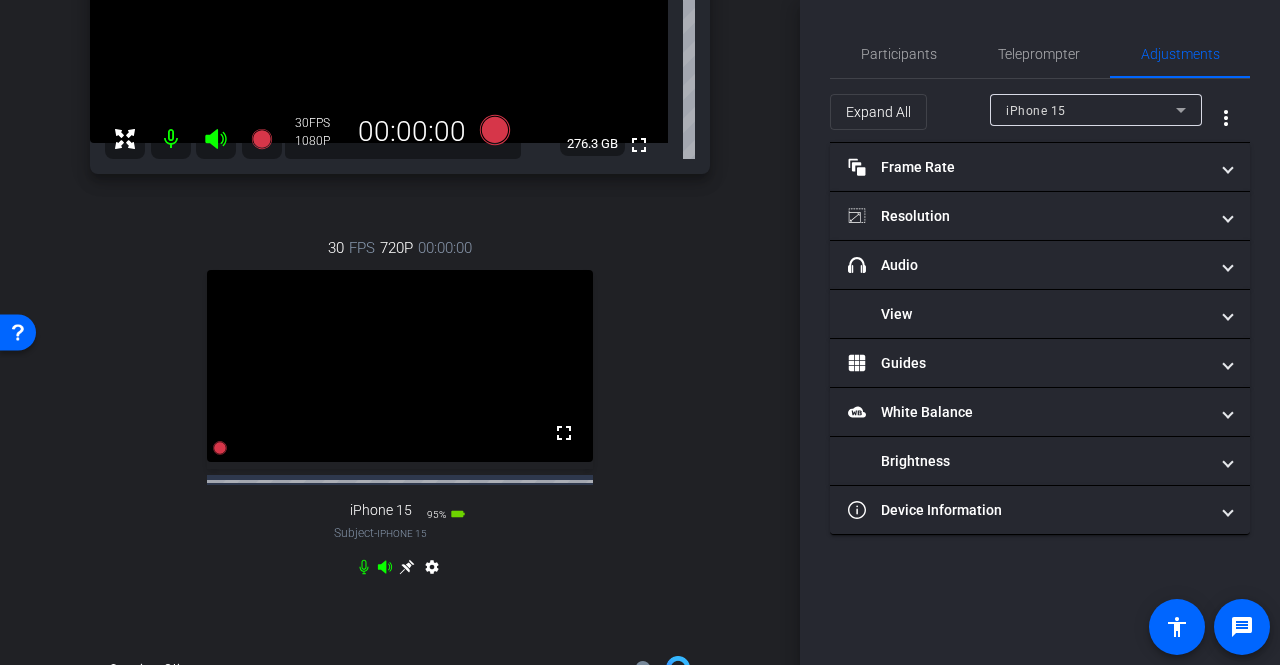 scroll, scrollTop: 0, scrollLeft: 0, axis: both 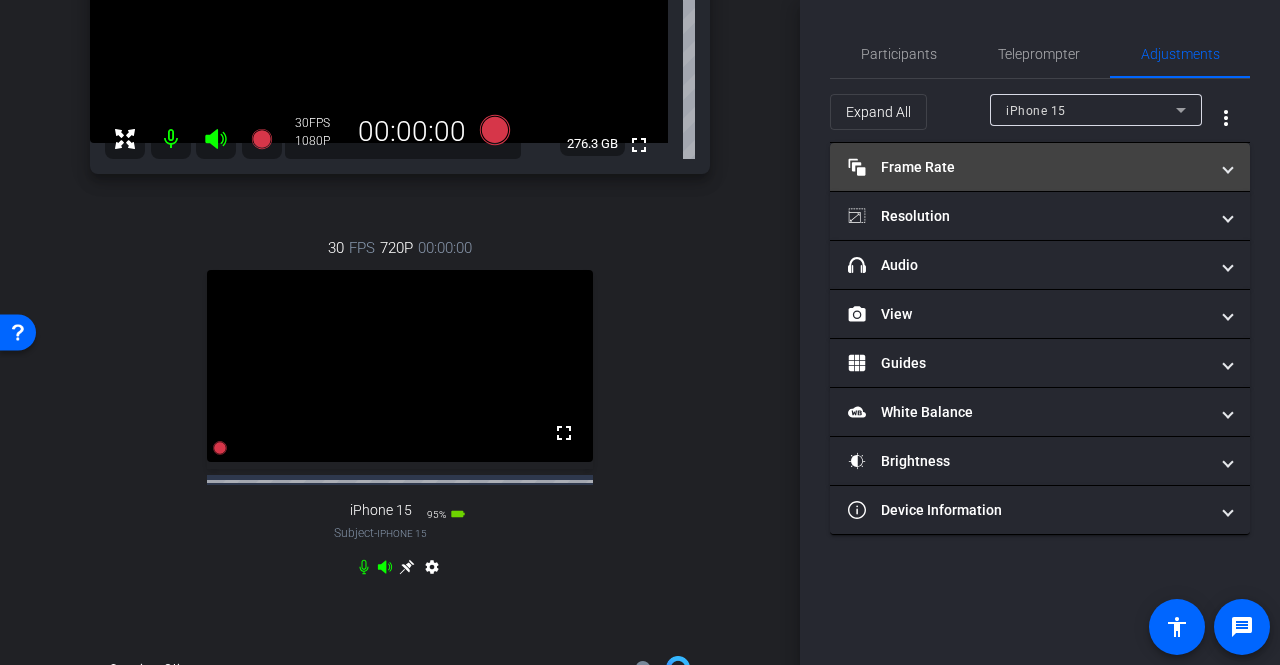click on "Frame Rate
Frame Rate" at bounding box center [1028, 167] 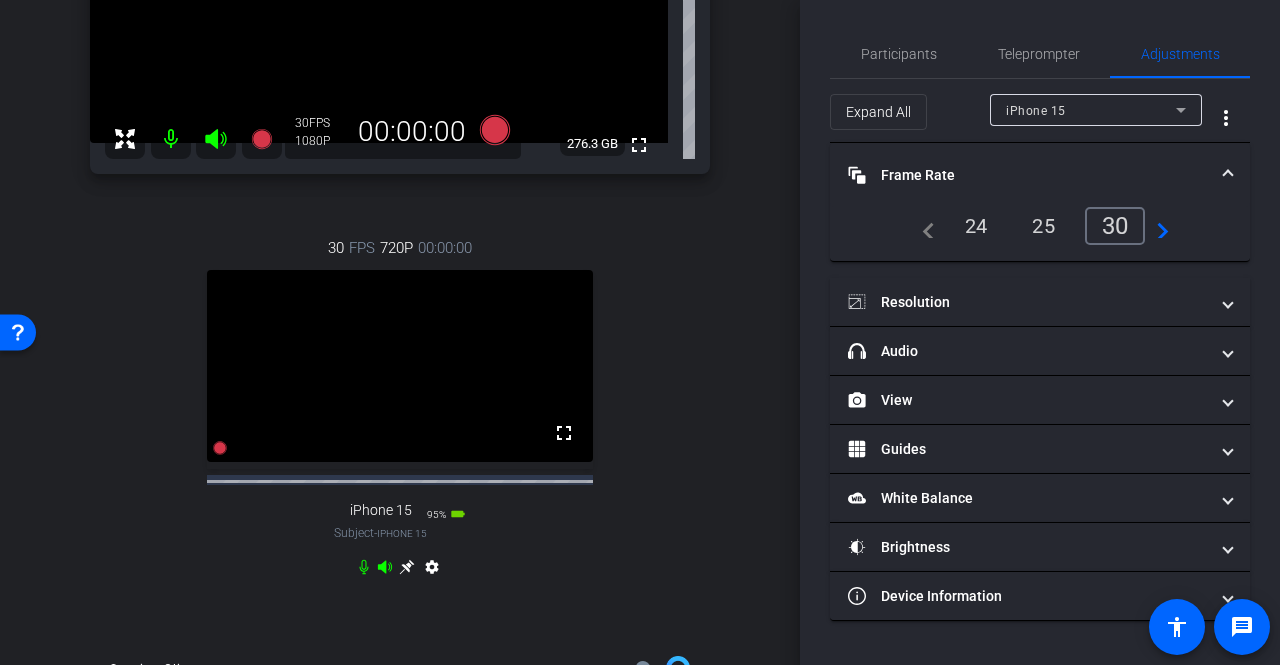 click on "30" at bounding box center [1115, 226] 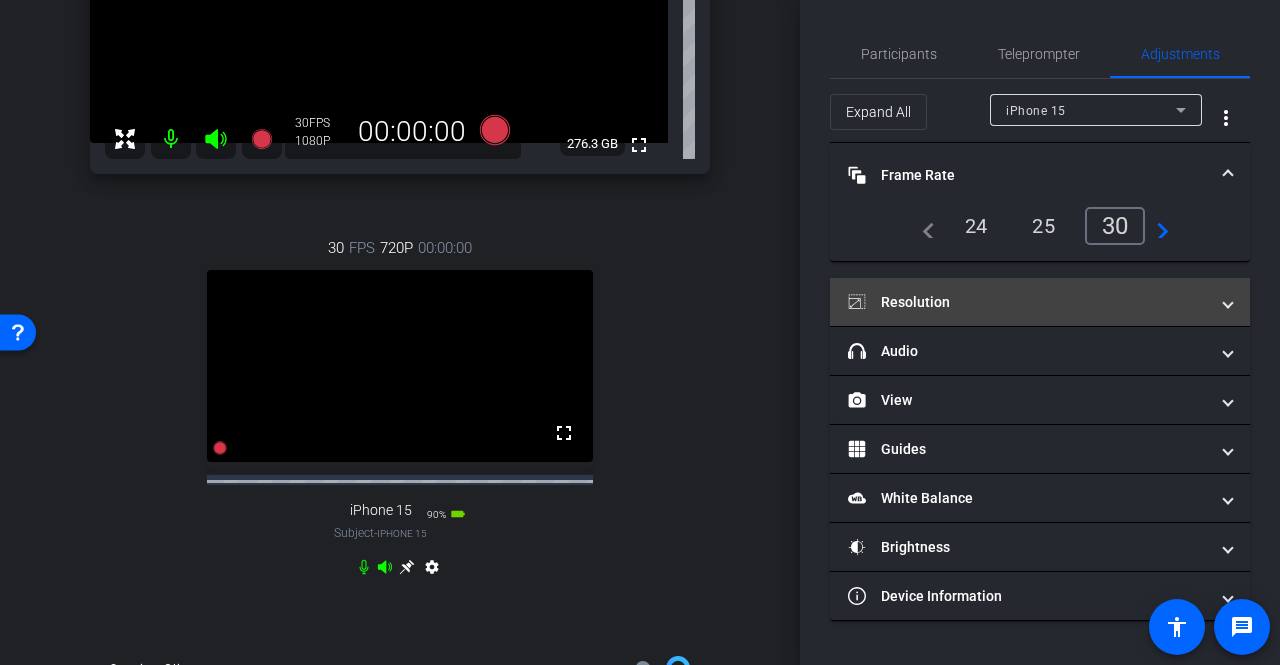 click on "Resolution" at bounding box center (1028, 302) 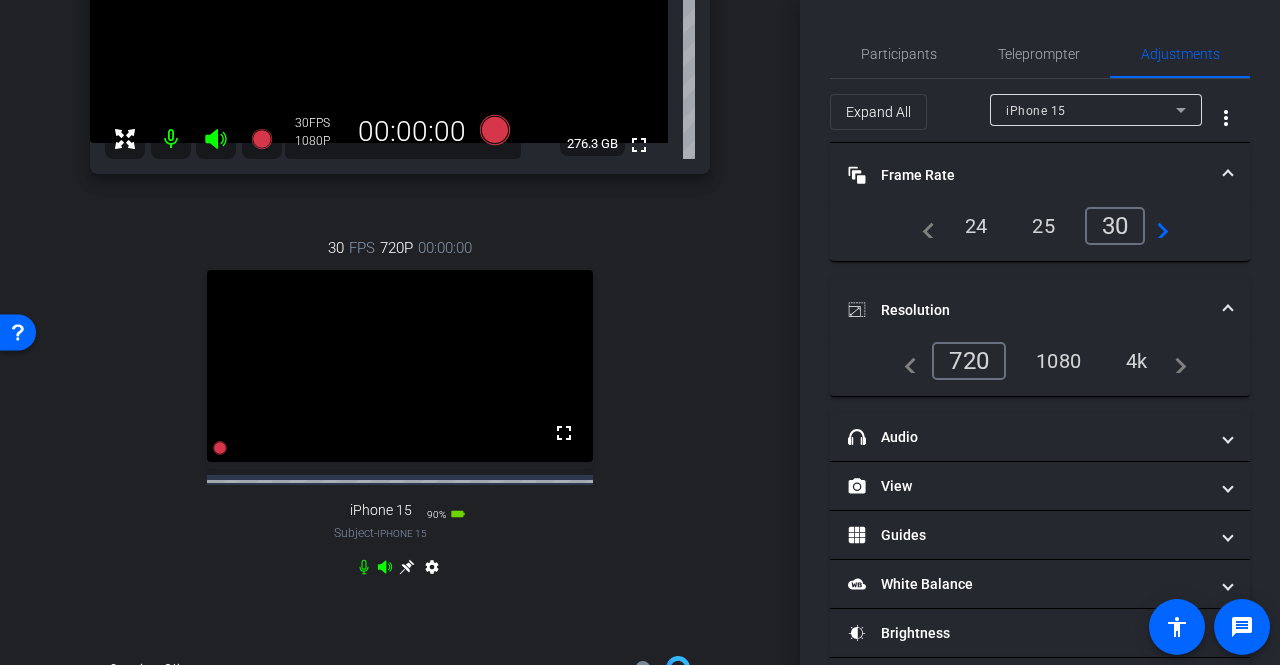 click on "1080" at bounding box center [1058, 361] 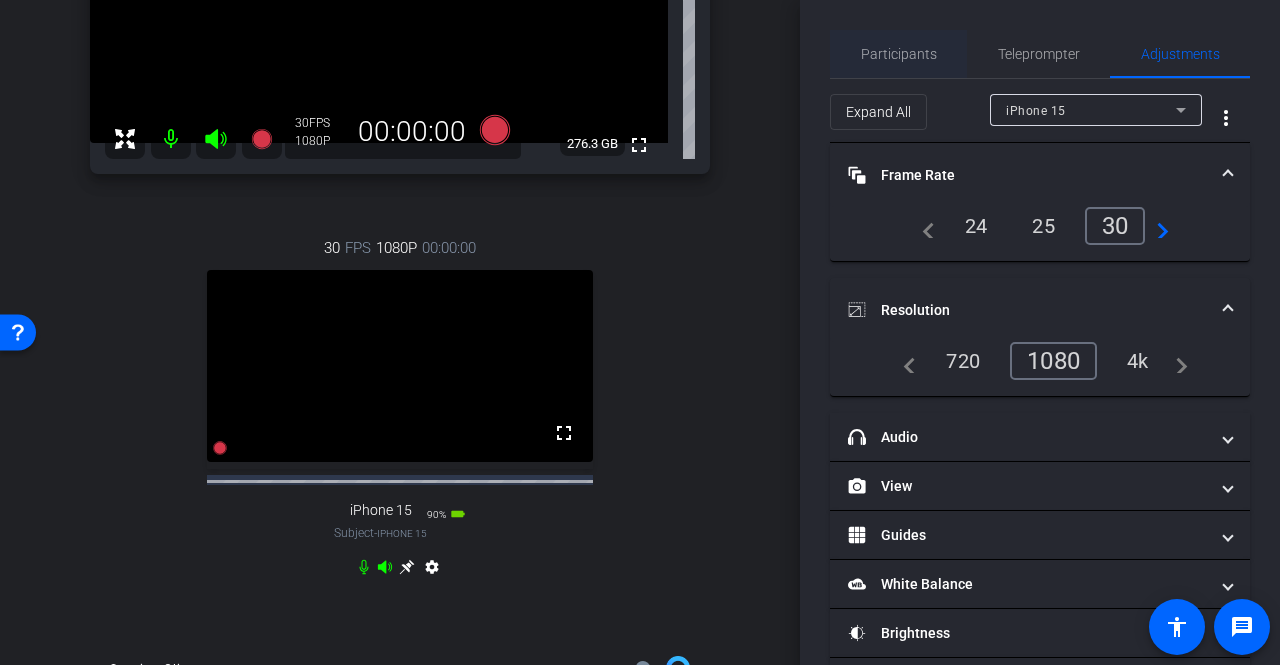 click on "Participants" at bounding box center [899, 54] 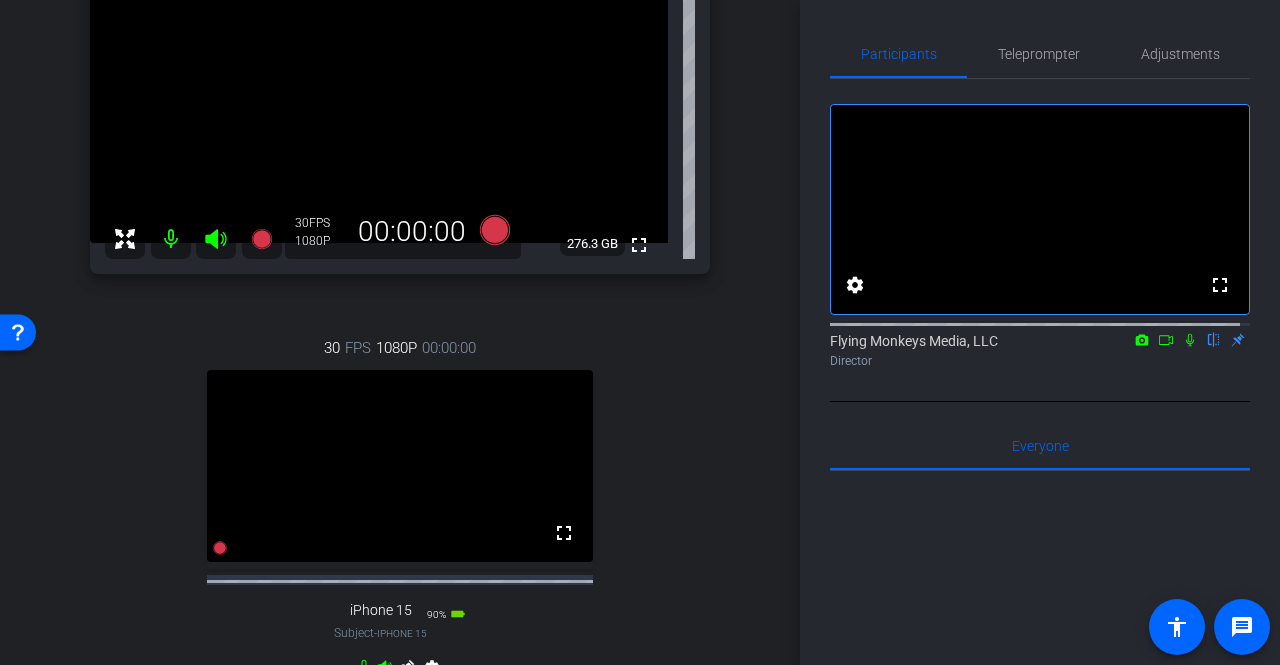 scroll, scrollTop: 300, scrollLeft: 0, axis: vertical 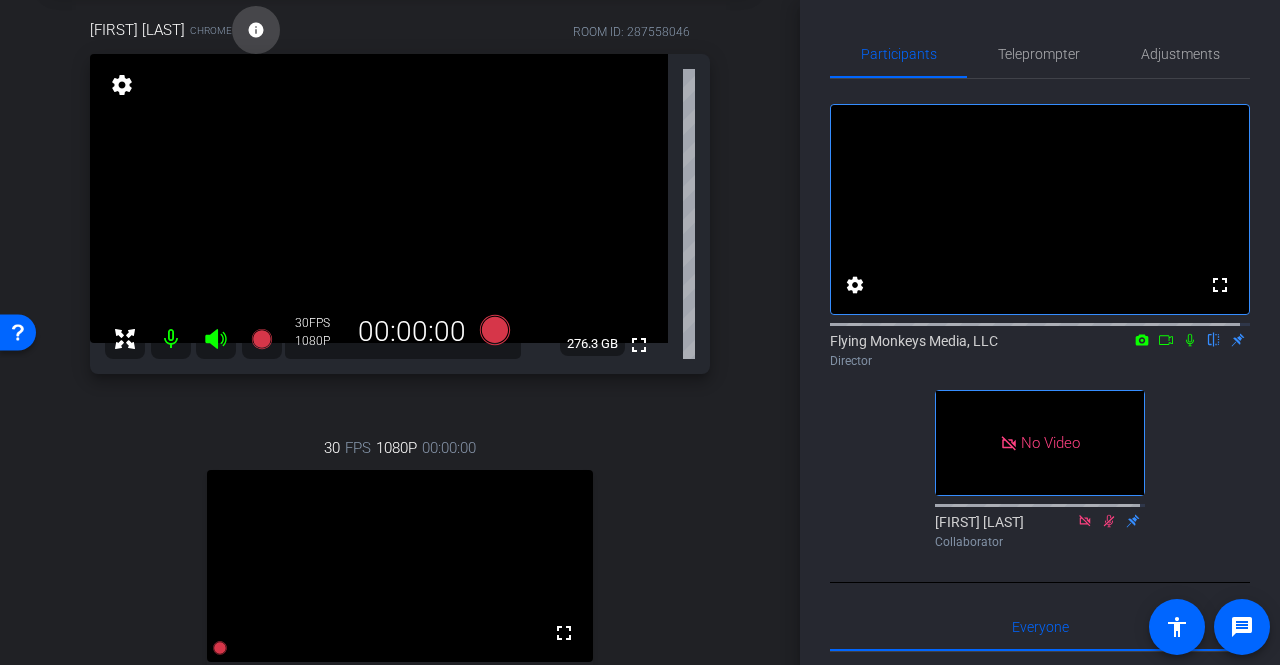 click at bounding box center (256, 30) 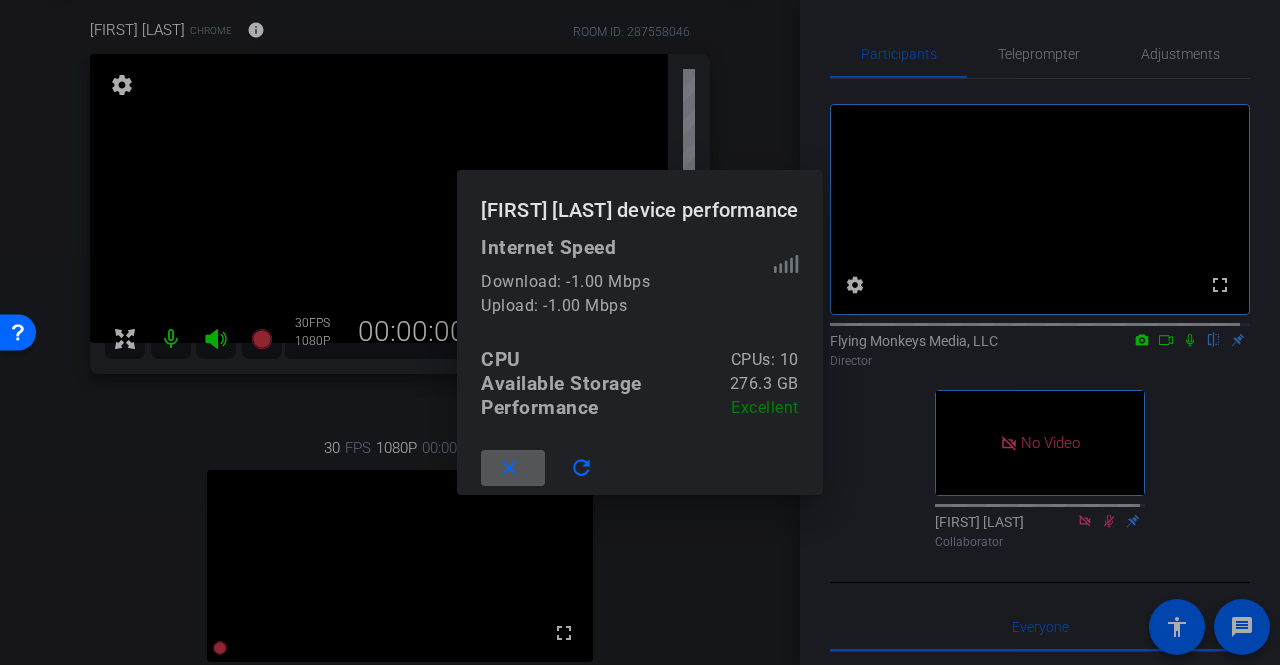 click at bounding box center (513, 468) 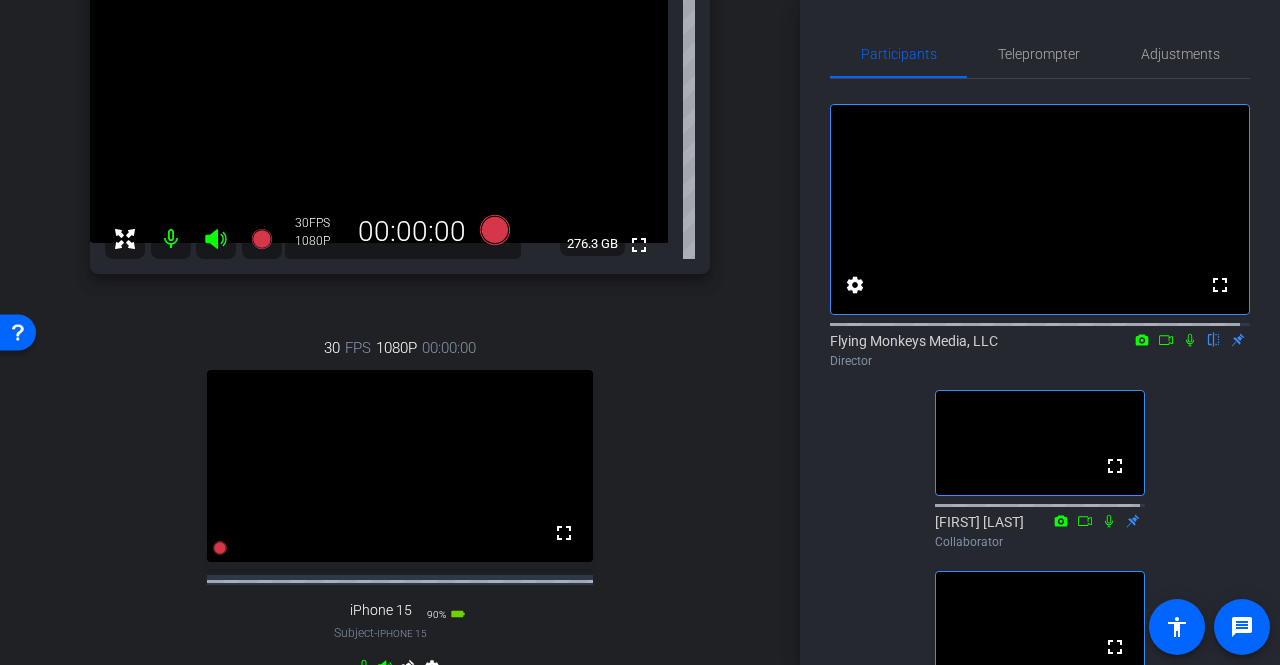 scroll, scrollTop: 100, scrollLeft: 0, axis: vertical 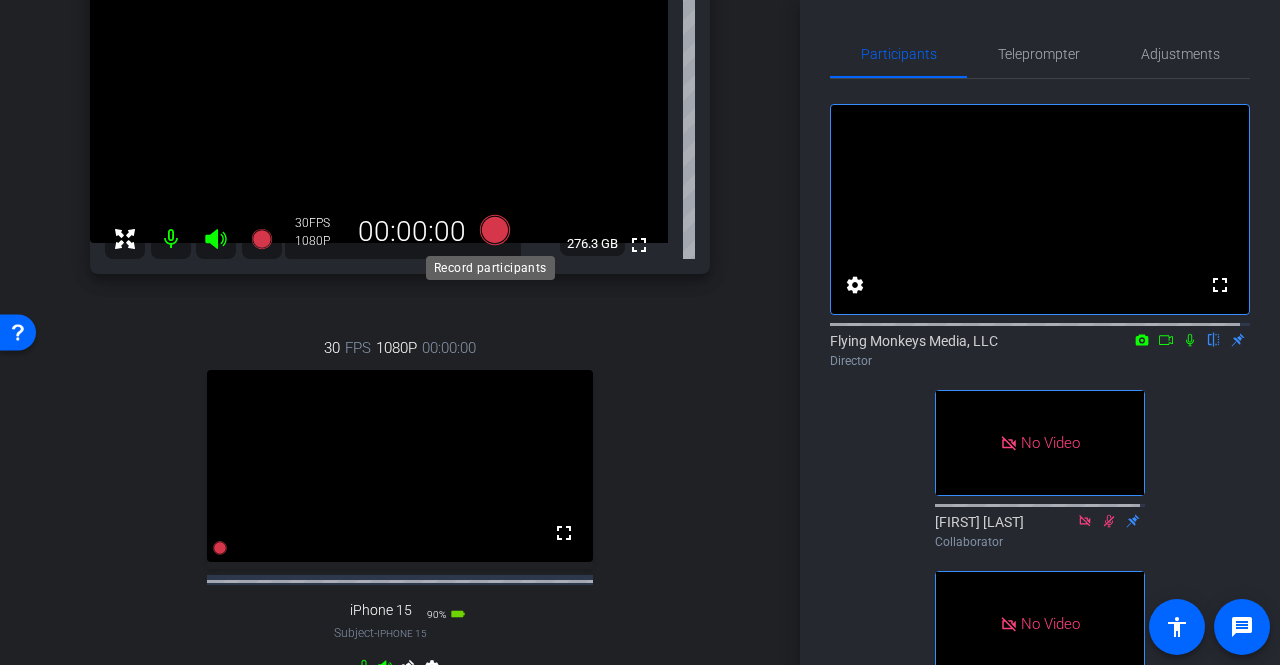 click 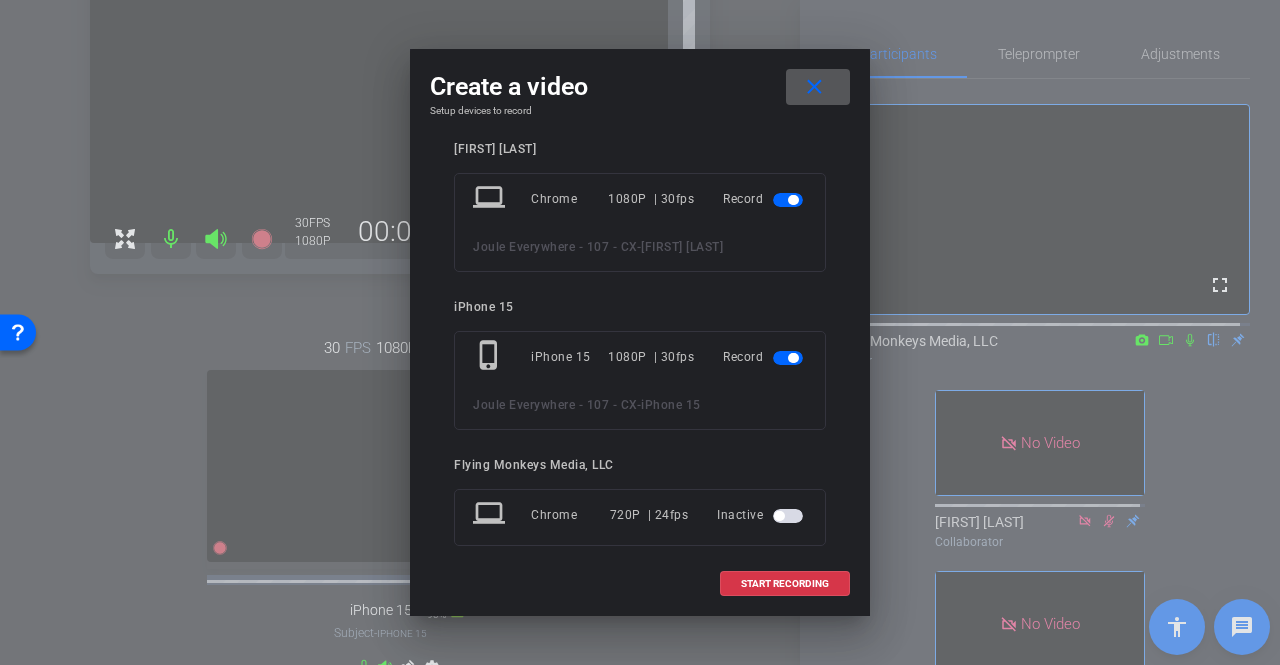 scroll, scrollTop: 0, scrollLeft: 0, axis: both 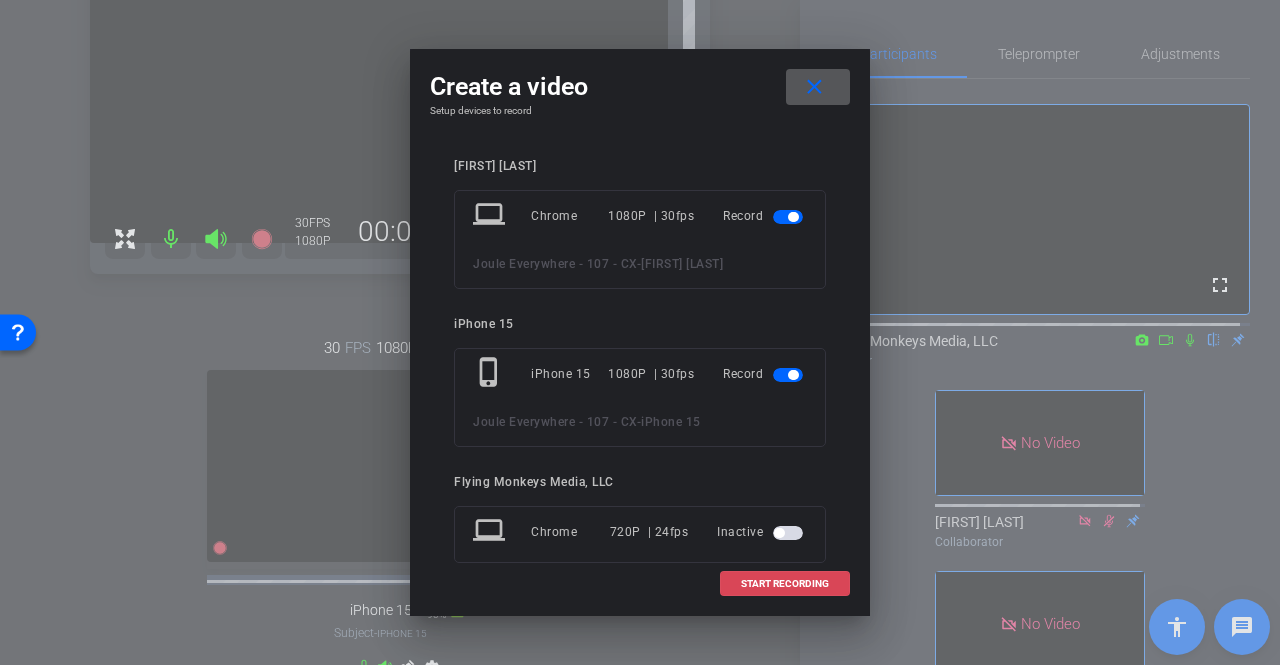 click at bounding box center (785, 584) 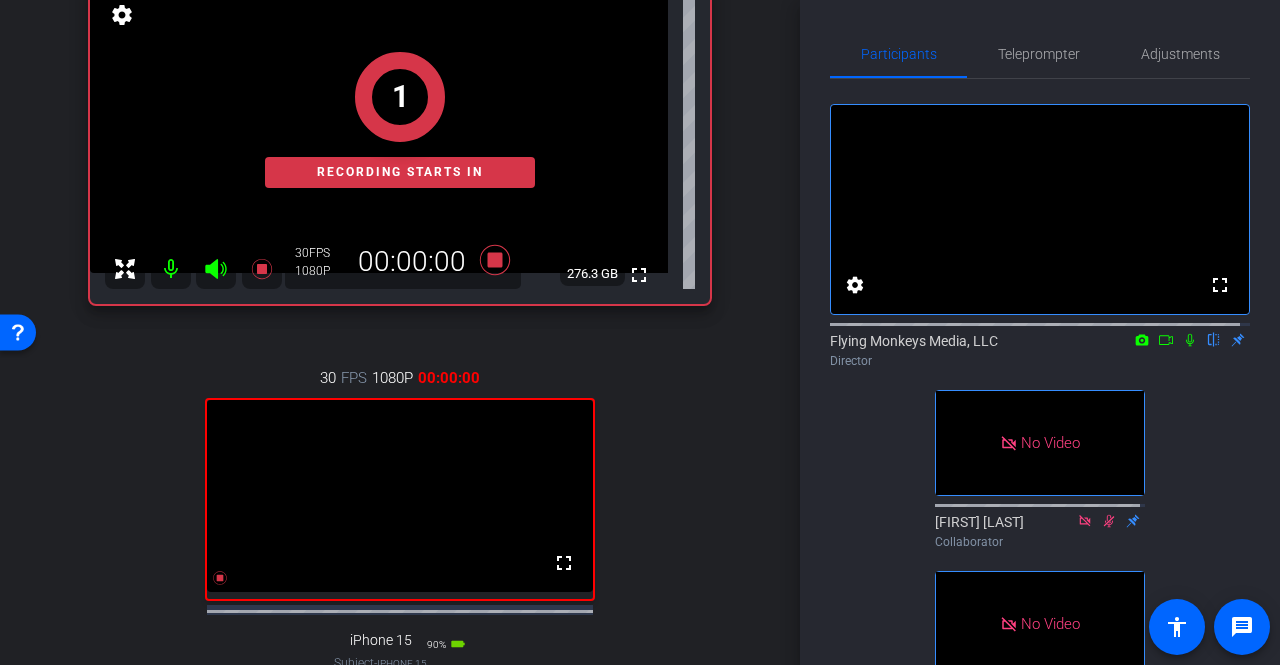 scroll, scrollTop: 200, scrollLeft: 0, axis: vertical 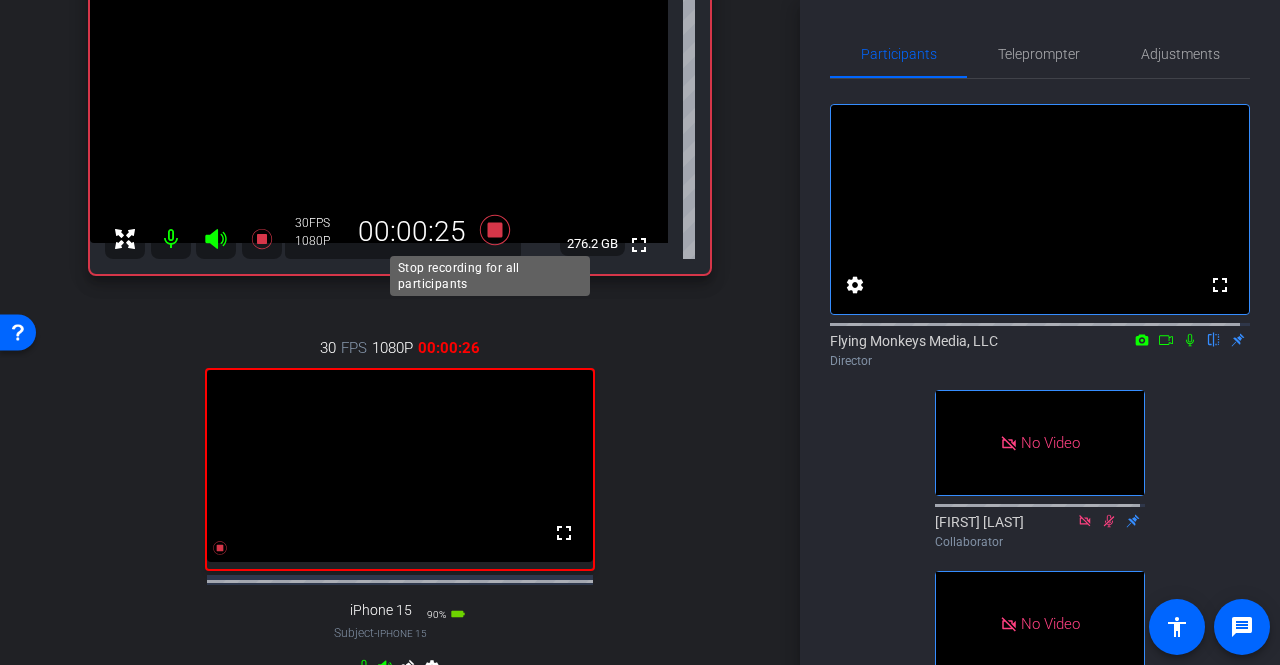 click 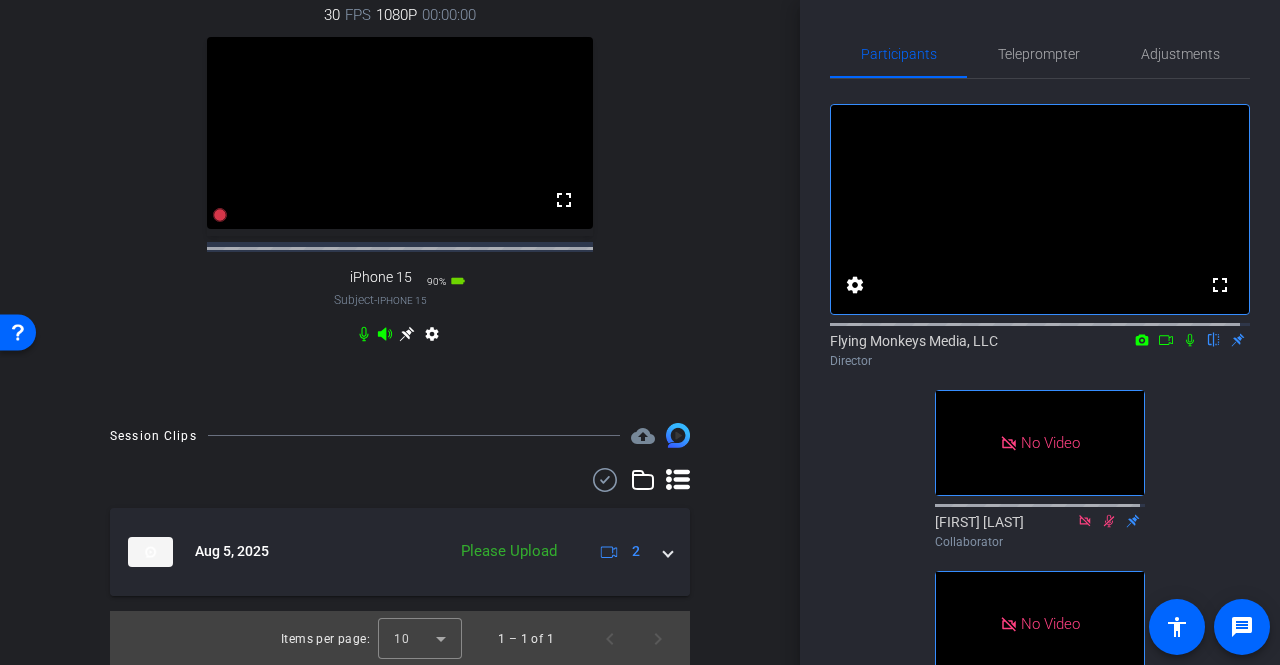 scroll, scrollTop: 552, scrollLeft: 0, axis: vertical 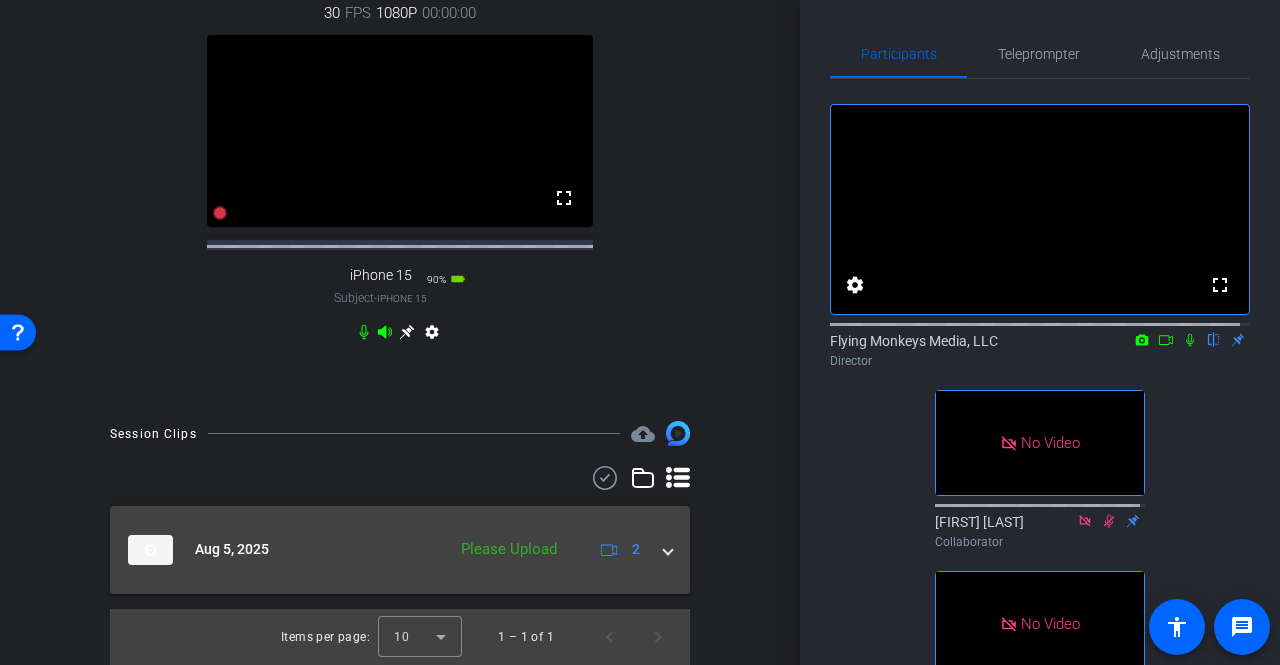 click at bounding box center (668, 549) 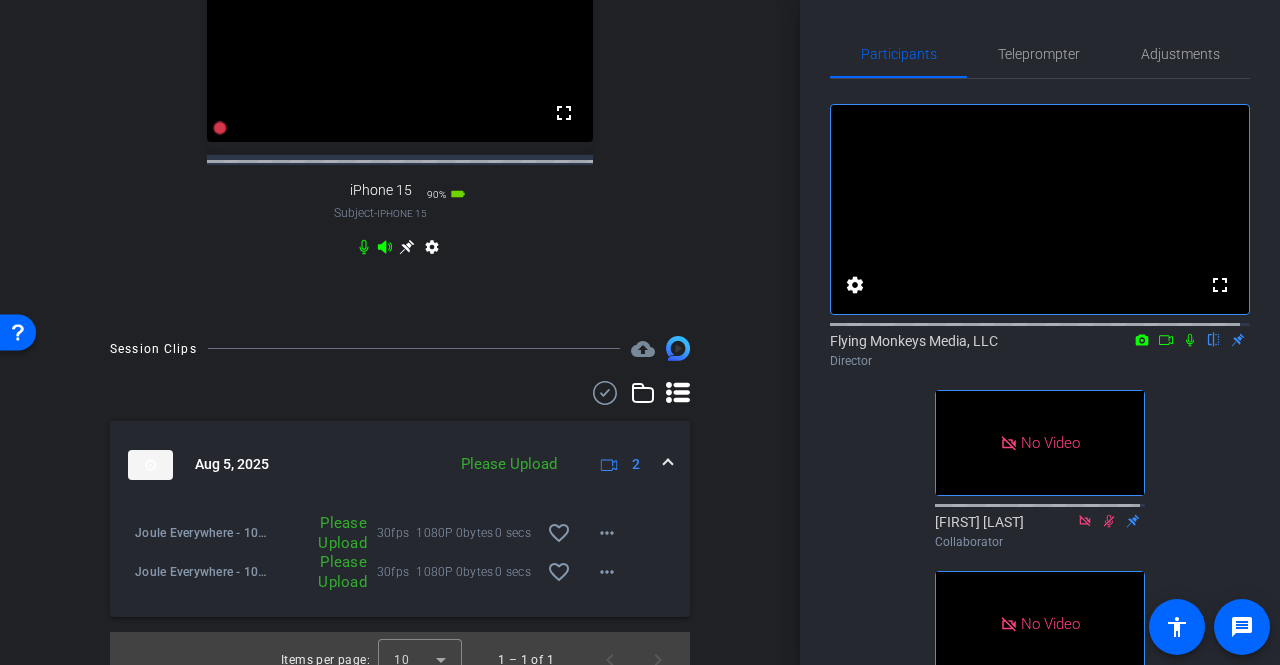 scroll, scrollTop: 660, scrollLeft: 0, axis: vertical 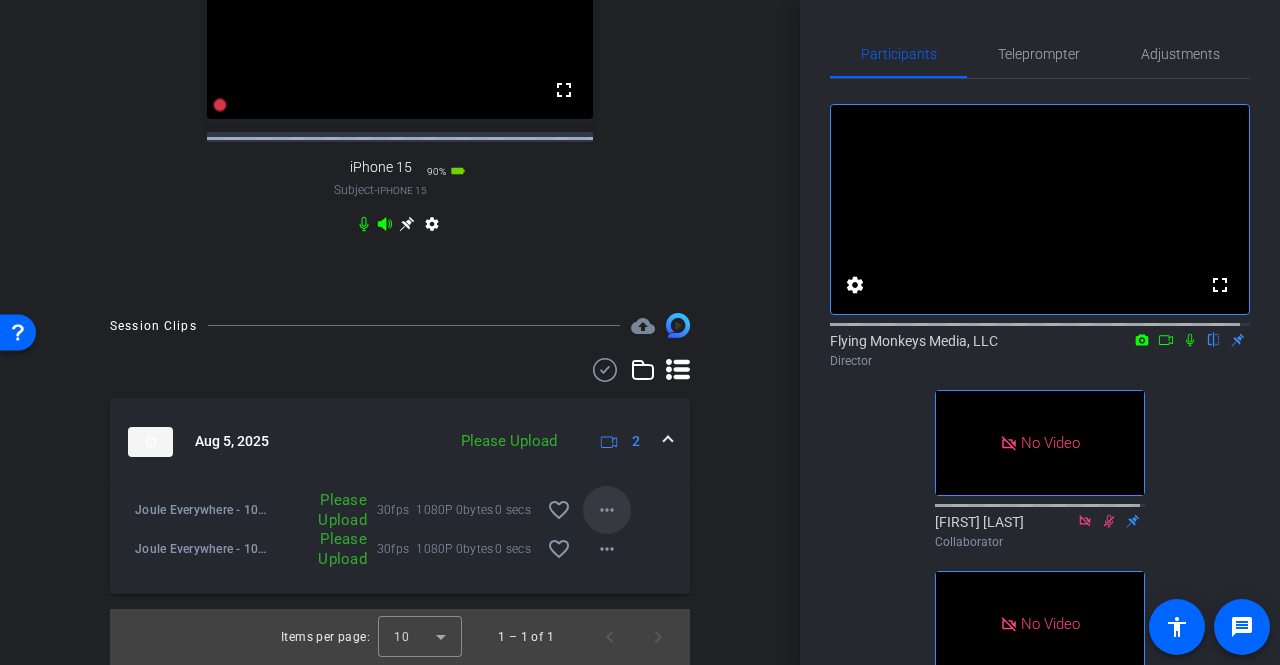 click on "more_horiz" at bounding box center (607, 510) 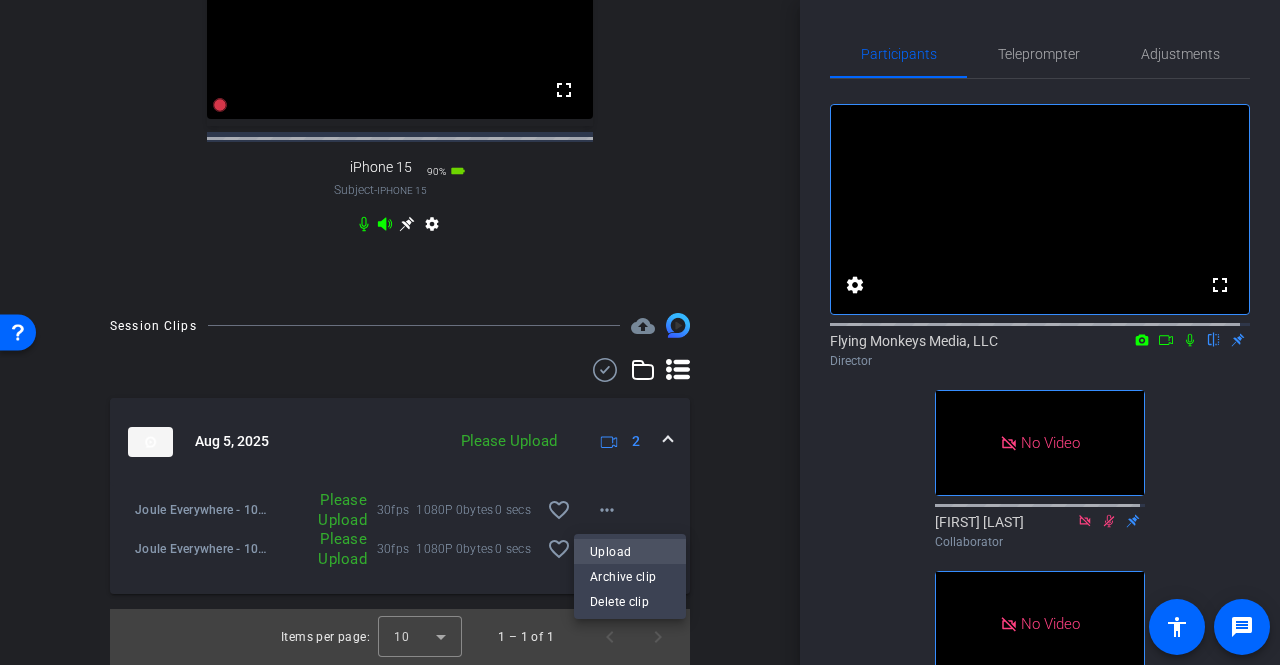 click on "Upload" at bounding box center [630, 552] 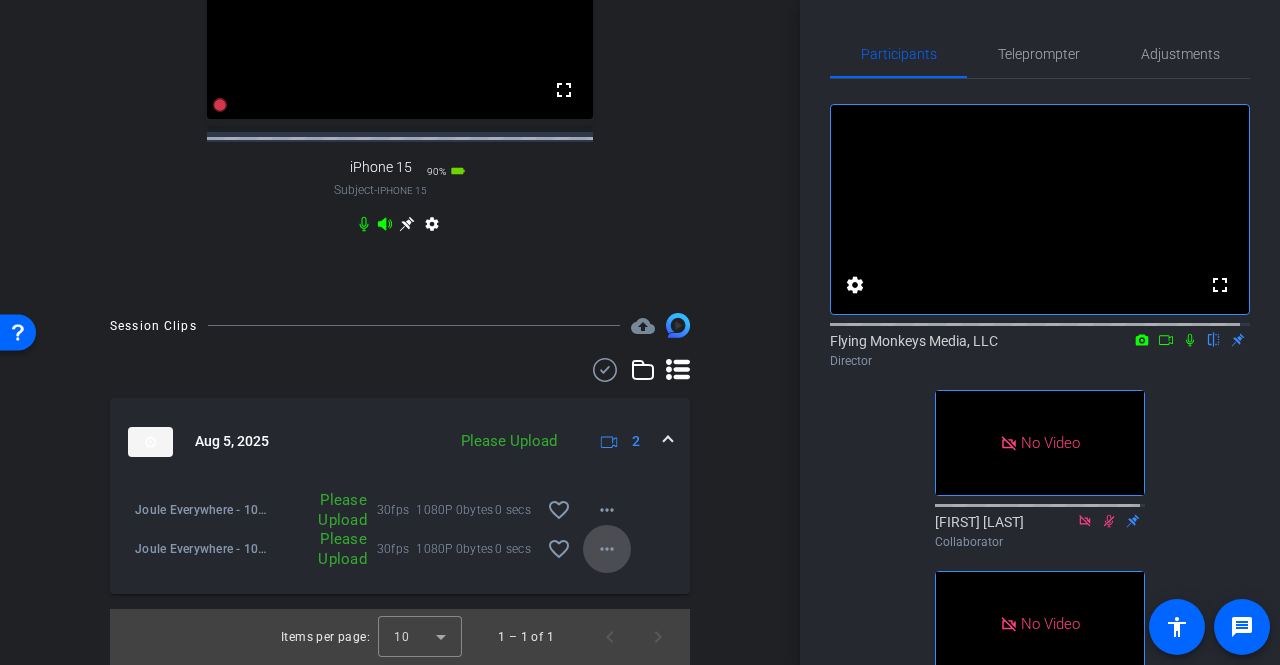 click on "more_horiz" at bounding box center [607, 549] 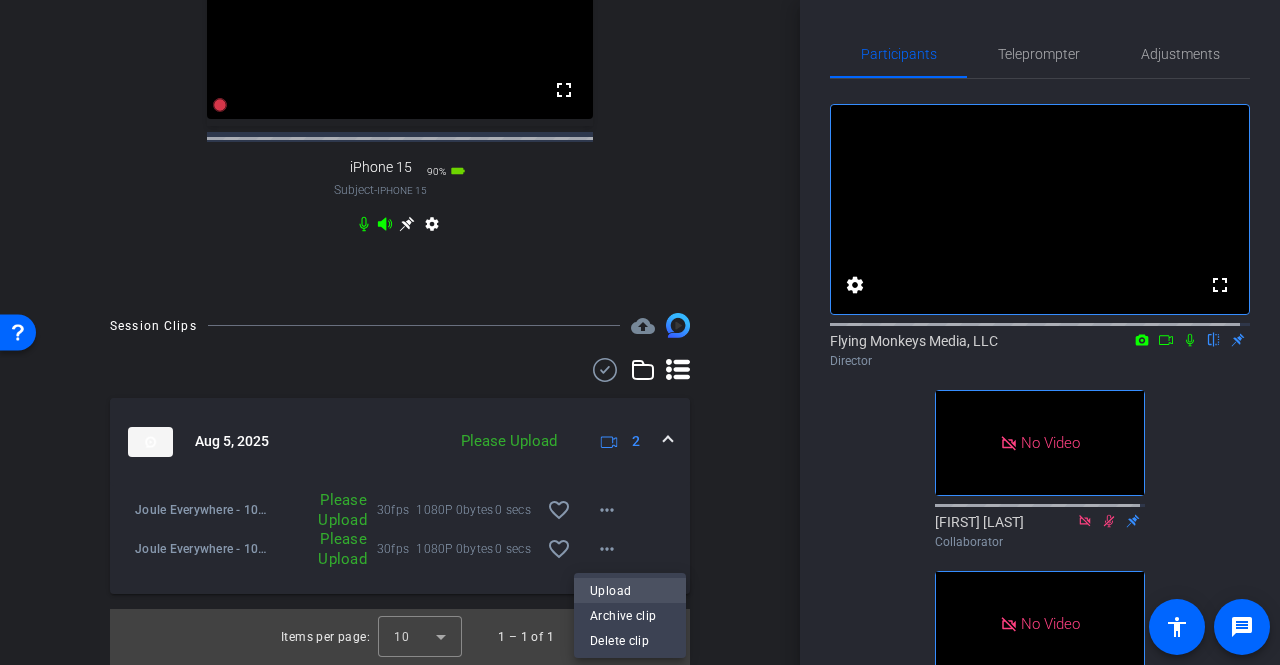 click on "Upload" at bounding box center (630, 591) 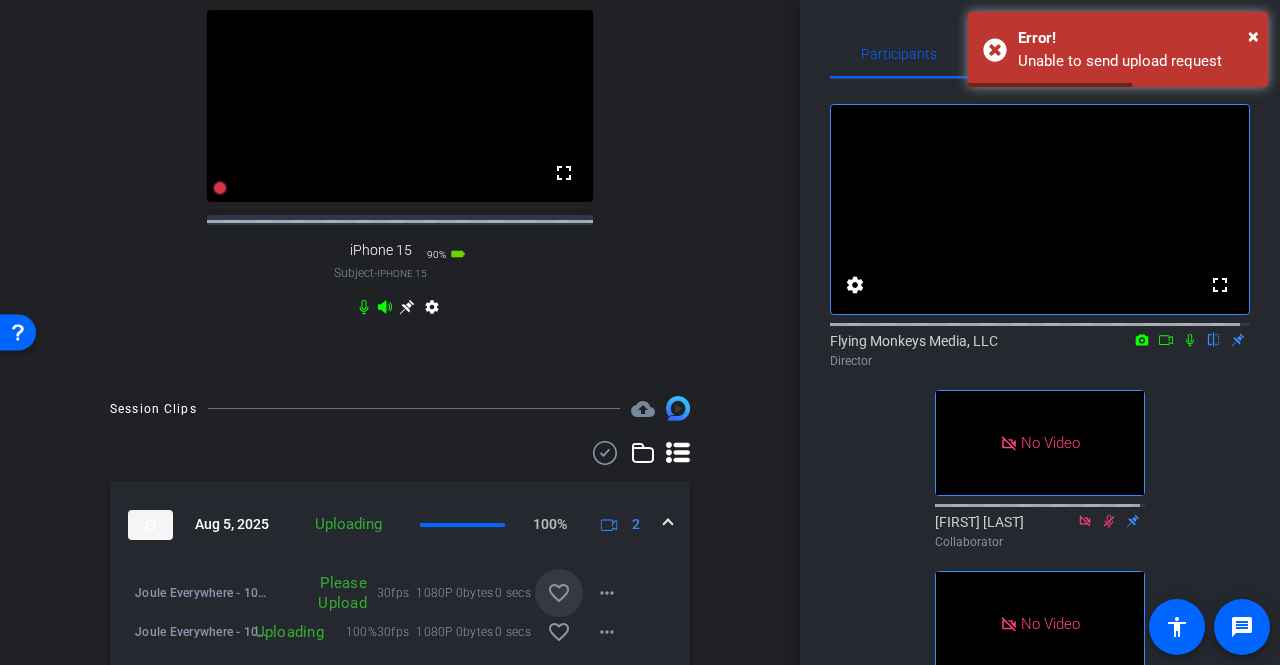 scroll, scrollTop: 660, scrollLeft: 0, axis: vertical 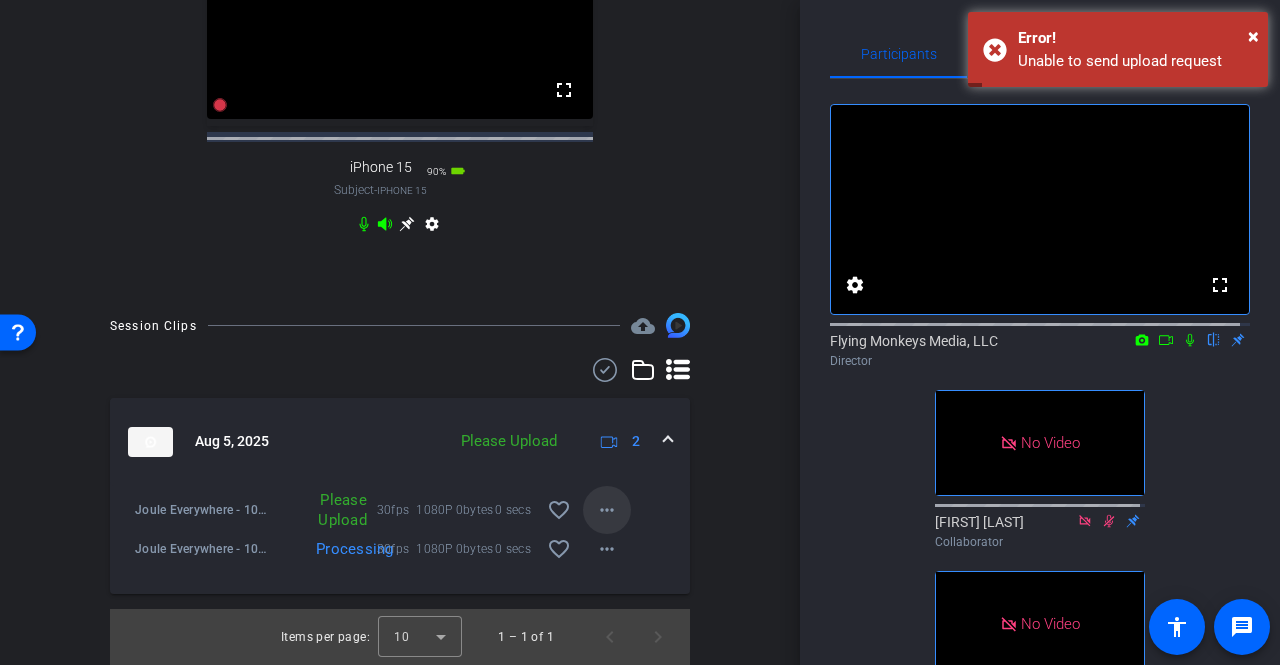 click on "more_horiz" at bounding box center [607, 510] 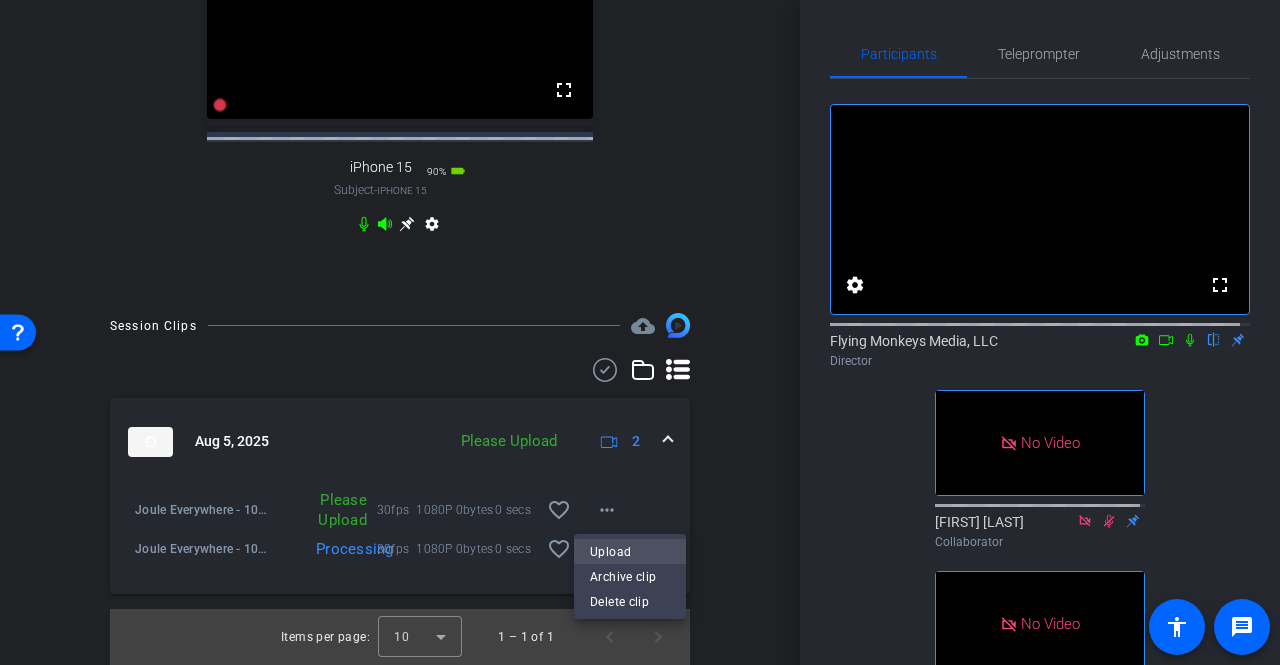 click on "Upload" at bounding box center [630, 552] 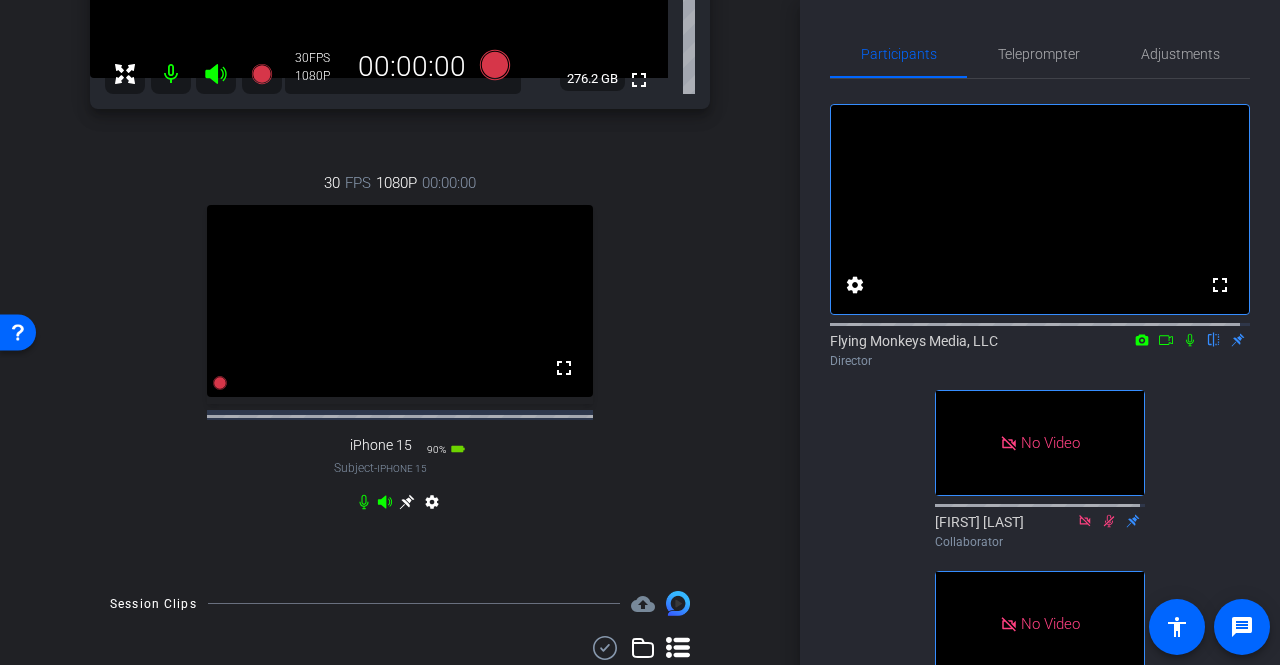 scroll, scrollTop: 360, scrollLeft: 0, axis: vertical 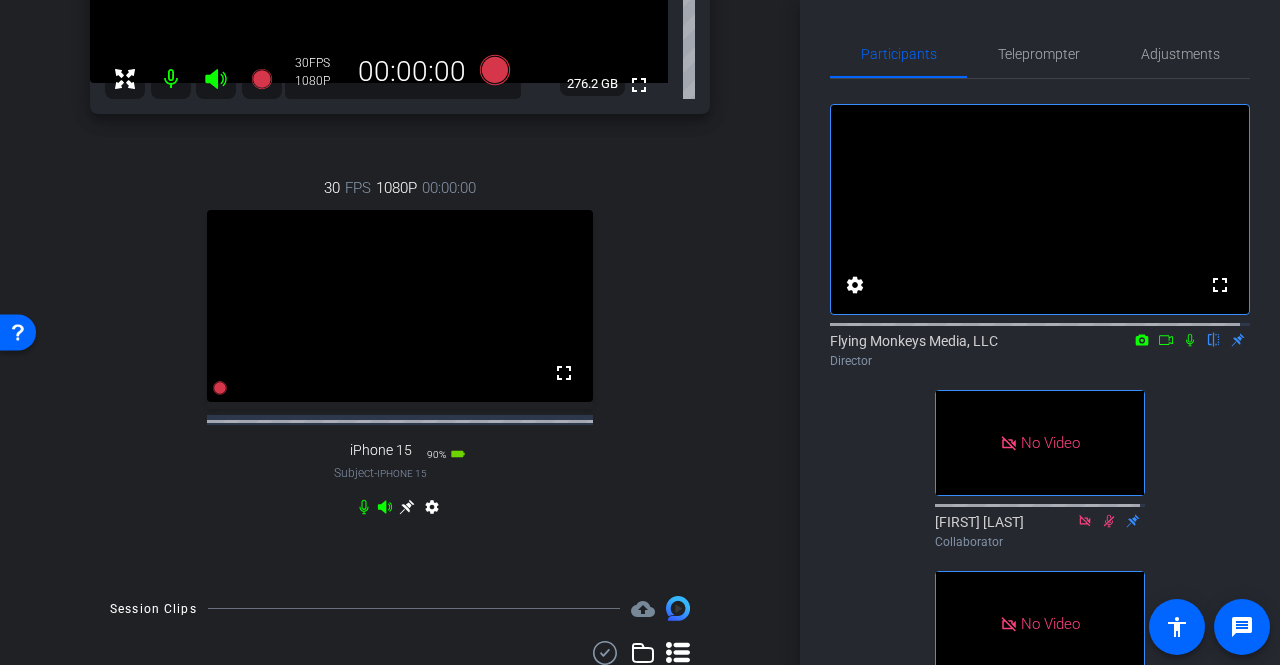 click at bounding box center (400, 306) 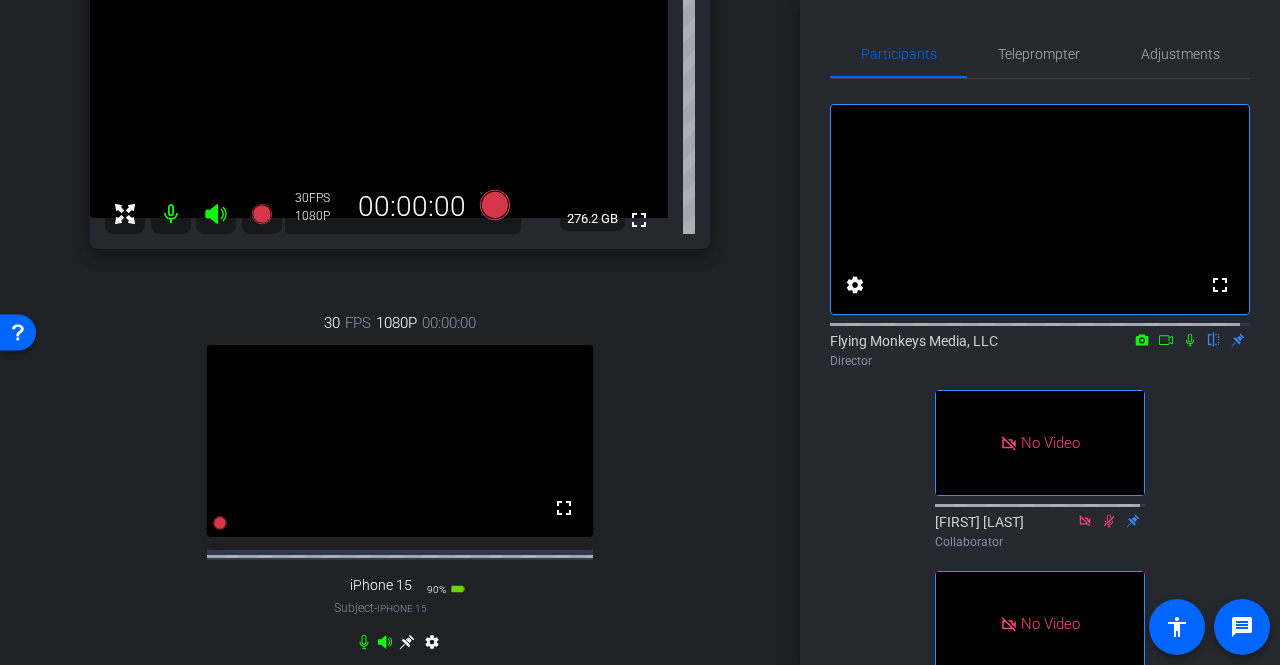 scroll, scrollTop: 160, scrollLeft: 0, axis: vertical 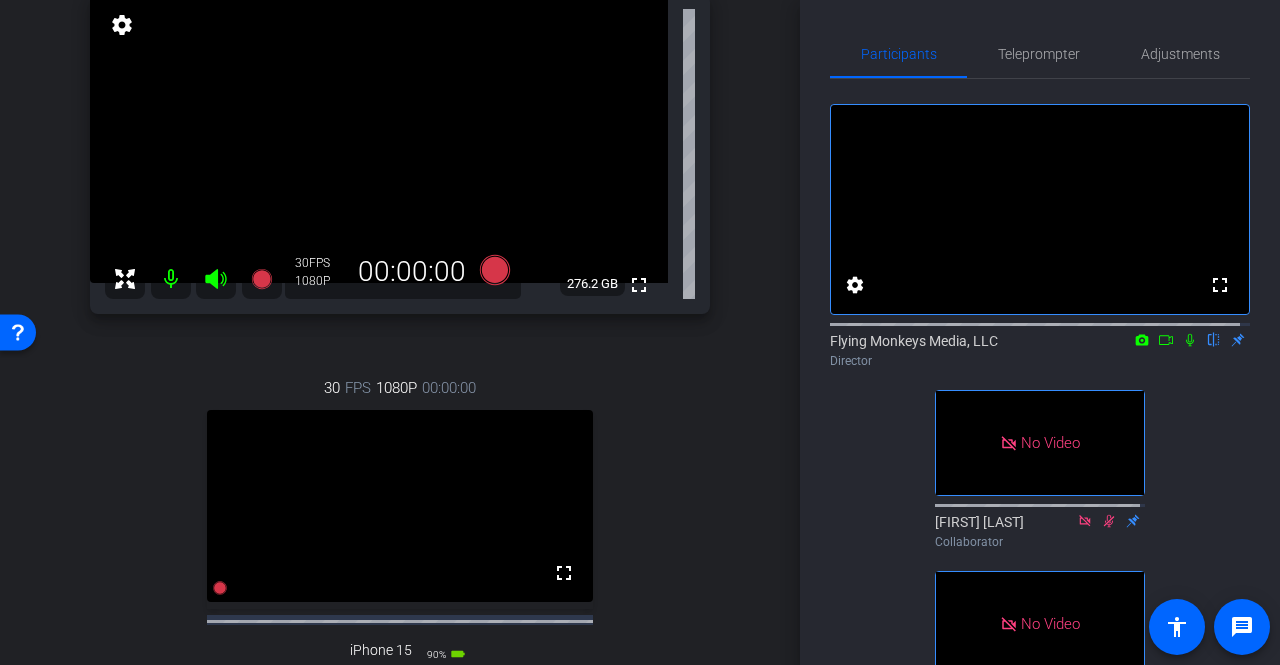 click at bounding box center (379, 138) 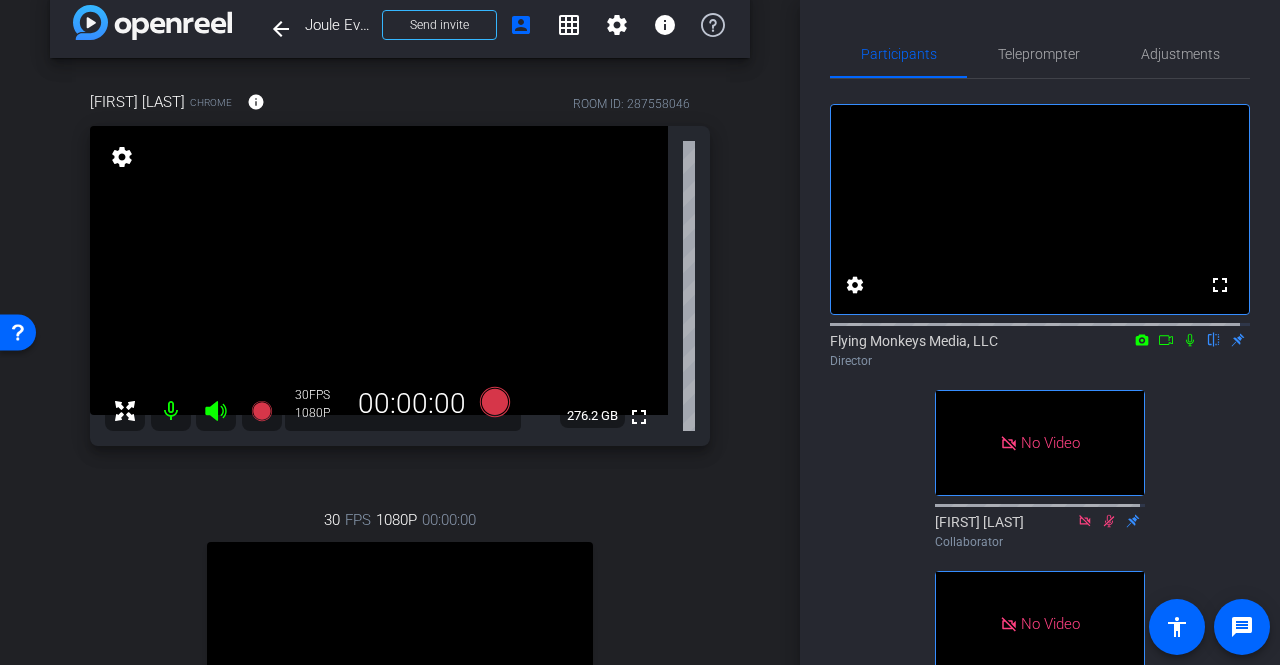 scroll, scrollTop: 0, scrollLeft: 0, axis: both 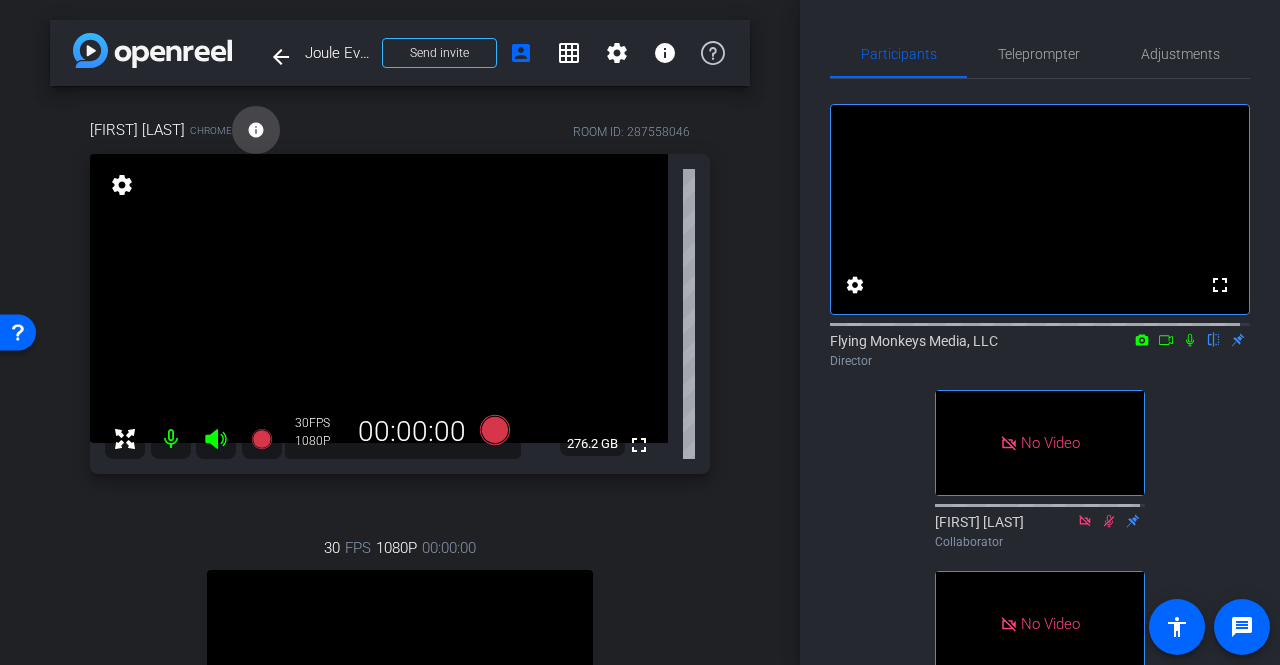 click on "info" at bounding box center [256, 130] 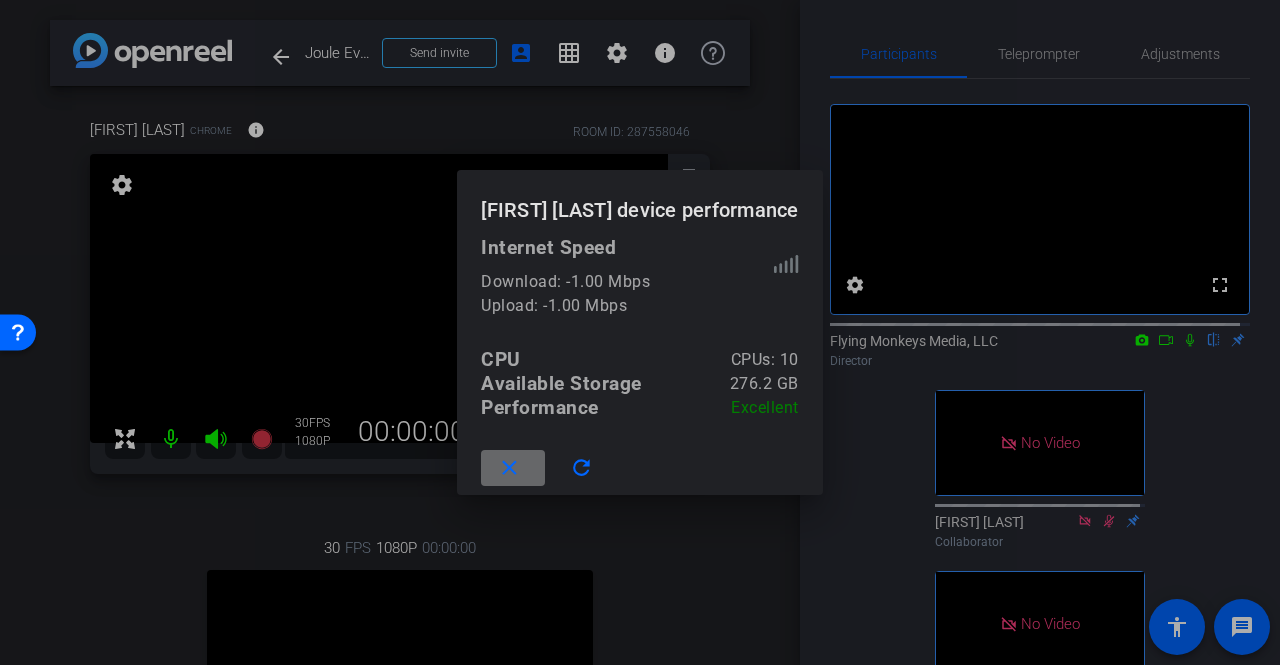 click on "close" at bounding box center [509, 468] 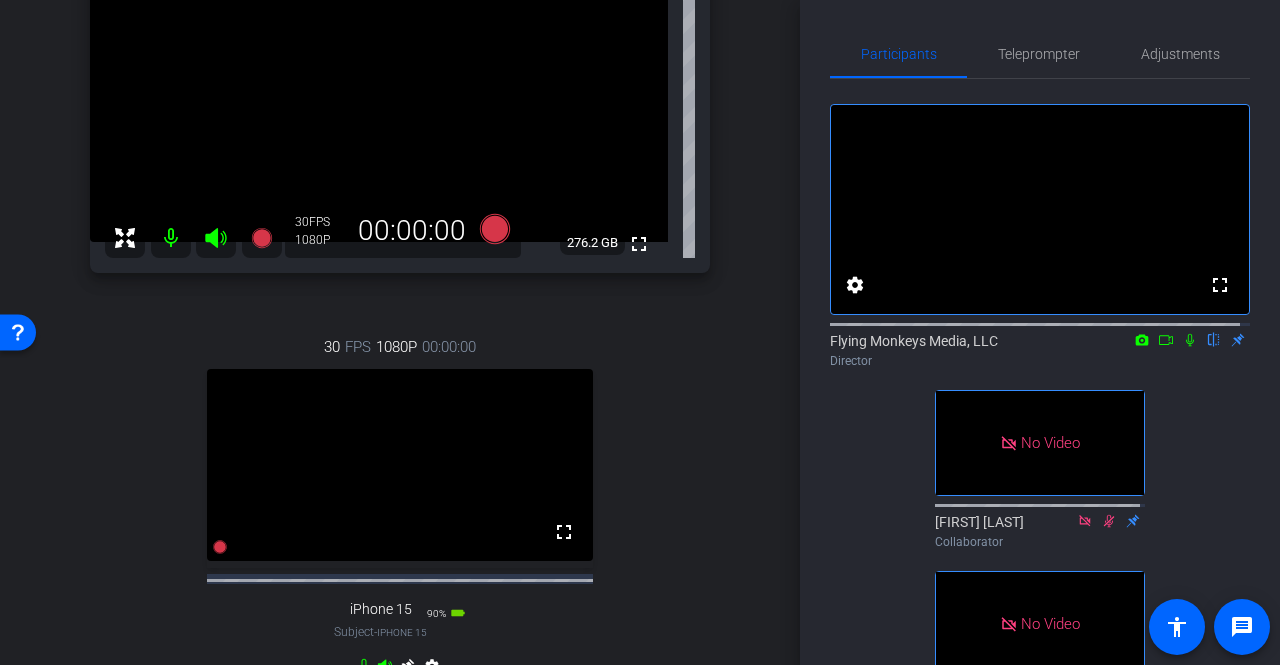 scroll, scrollTop: 300, scrollLeft: 0, axis: vertical 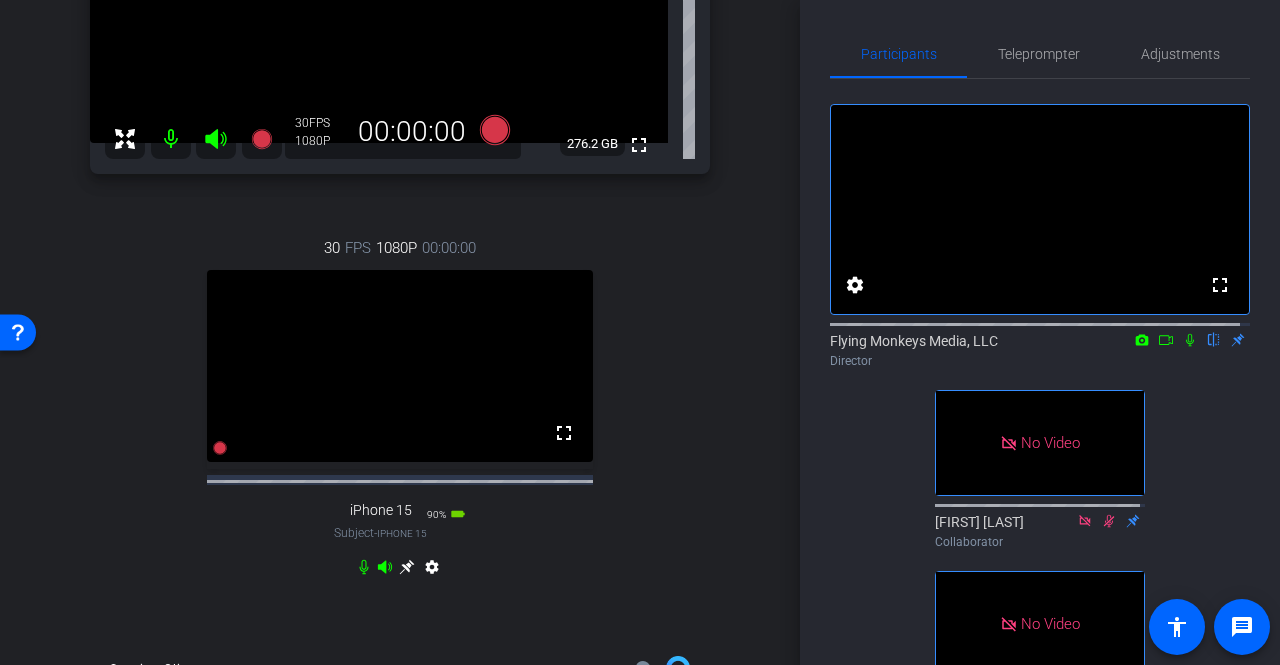 click at bounding box center (400, 366) 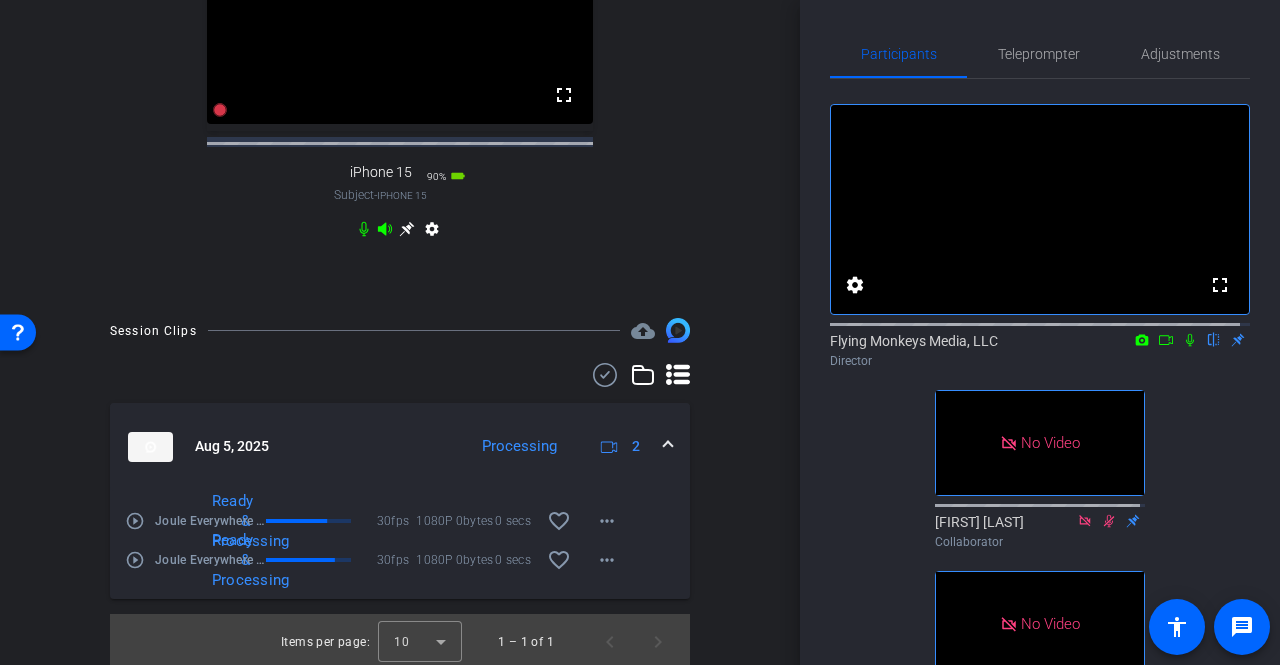 scroll, scrollTop: 660, scrollLeft: 0, axis: vertical 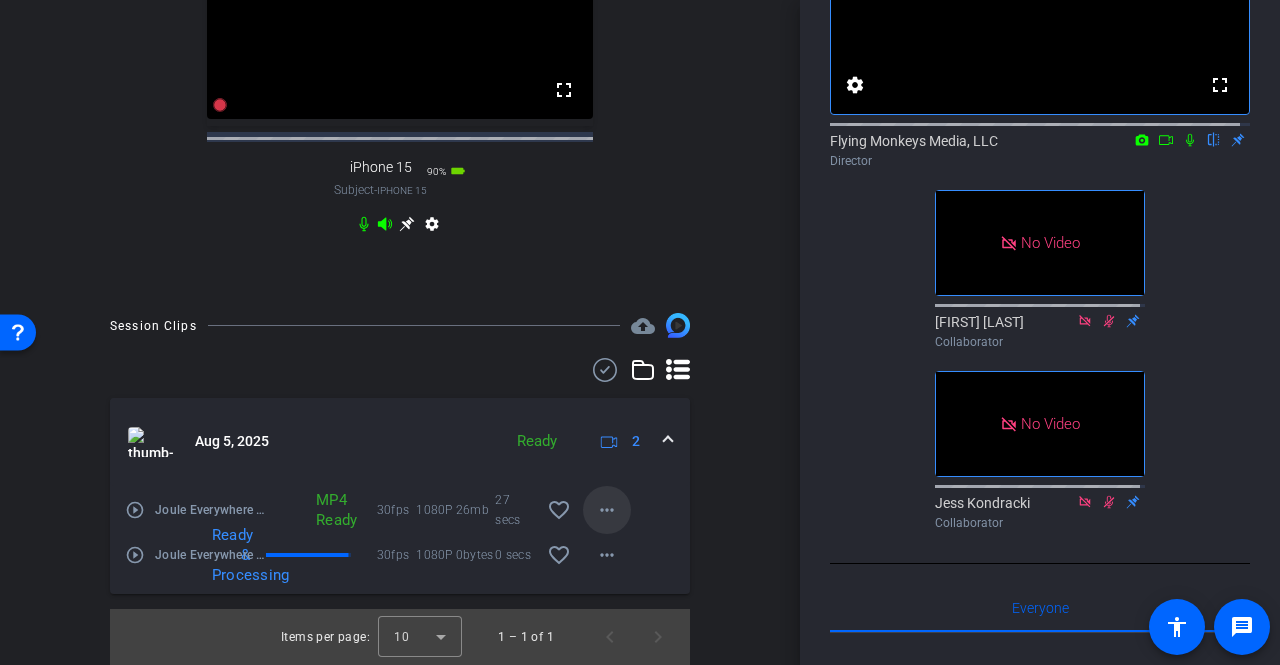 click on "more_horiz" at bounding box center [607, 510] 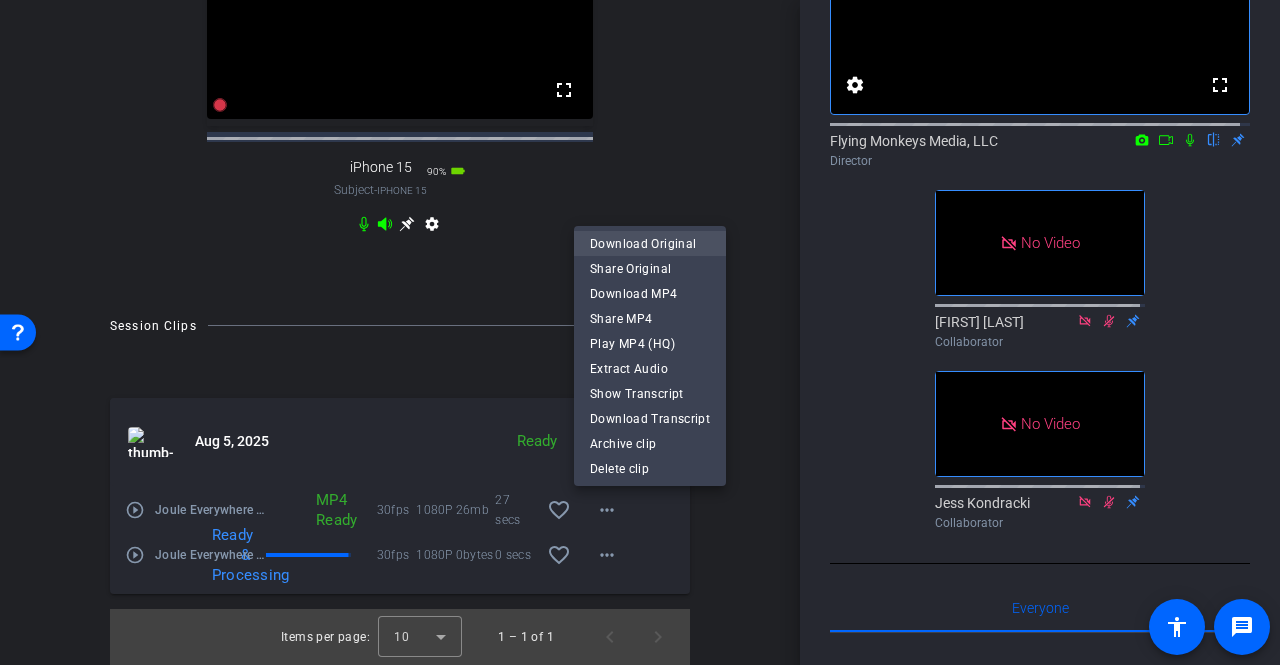 click on "Download Original" at bounding box center [650, 244] 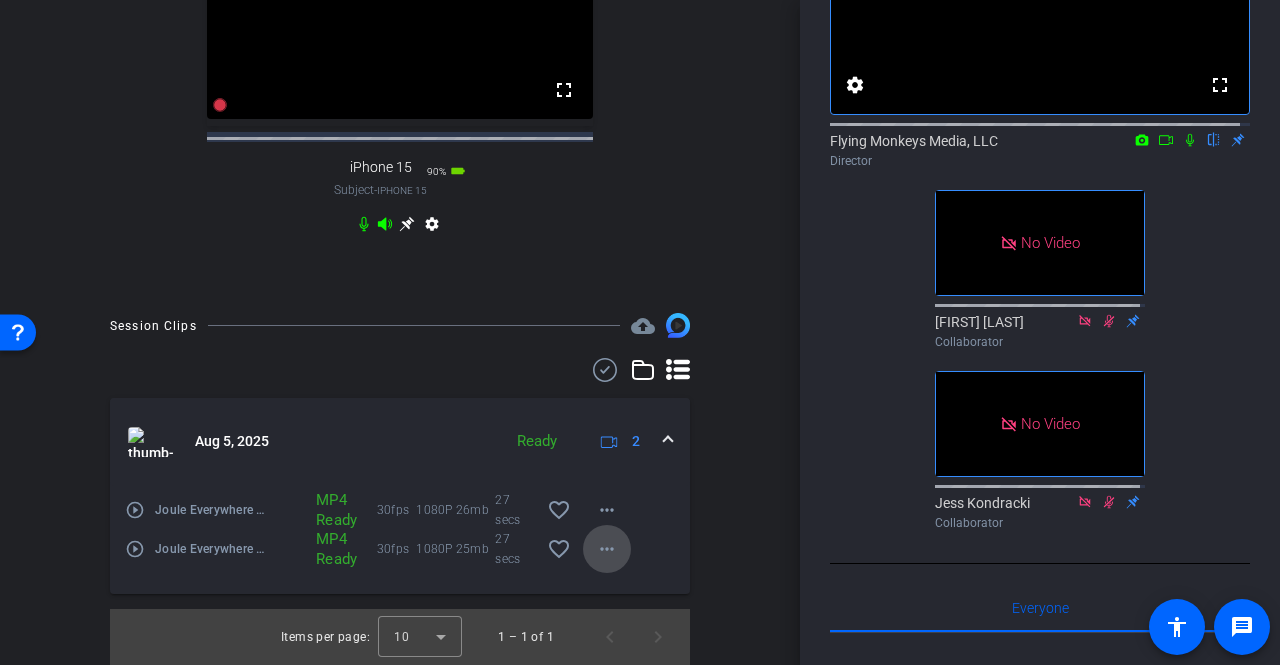 click on "more_horiz" at bounding box center [607, 549] 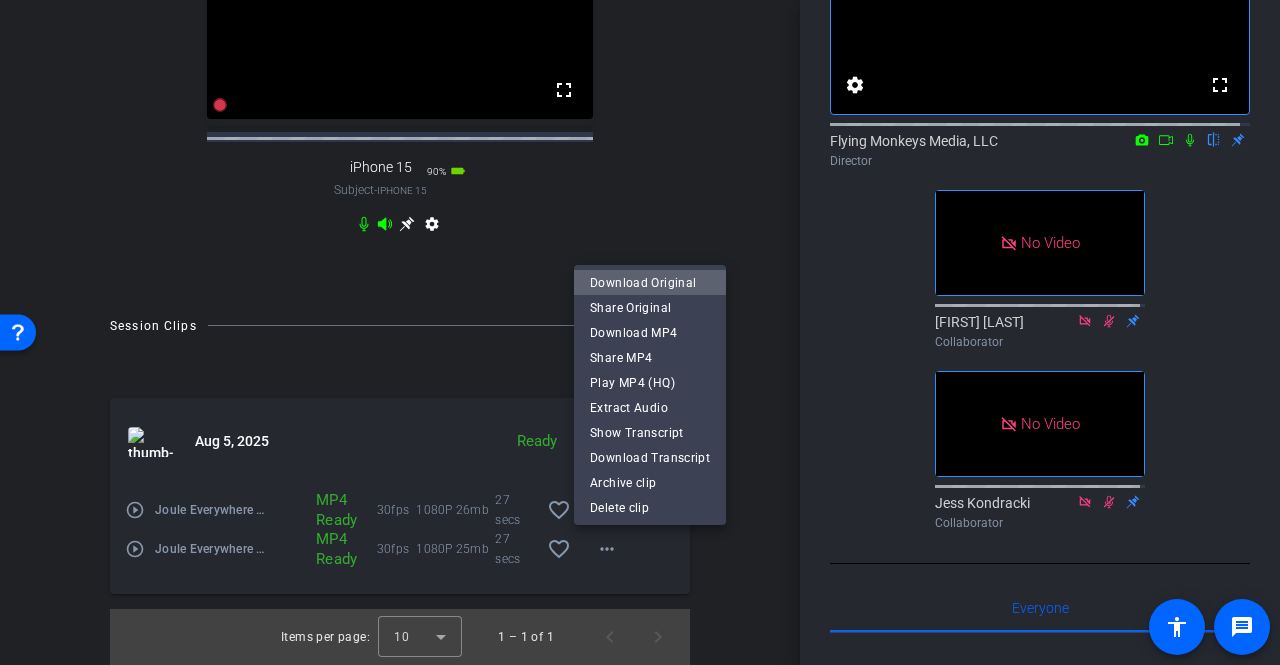 click on "Download Original" at bounding box center [650, 283] 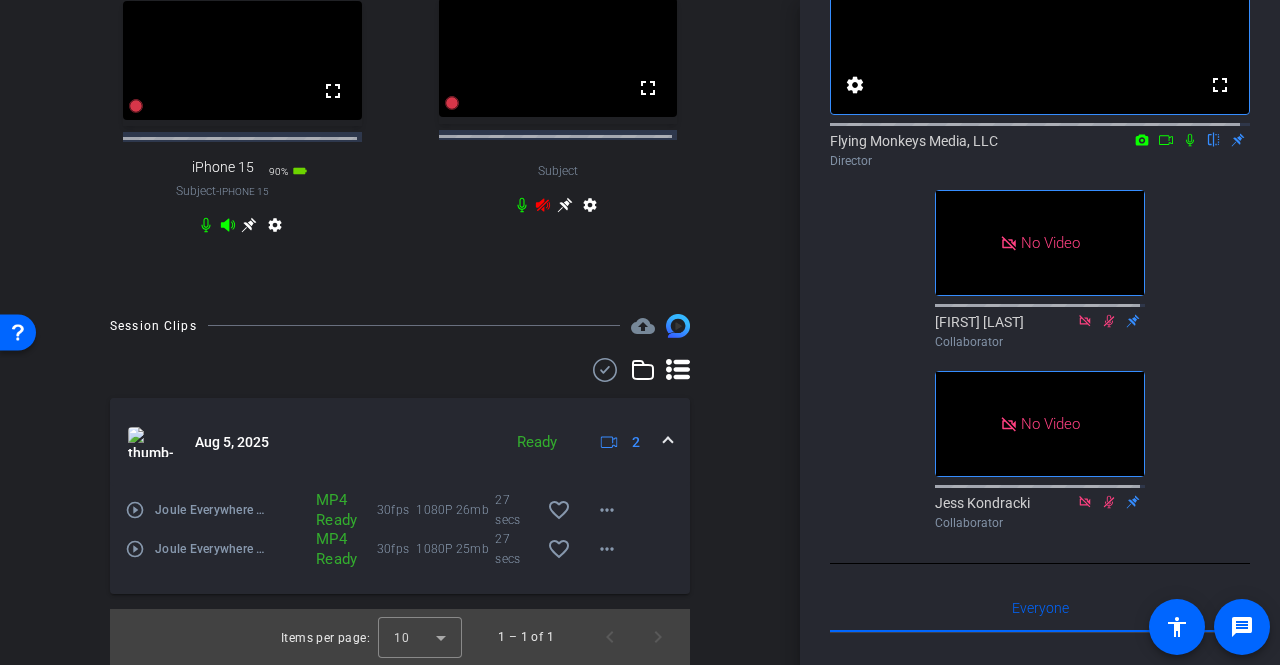 scroll, scrollTop: 580, scrollLeft: 0, axis: vertical 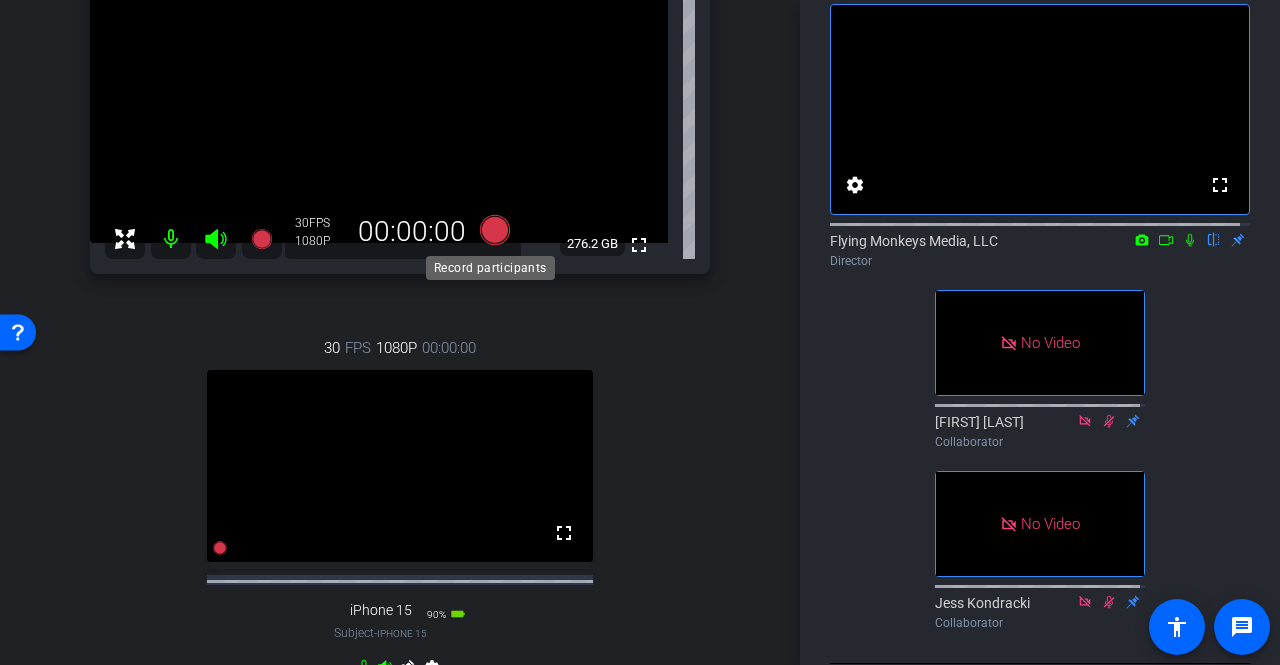 click 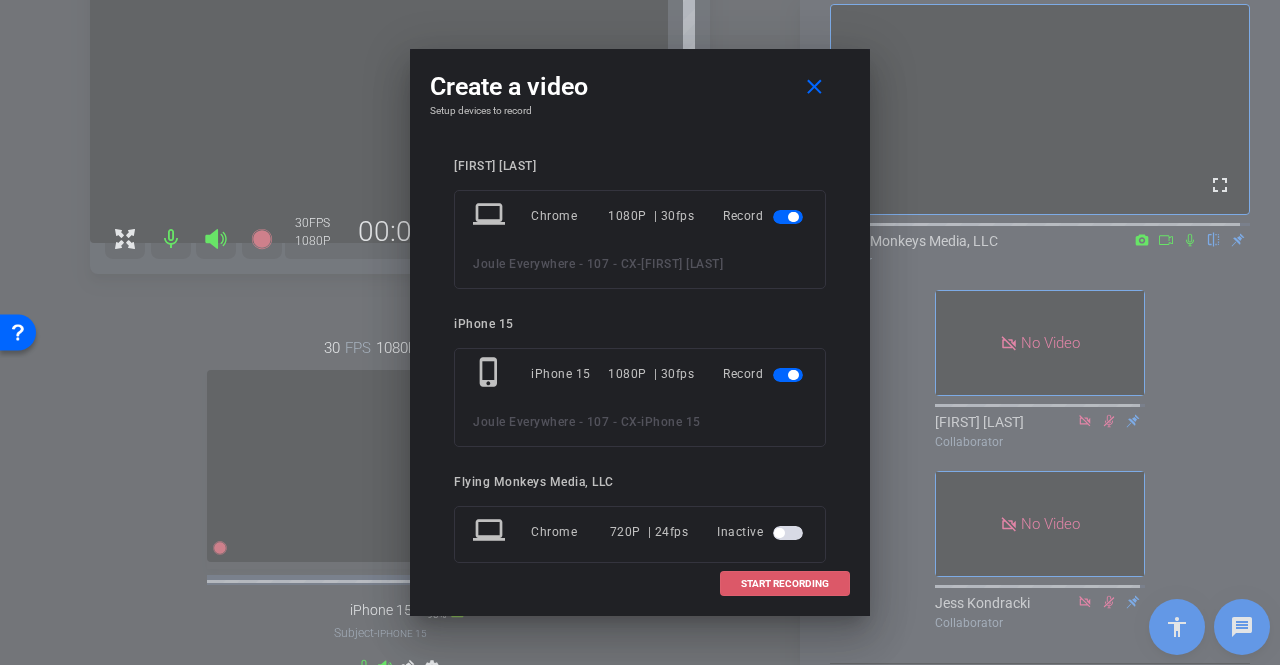 click on "START RECORDING" at bounding box center [785, 584] 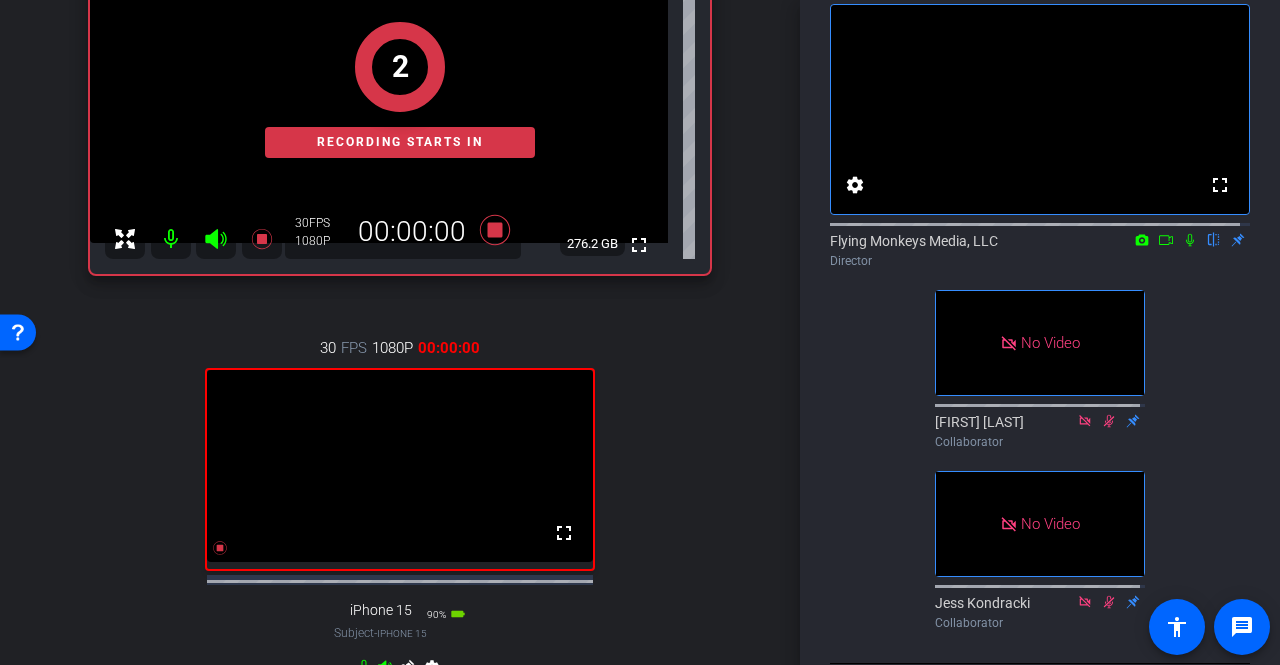 click 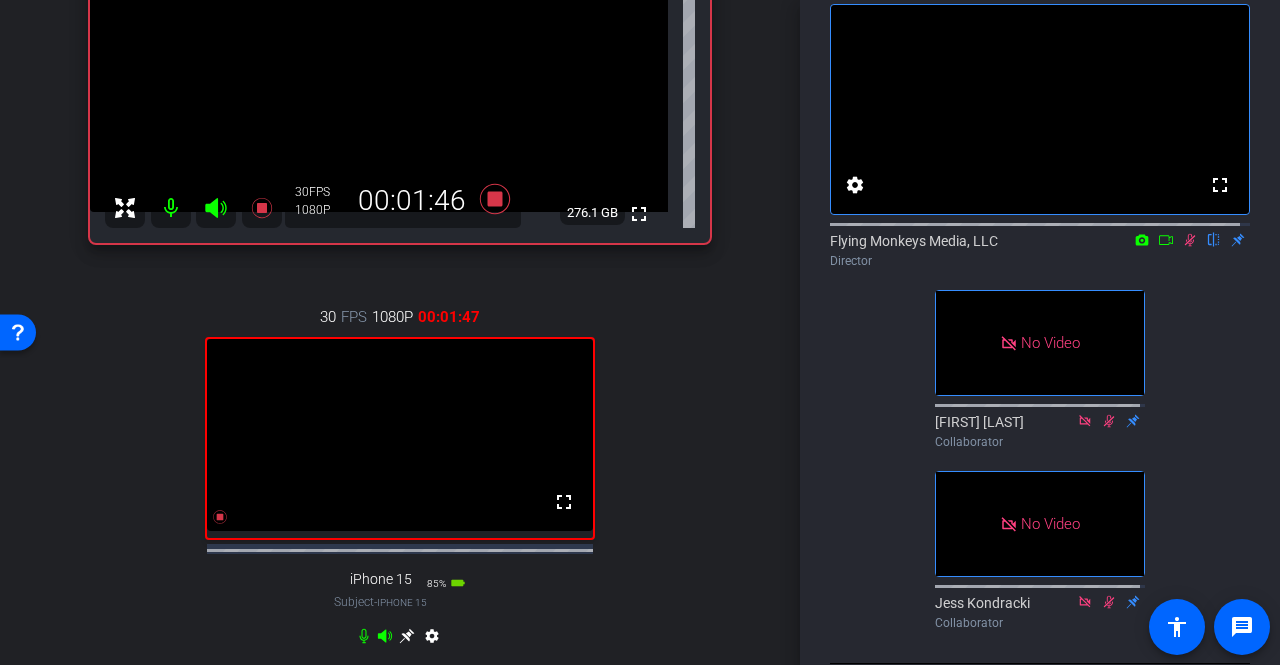 scroll, scrollTop: 200, scrollLeft: 0, axis: vertical 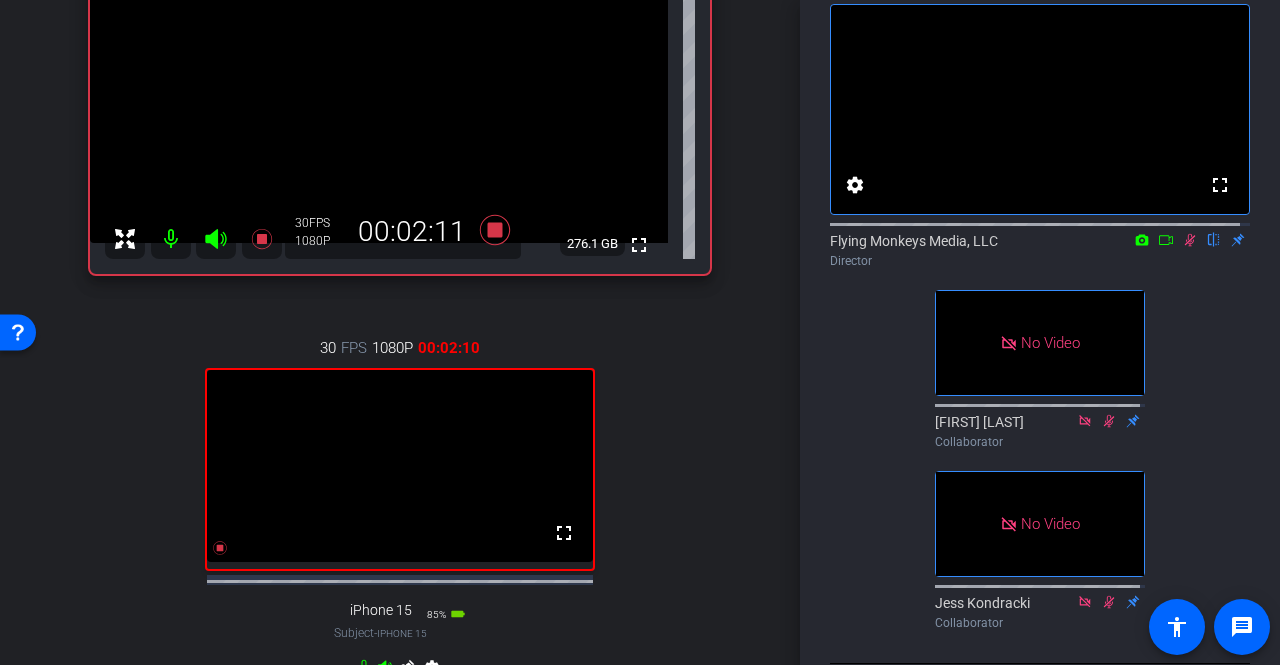 click 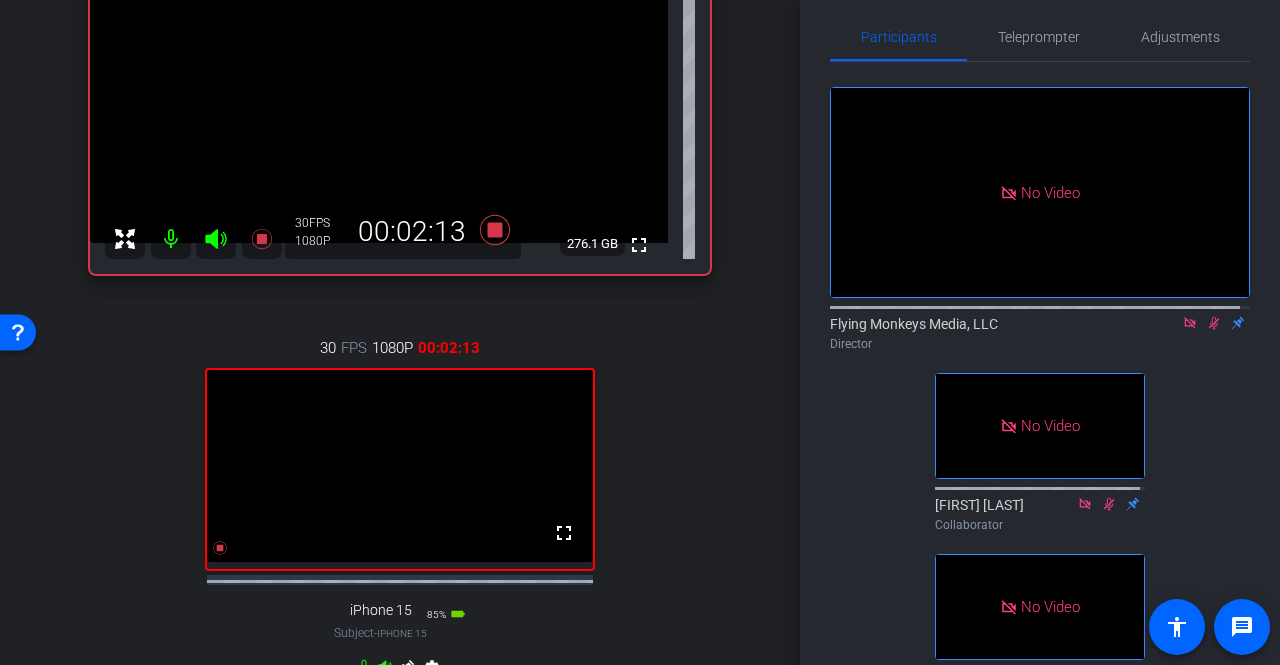 scroll, scrollTop: 0, scrollLeft: 0, axis: both 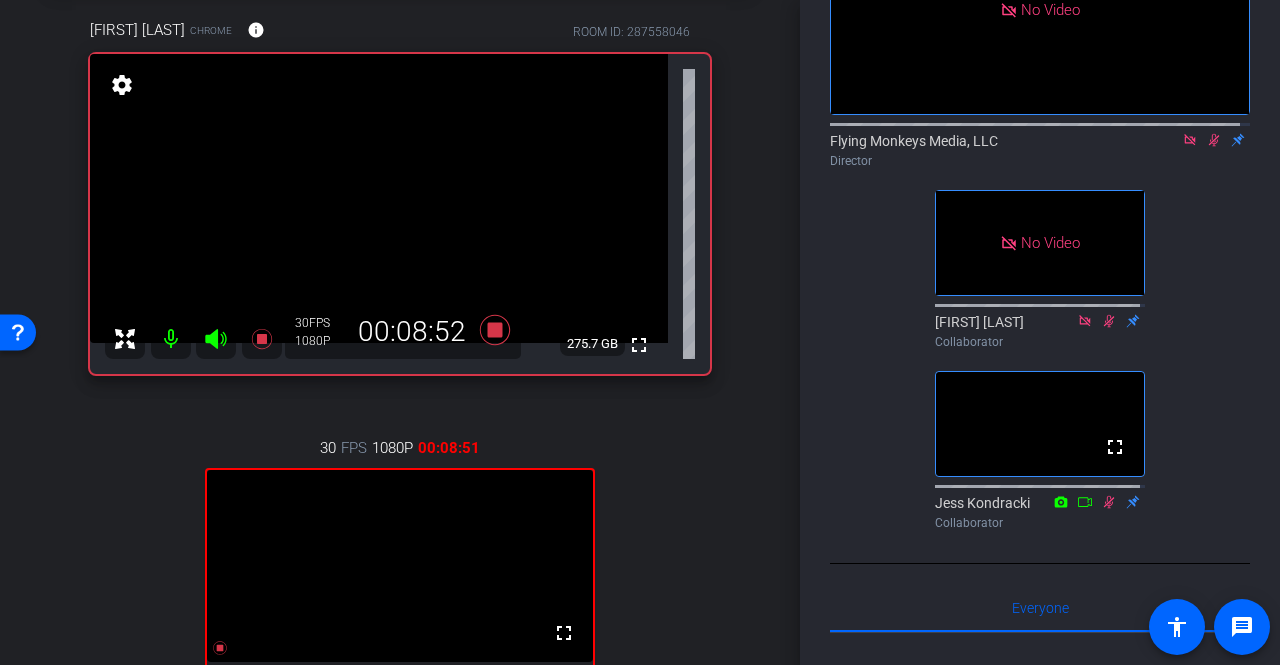 click 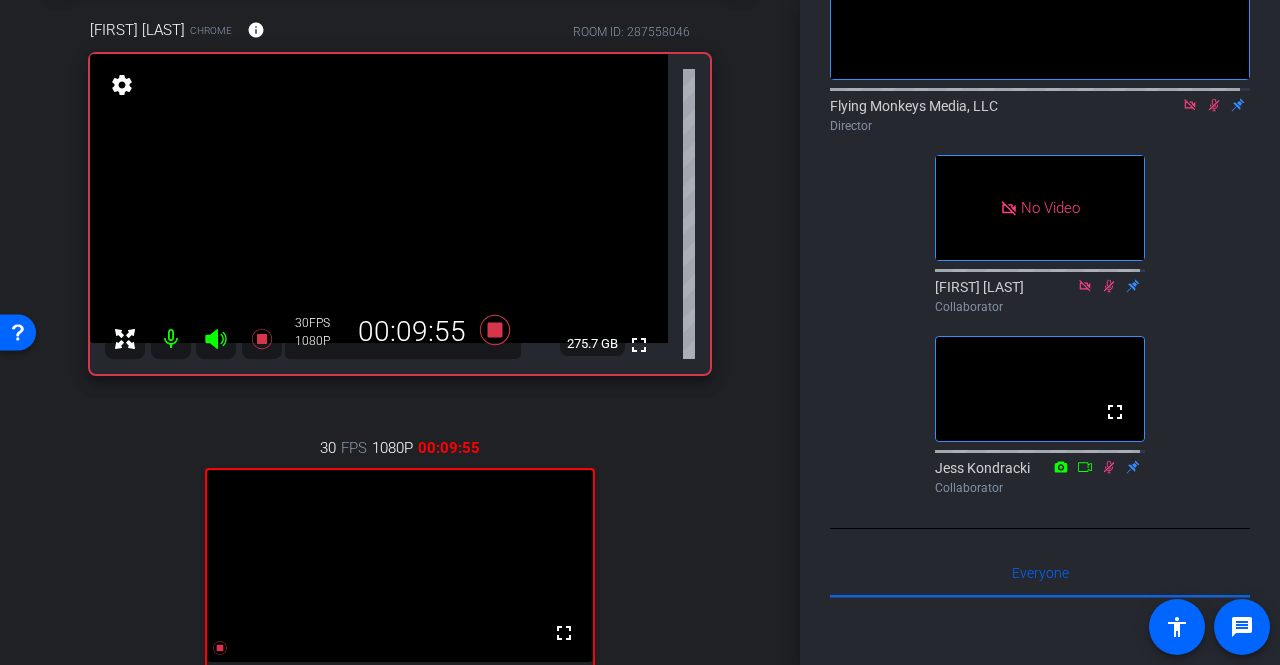 scroll, scrollTop: 200, scrollLeft: 0, axis: vertical 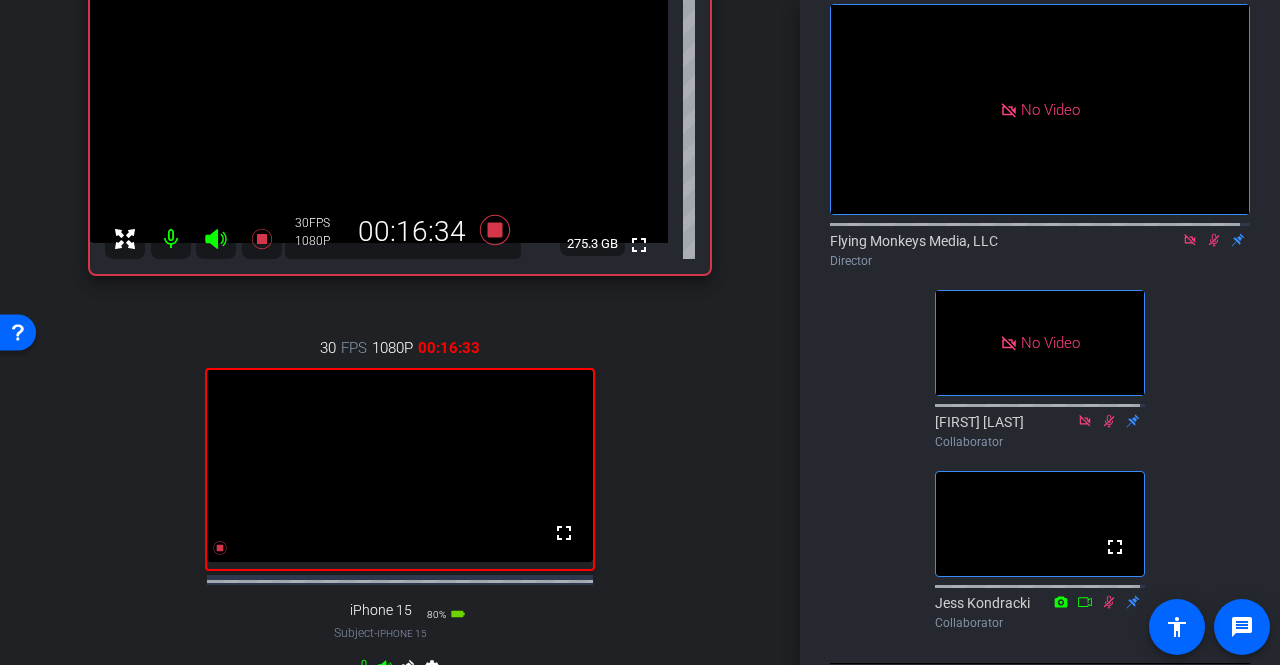 click 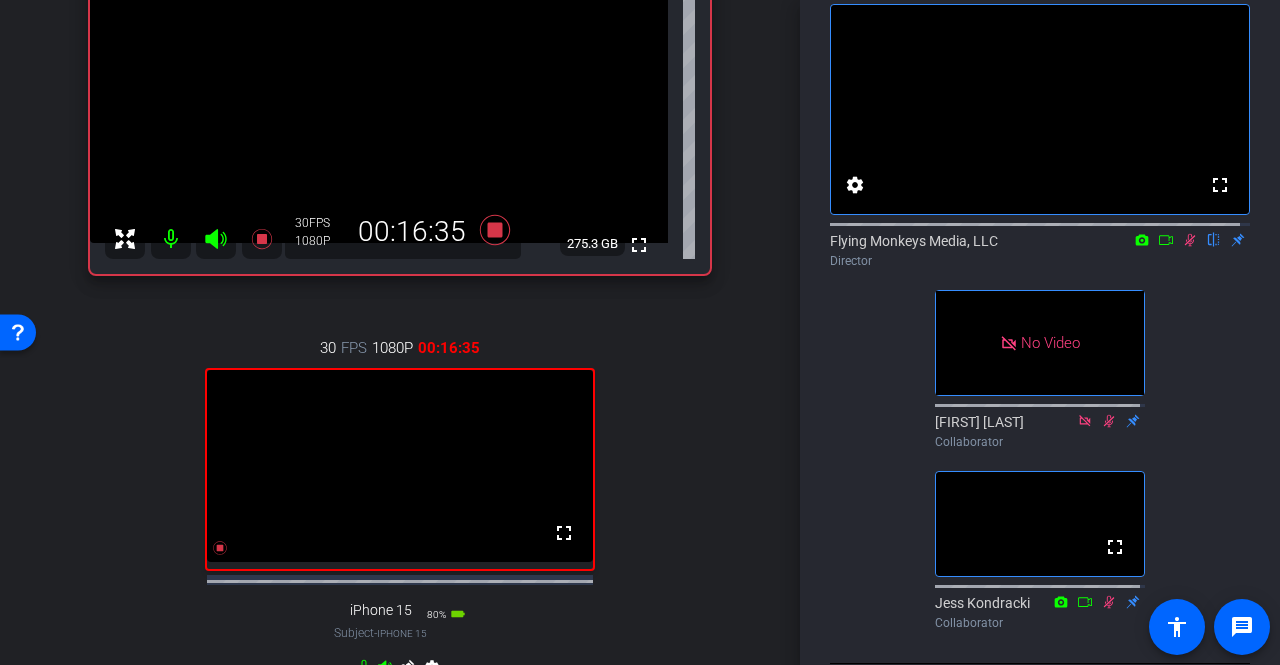 click 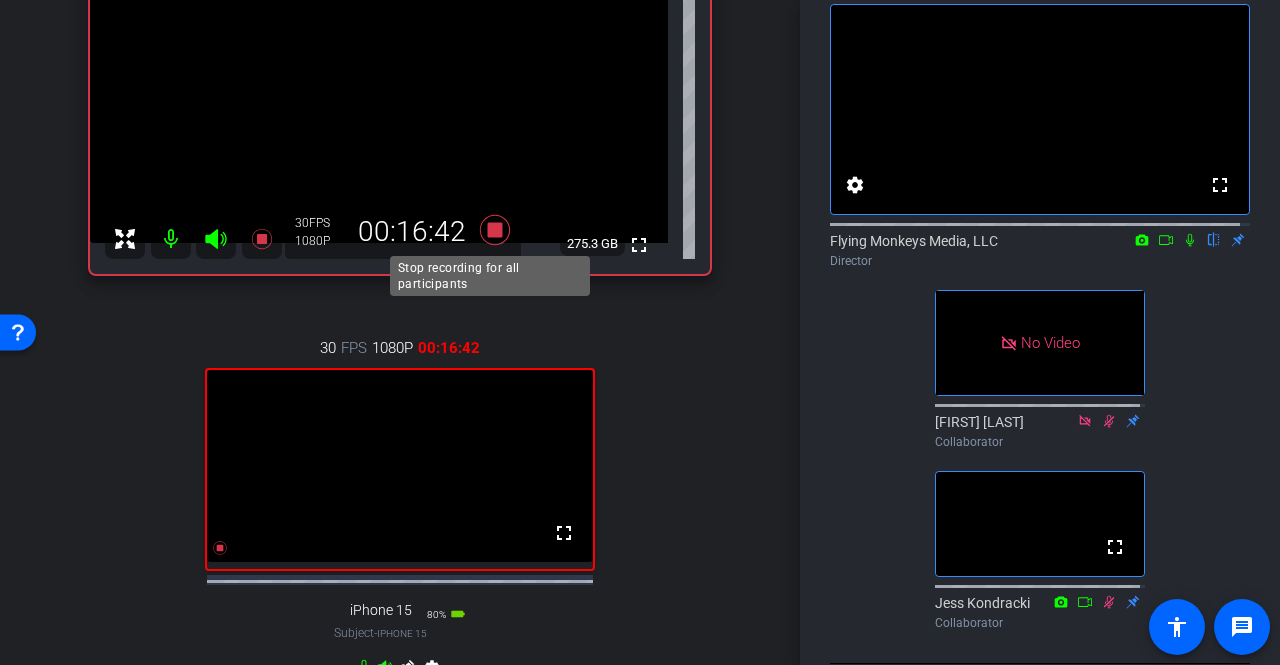 click 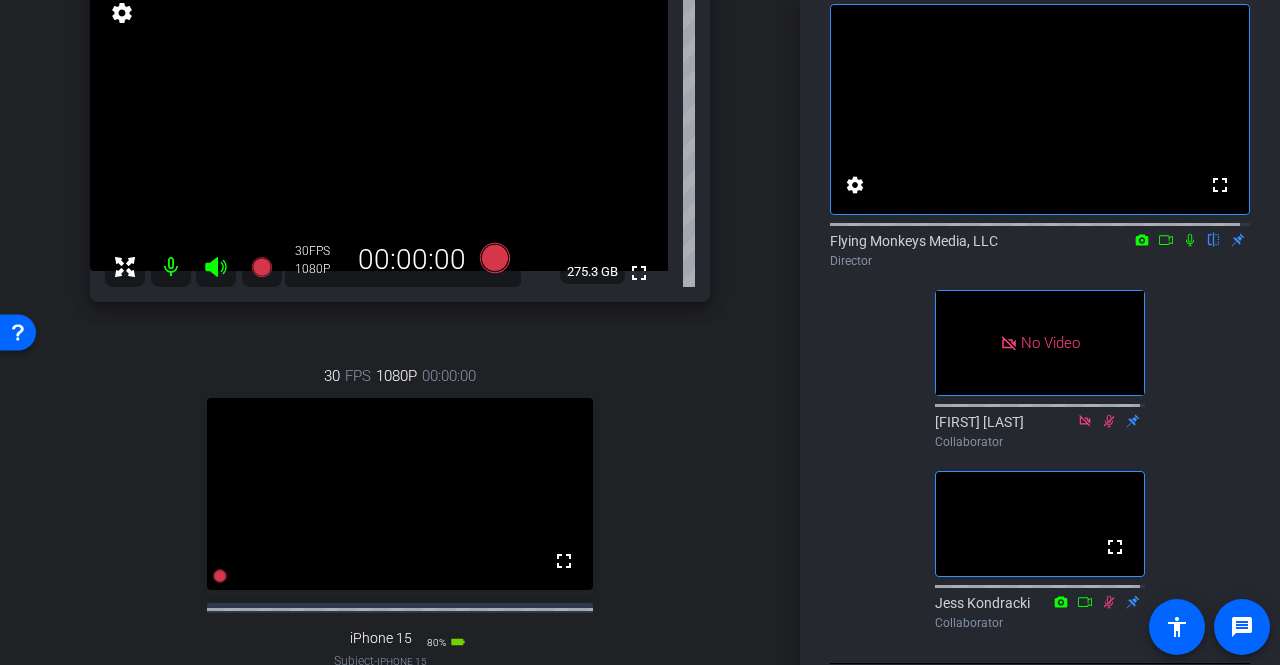 scroll, scrollTop: 200, scrollLeft: 0, axis: vertical 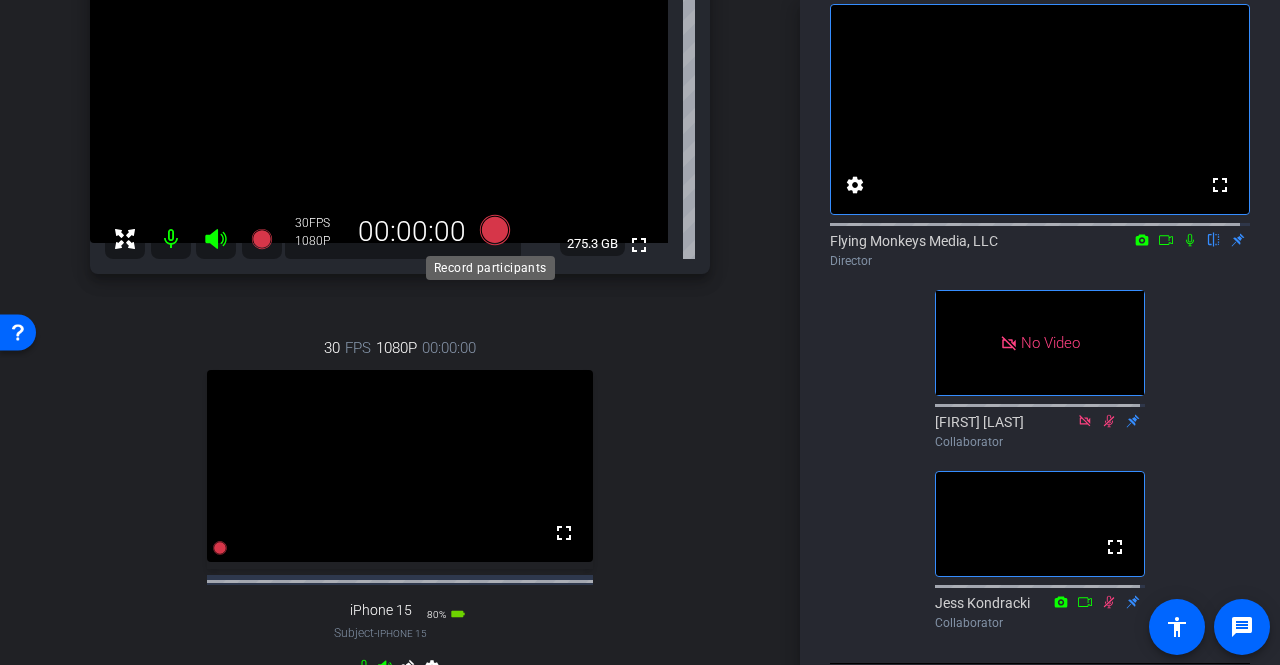 click 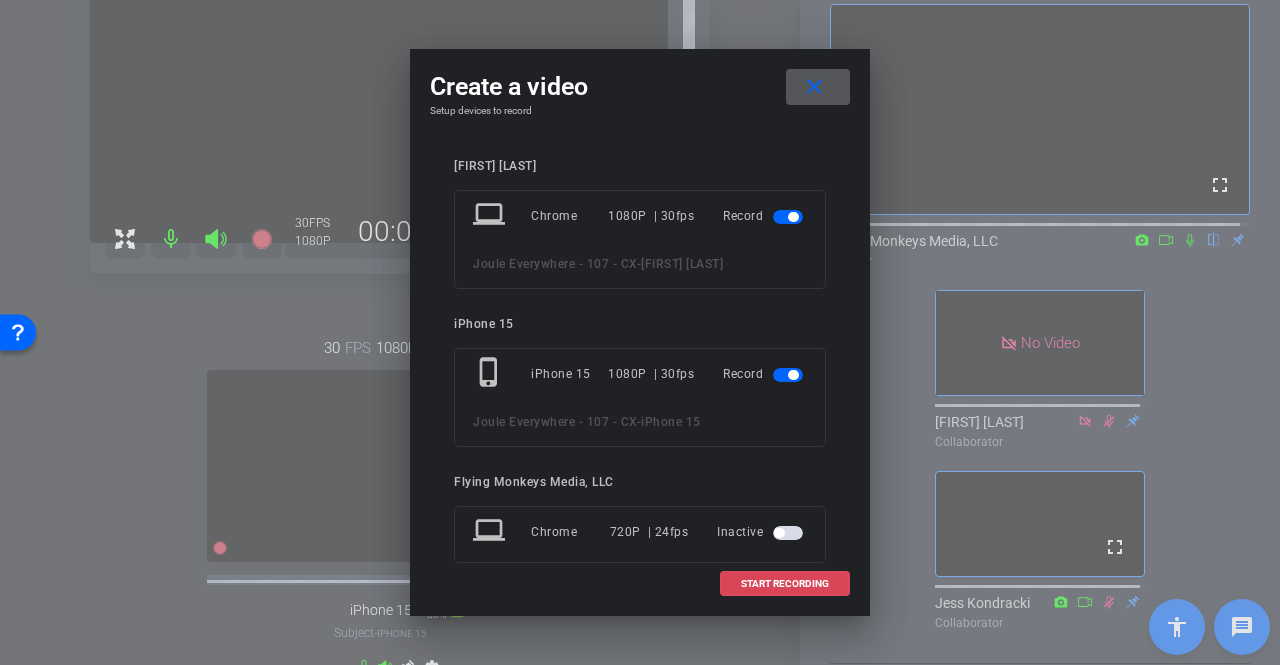 click on "START RECORDING" at bounding box center (785, 584) 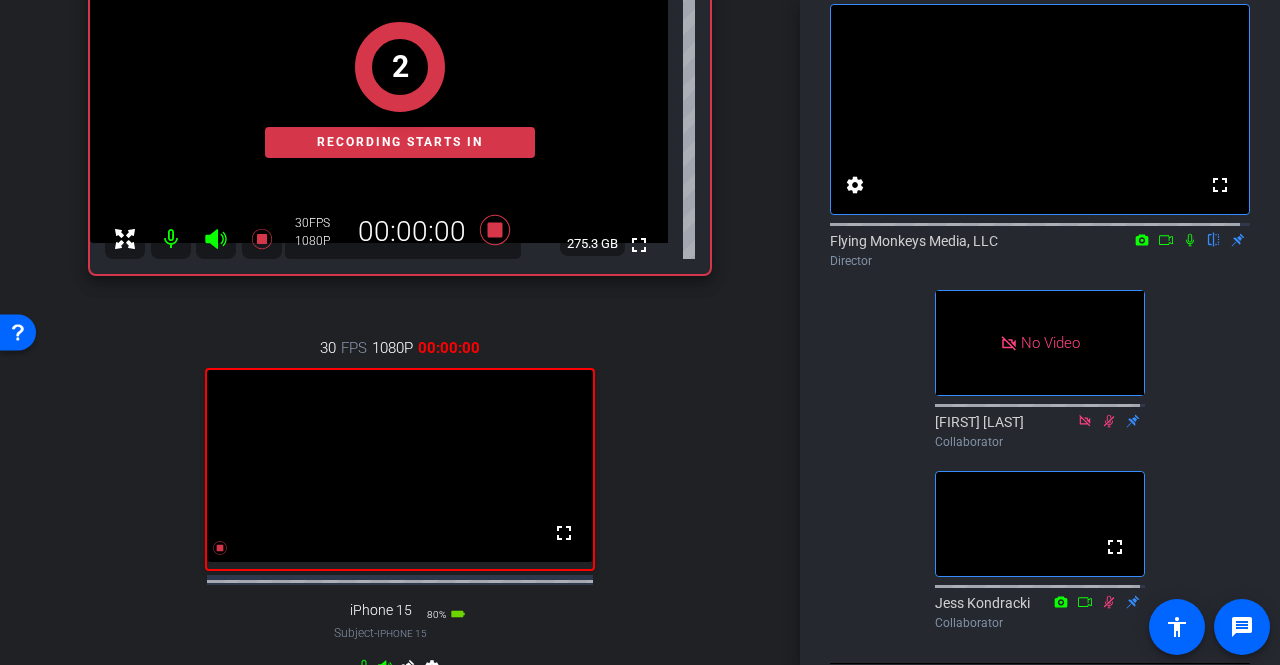 click 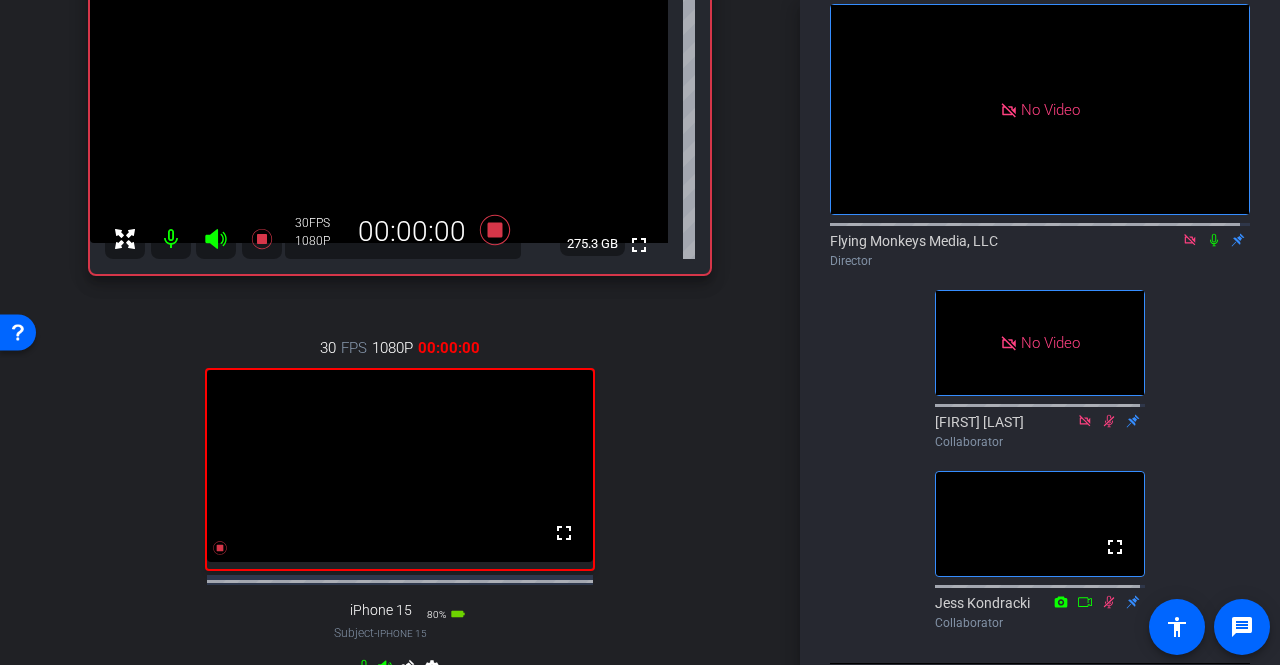 click 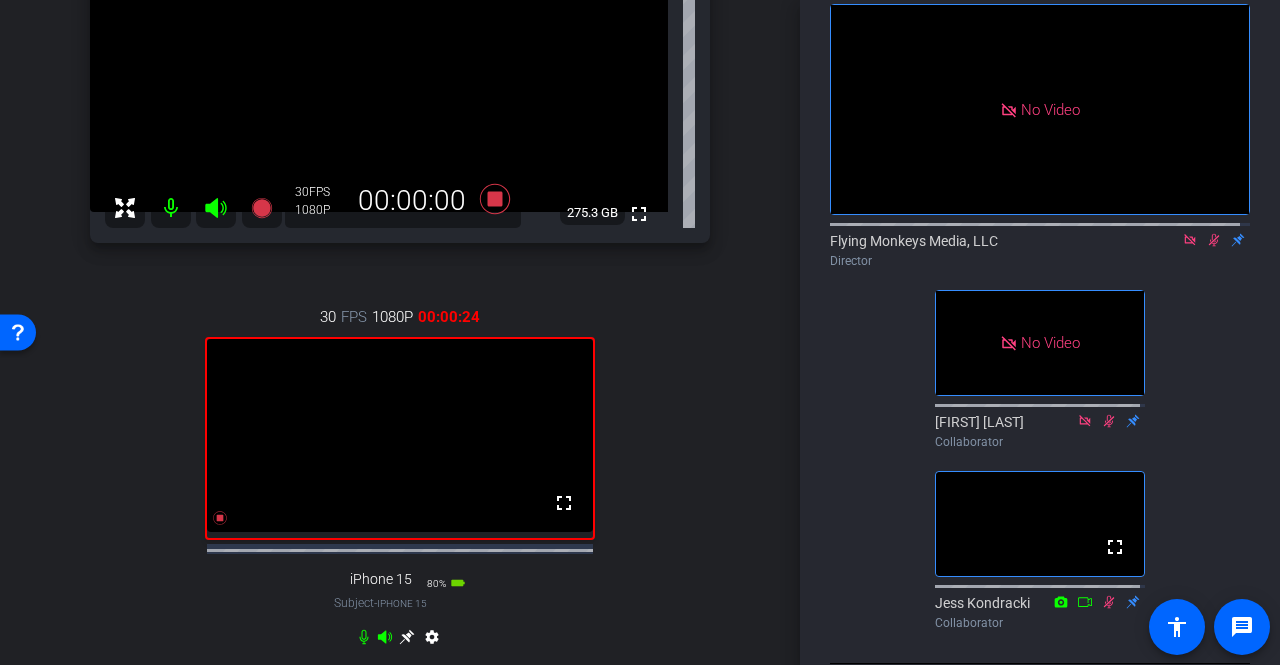 scroll, scrollTop: 200, scrollLeft: 0, axis: vertical 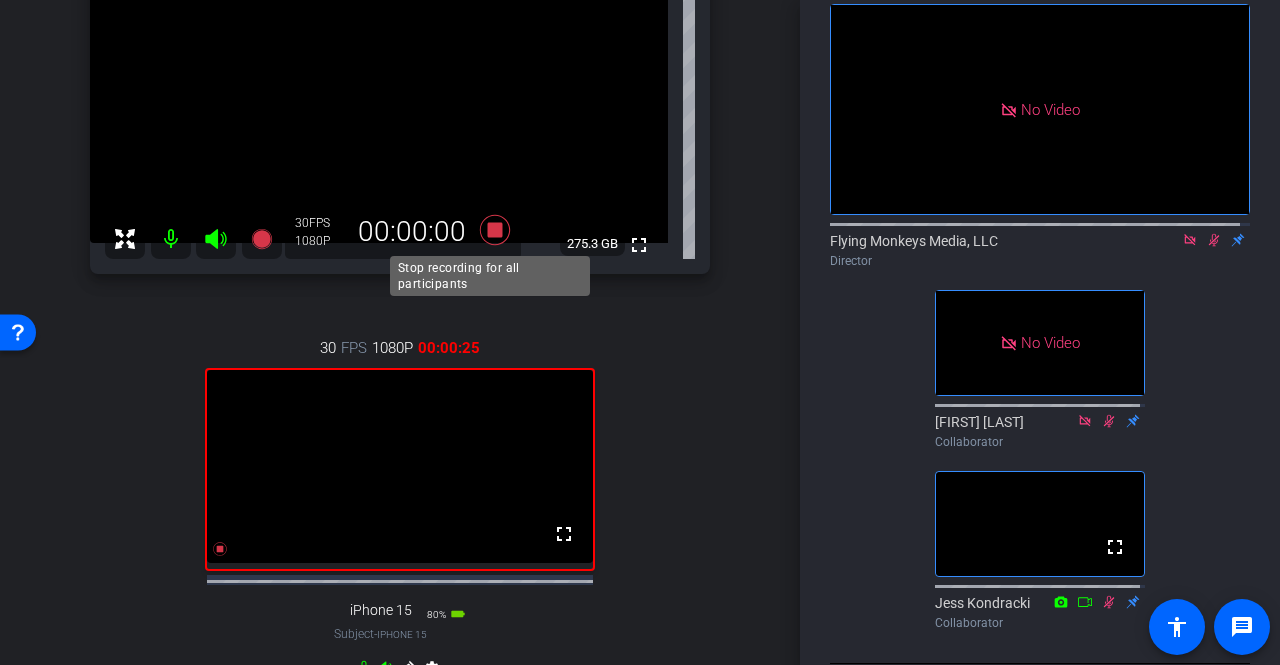 click 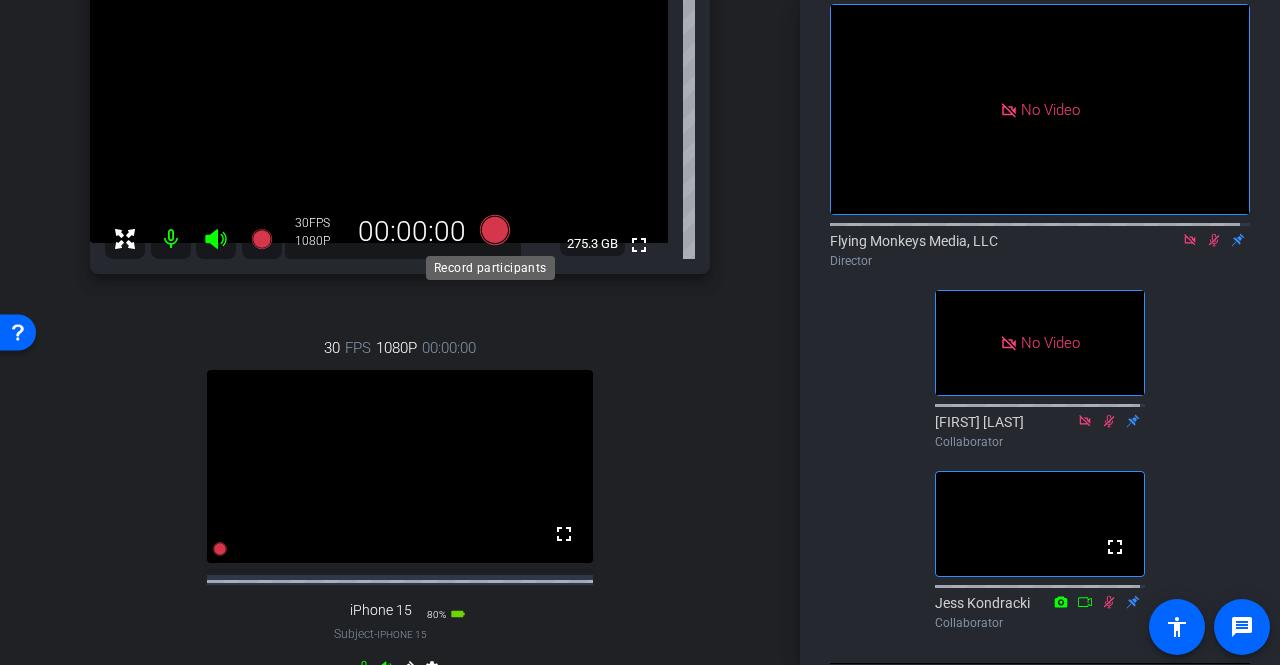 click 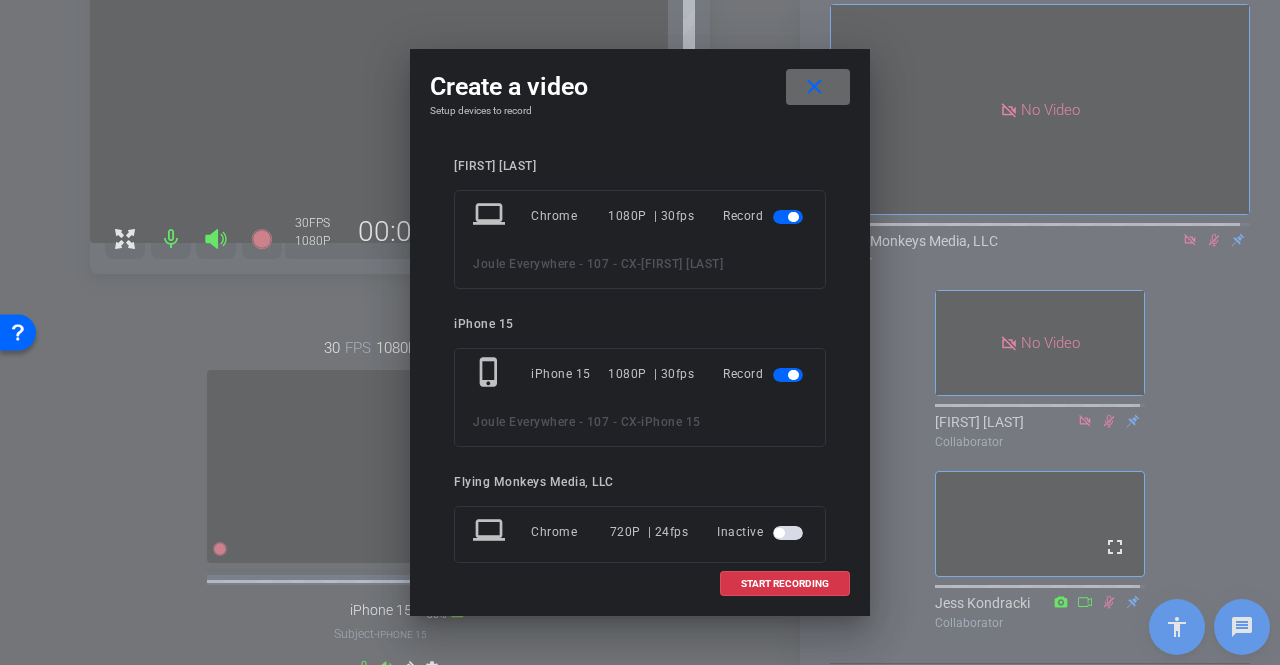 click at bounding box center [818, 87] 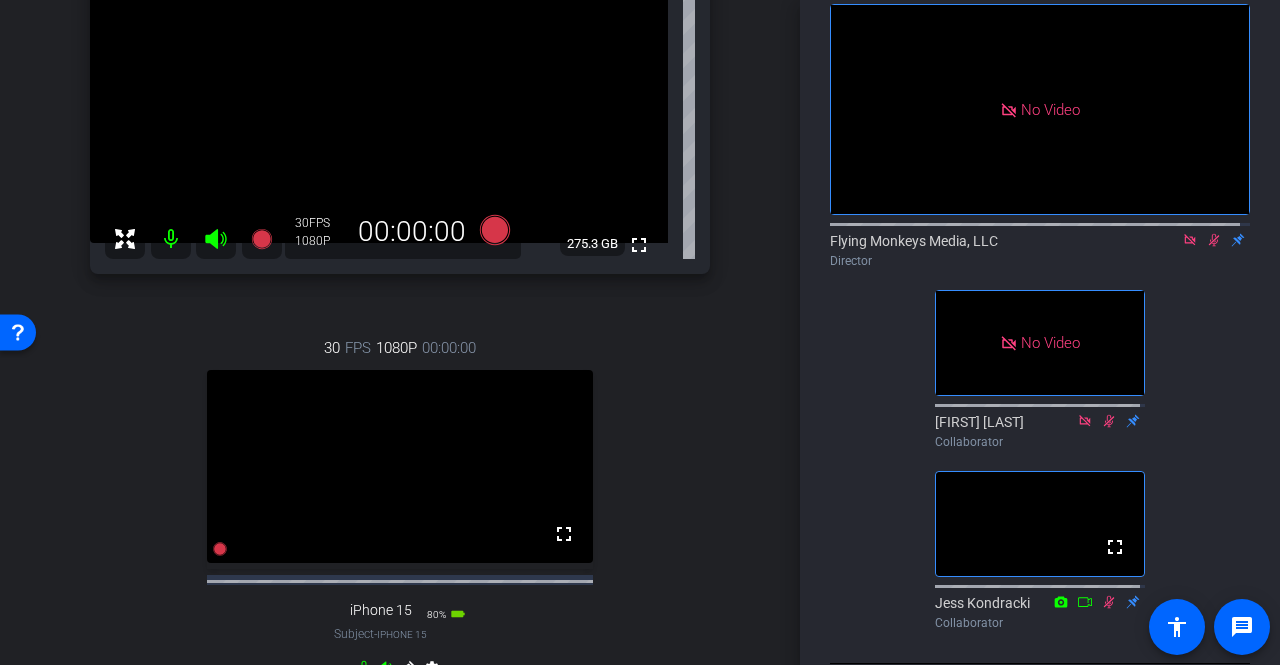 click 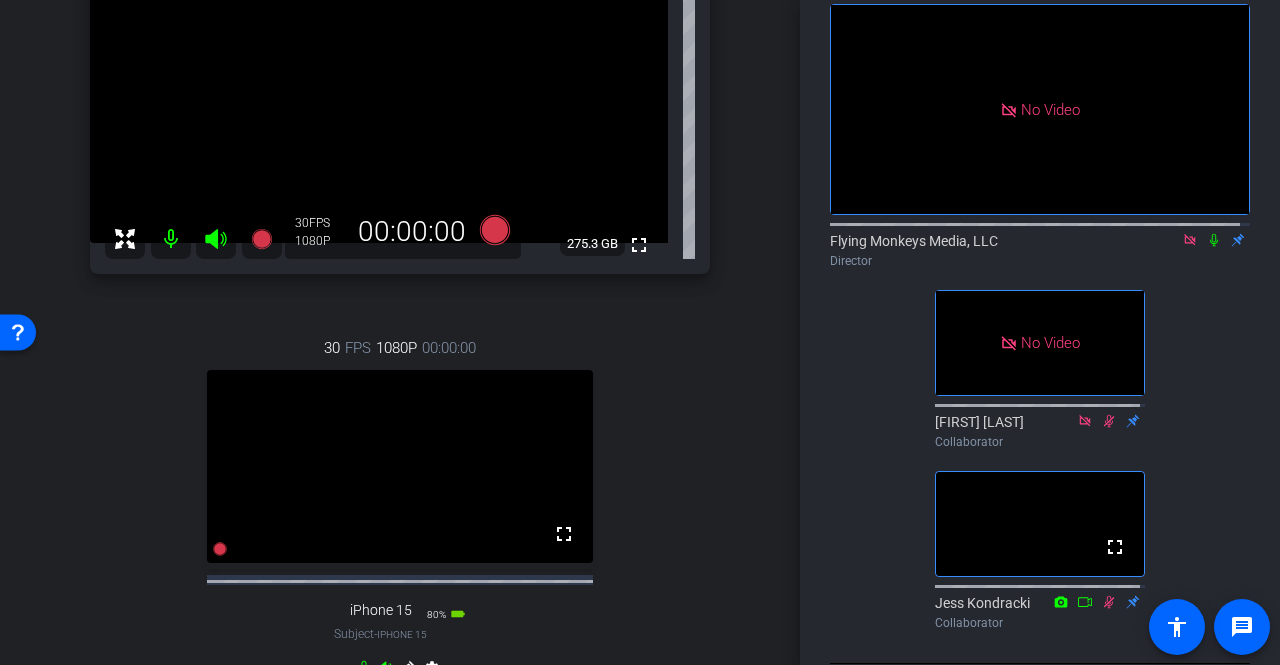 click 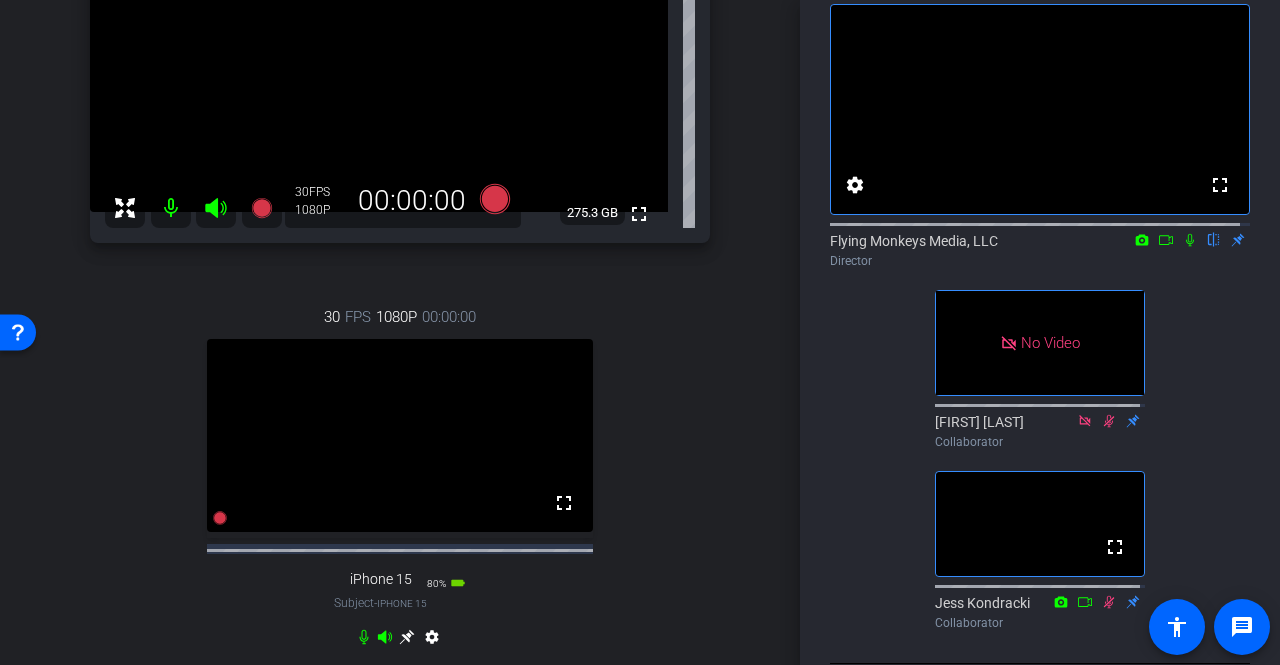 scroll, scrollTop: 200, scrollLeft: 0, axis: vertical 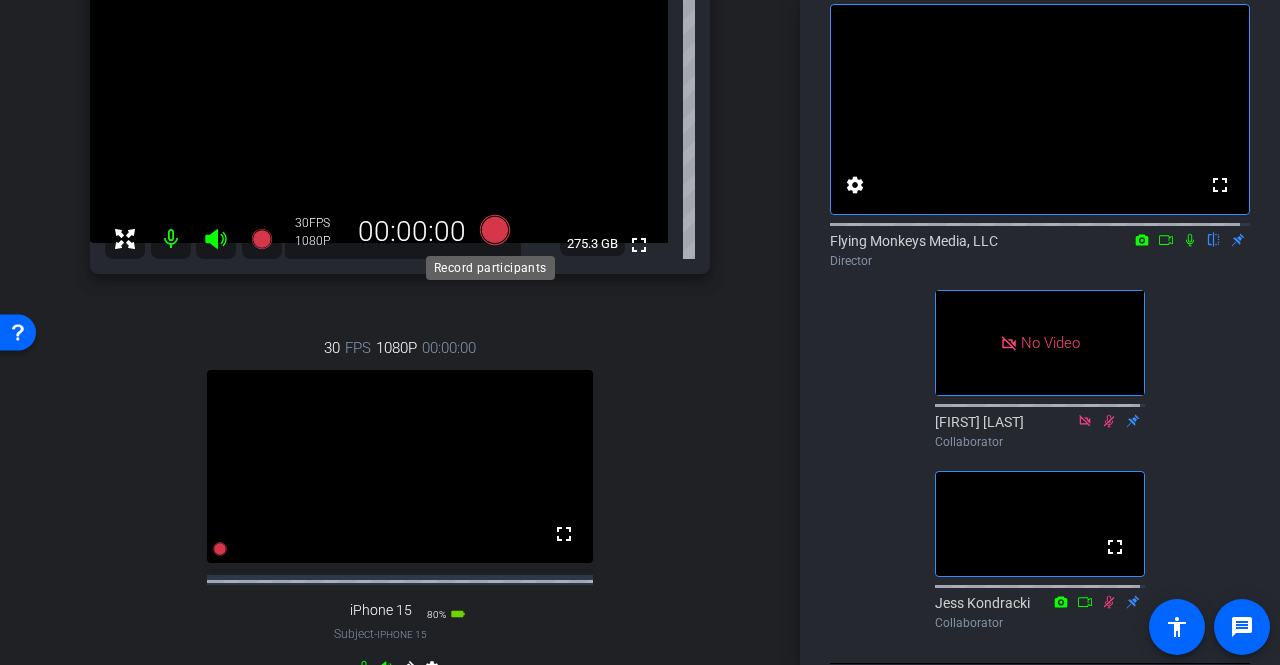 click 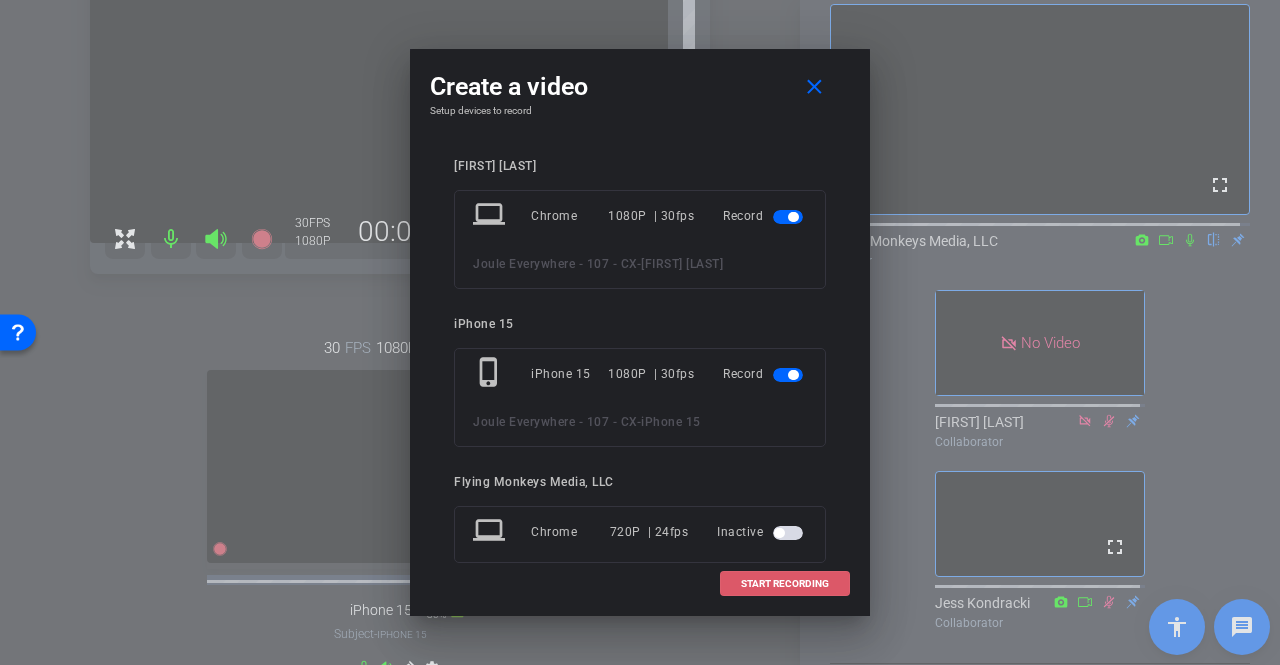 click on "START RECORDING" at bounding box center (785, 584) 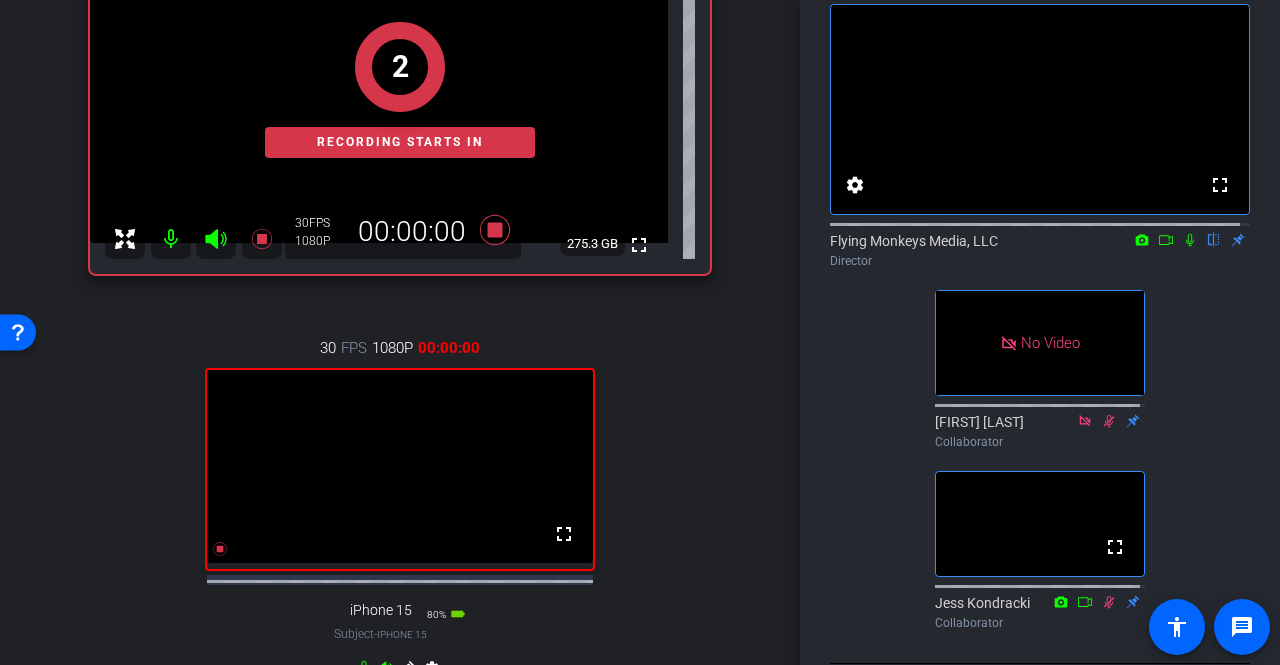 click 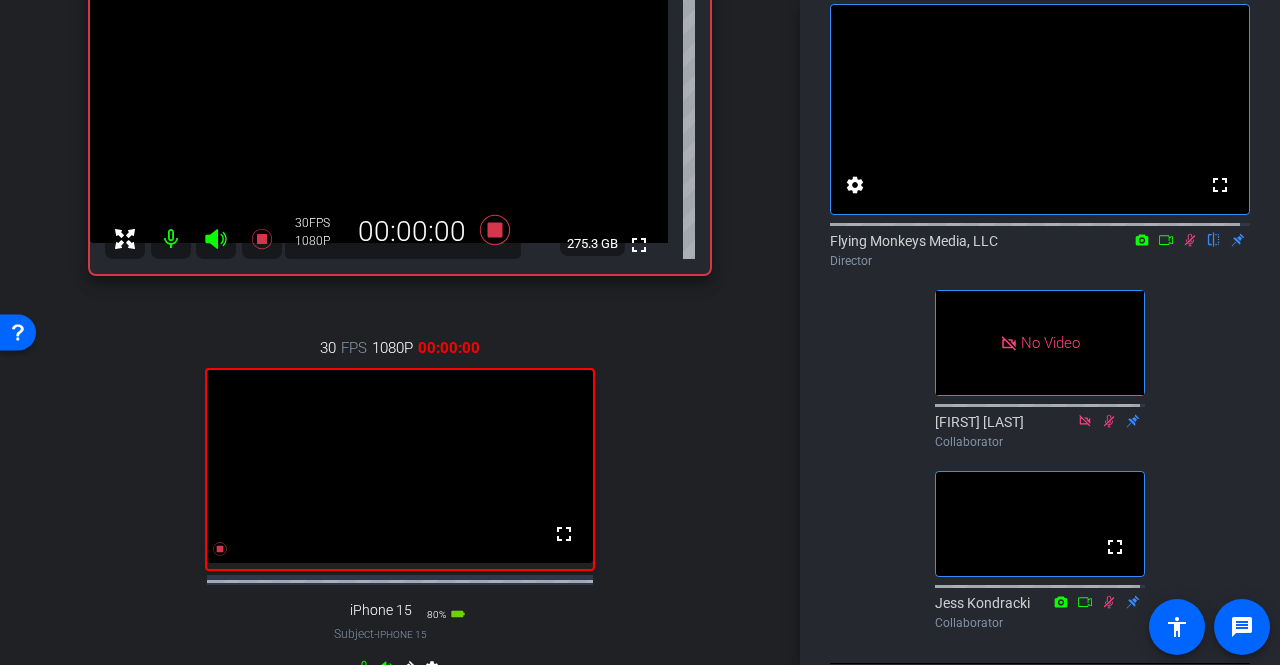 click 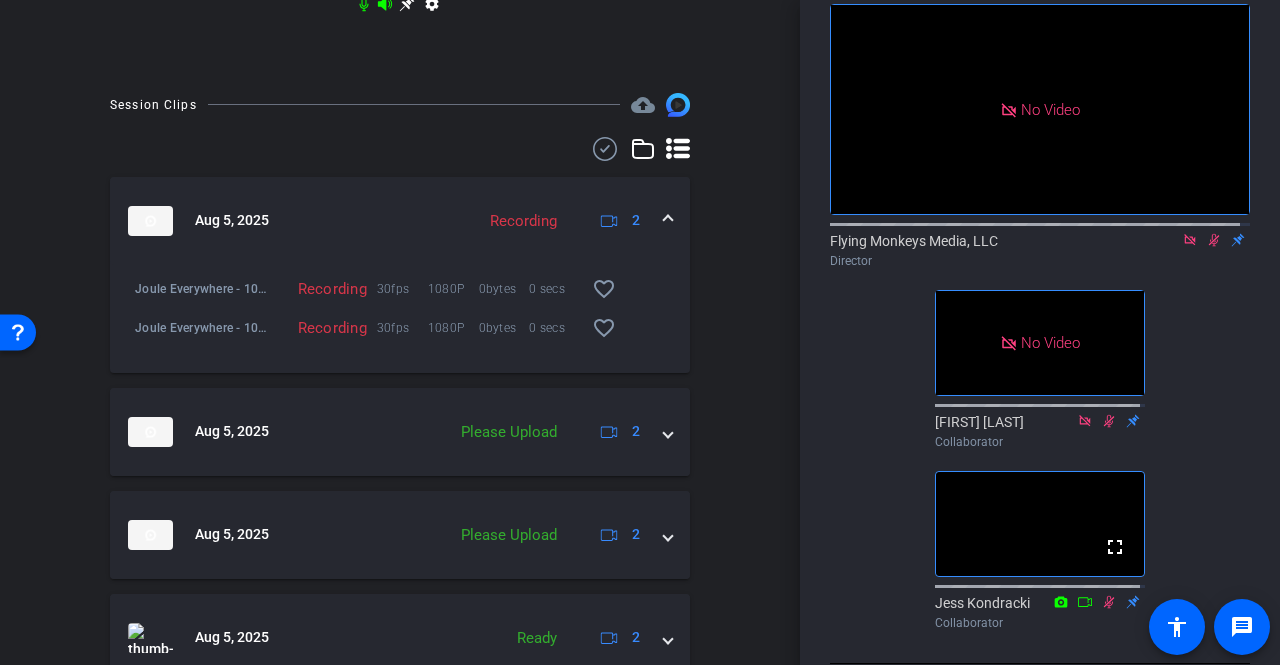 scroll, scrollTop: 964, scrollLeft: 0, axis: vertical 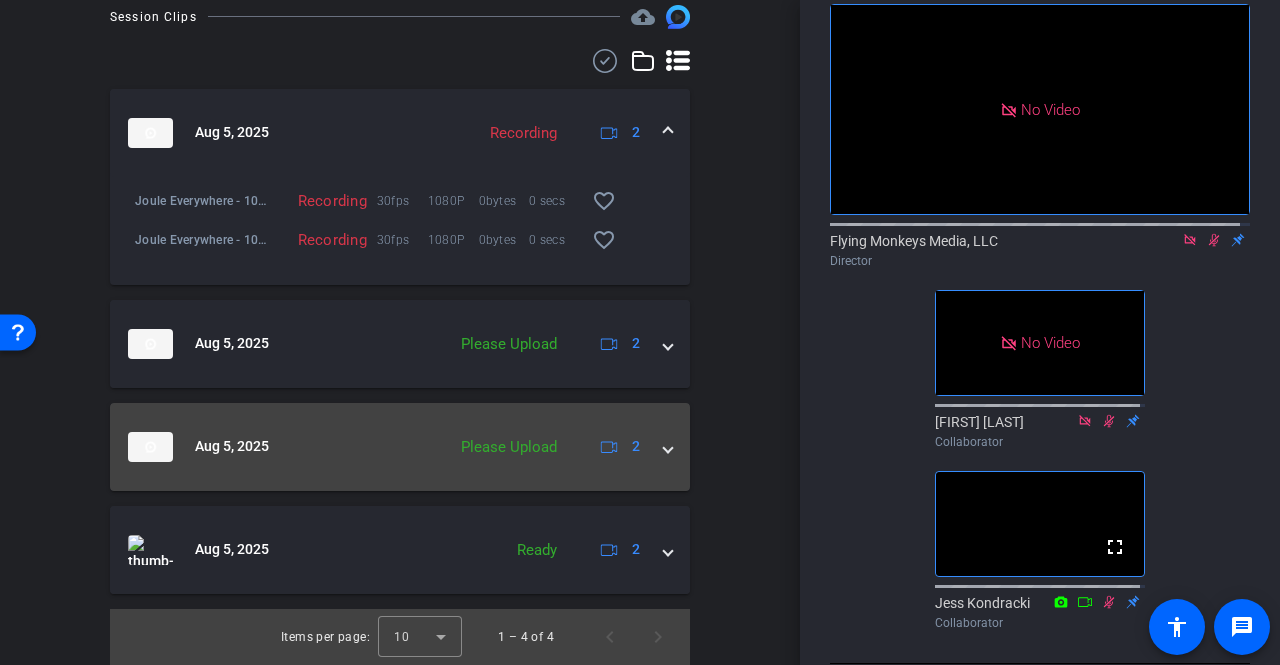click on "Aug 5, 2025  Please Upload
2" at bounding box center [400, 447] 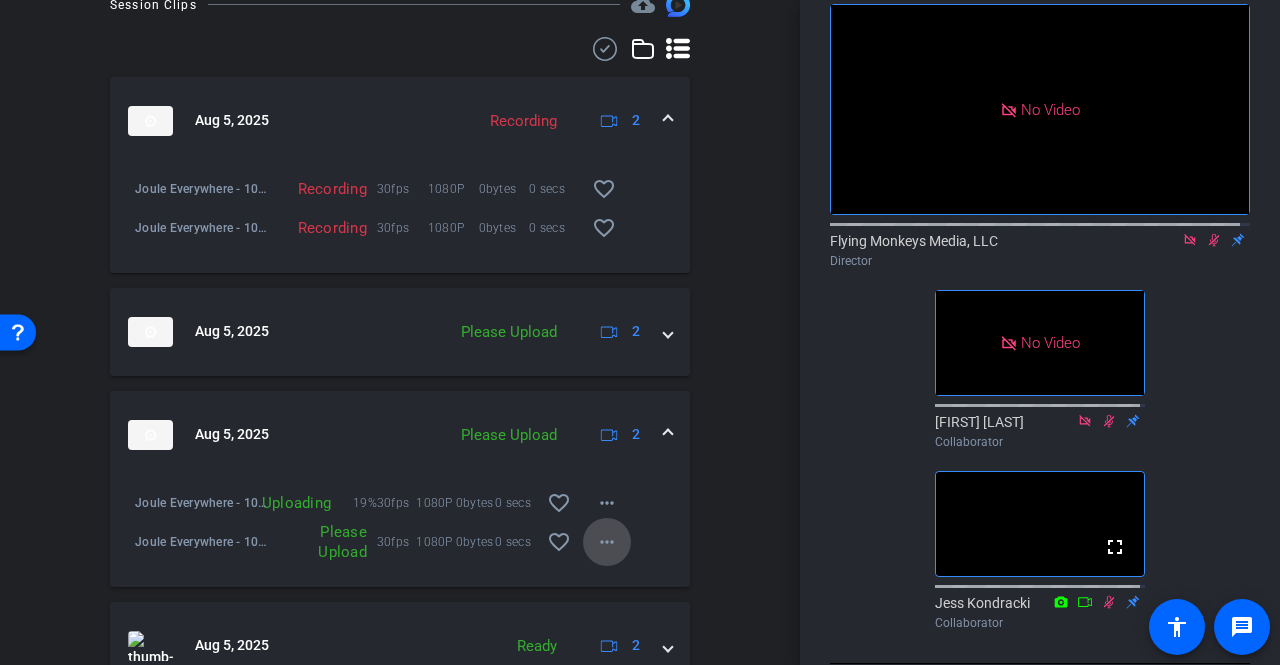 click on "more_horiz" at bounding box center (607, 542) 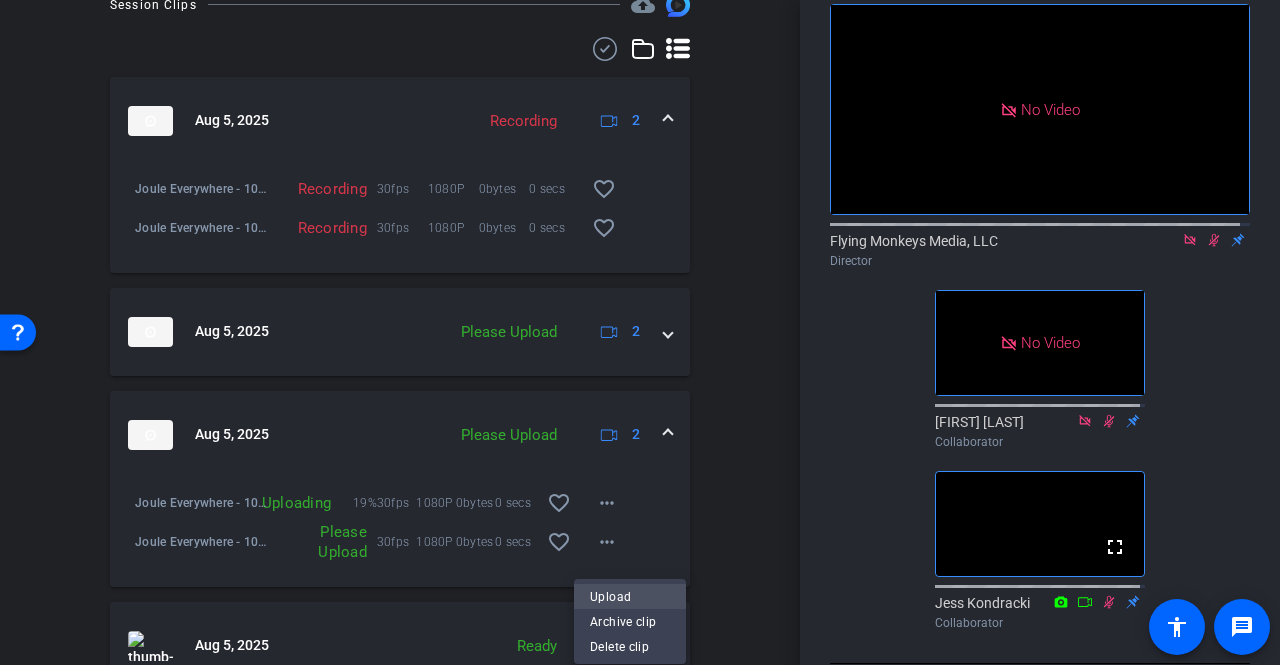 click on "Upload" at bounding box center [630, 596] 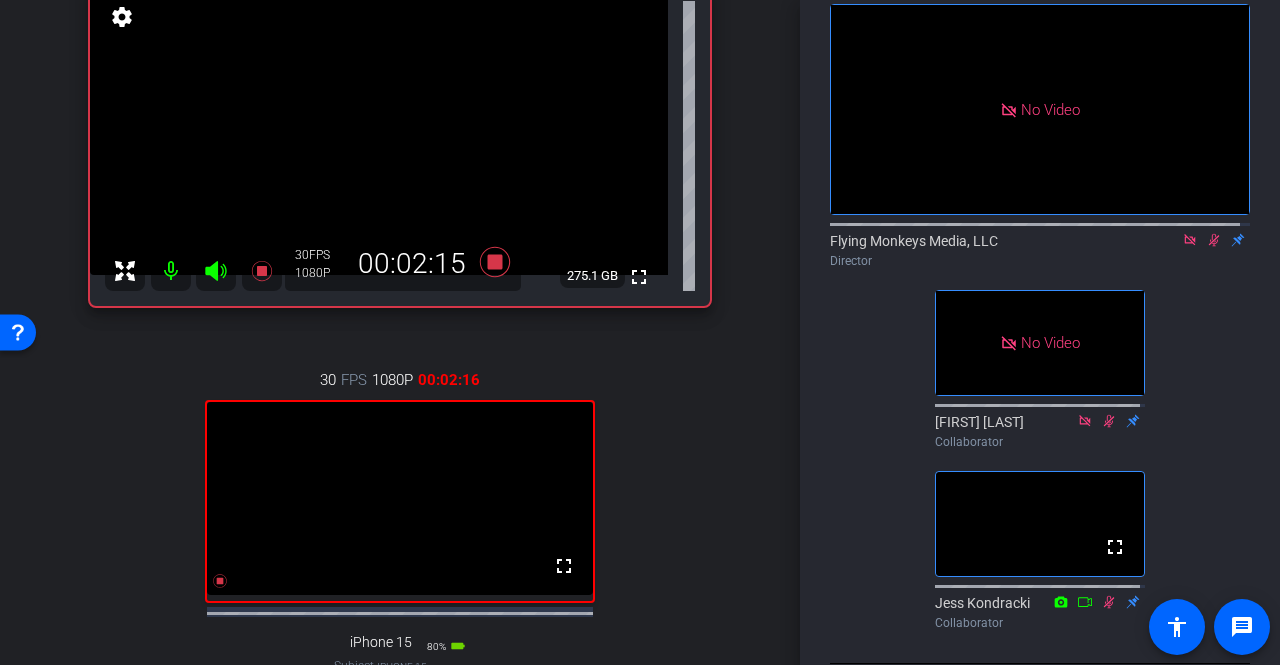 scroll, scrollTop: 200, scrollLeft: 0, axis: vertical 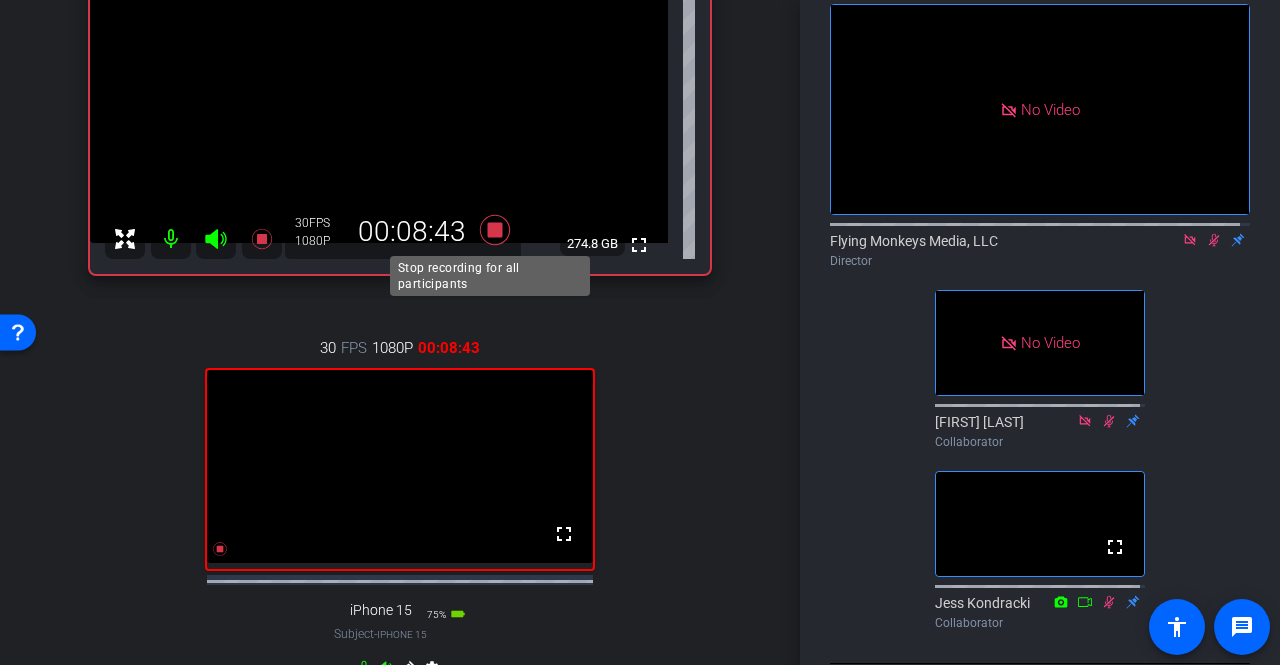 click 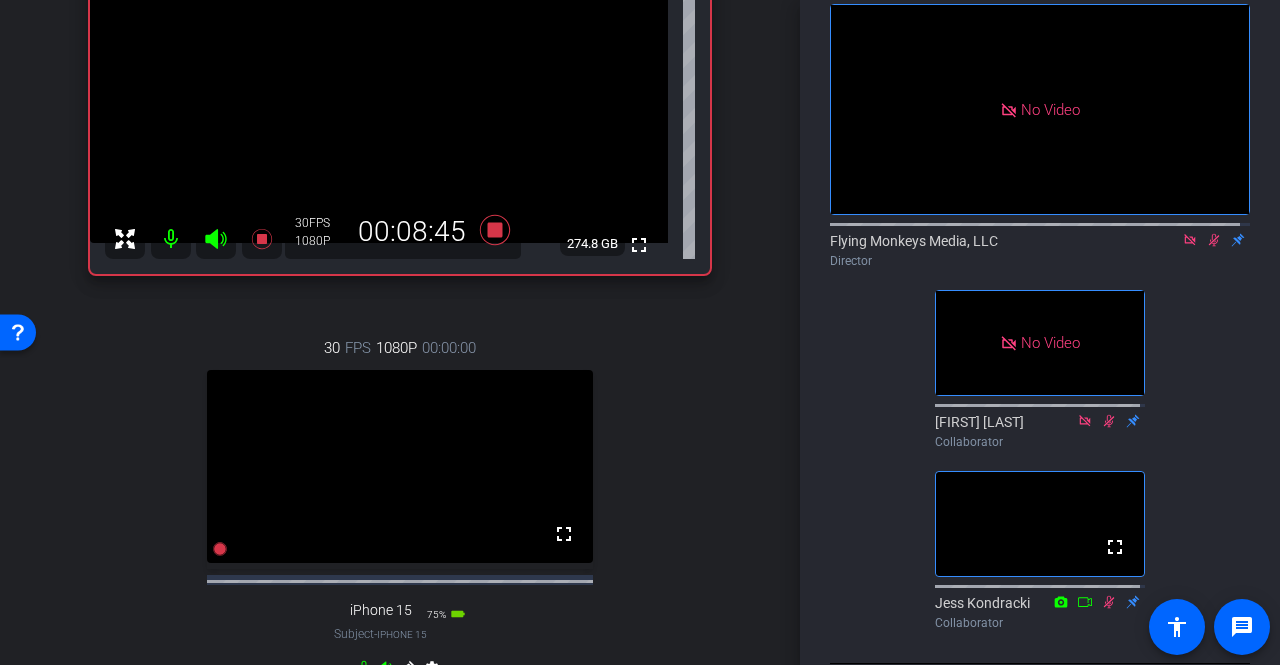 click 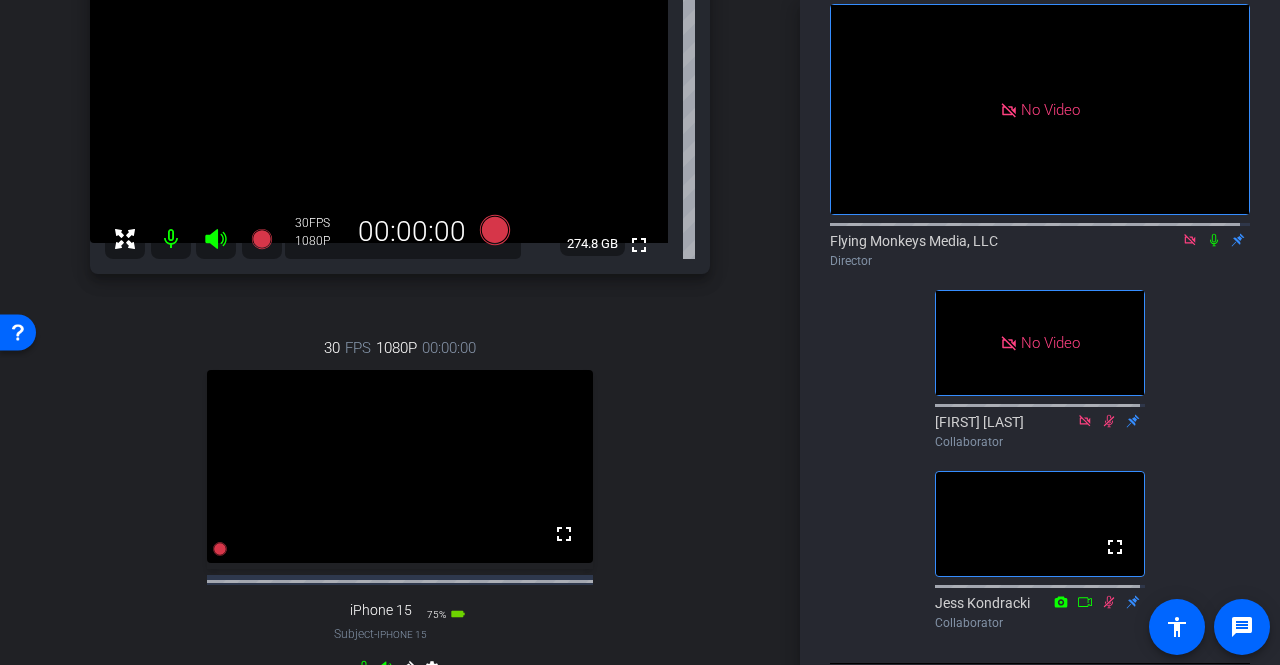 click 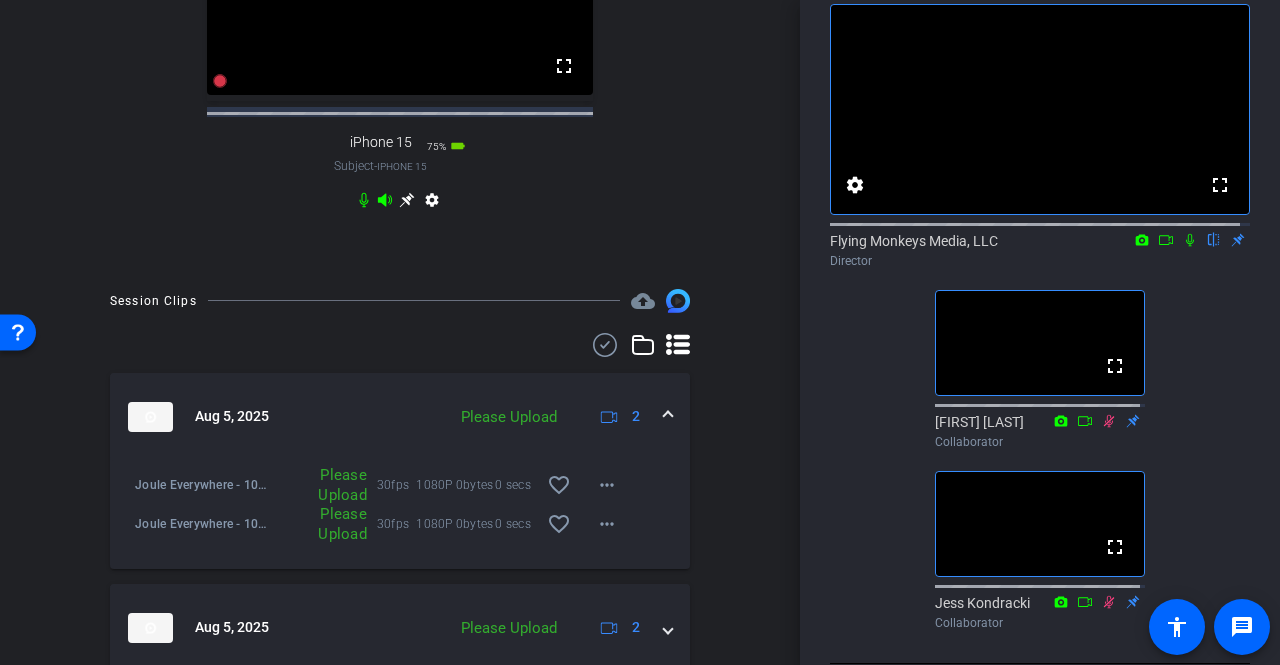 scroll, scrollTop: 700, scrollLeft: 0, axis: vertical 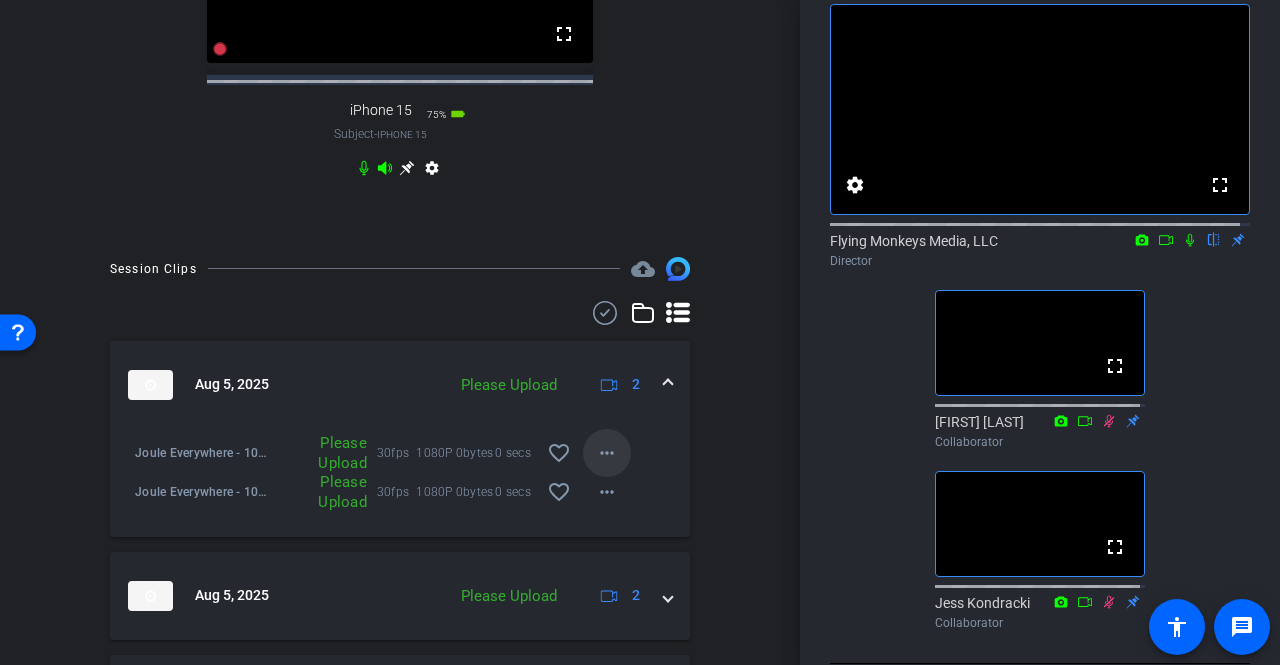 click on "more_horiz" at bounding box center [607, 453] 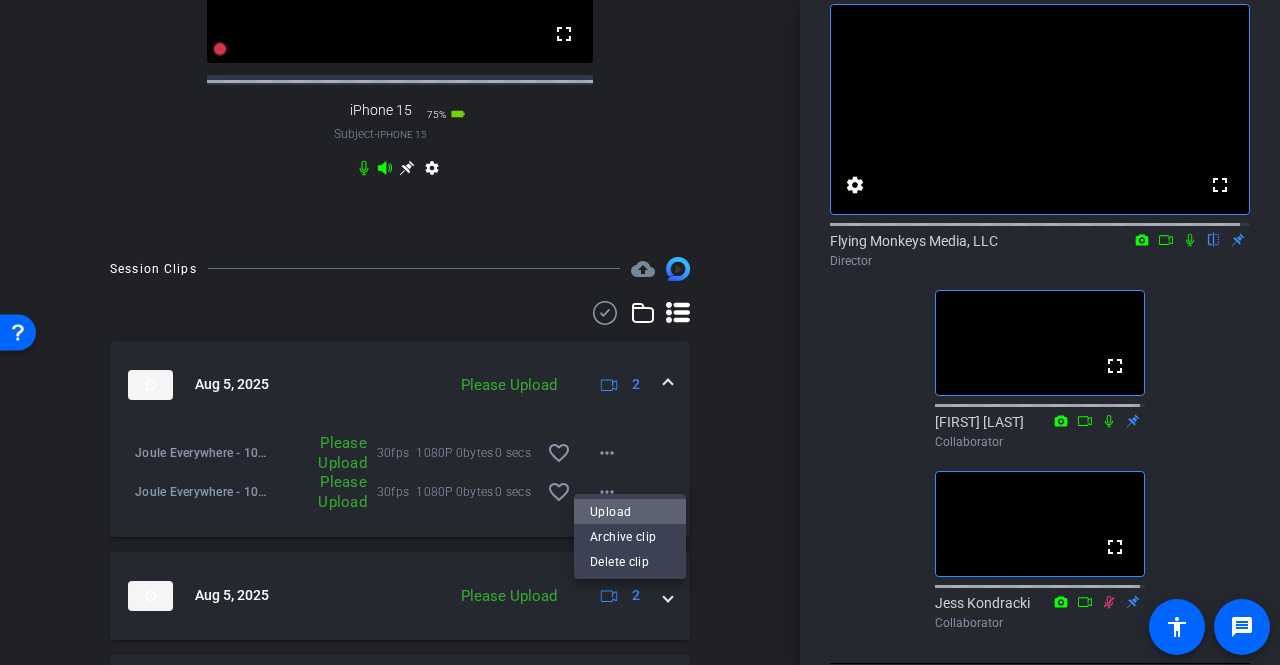 click on "Upload" at bounding box center (630, 512) 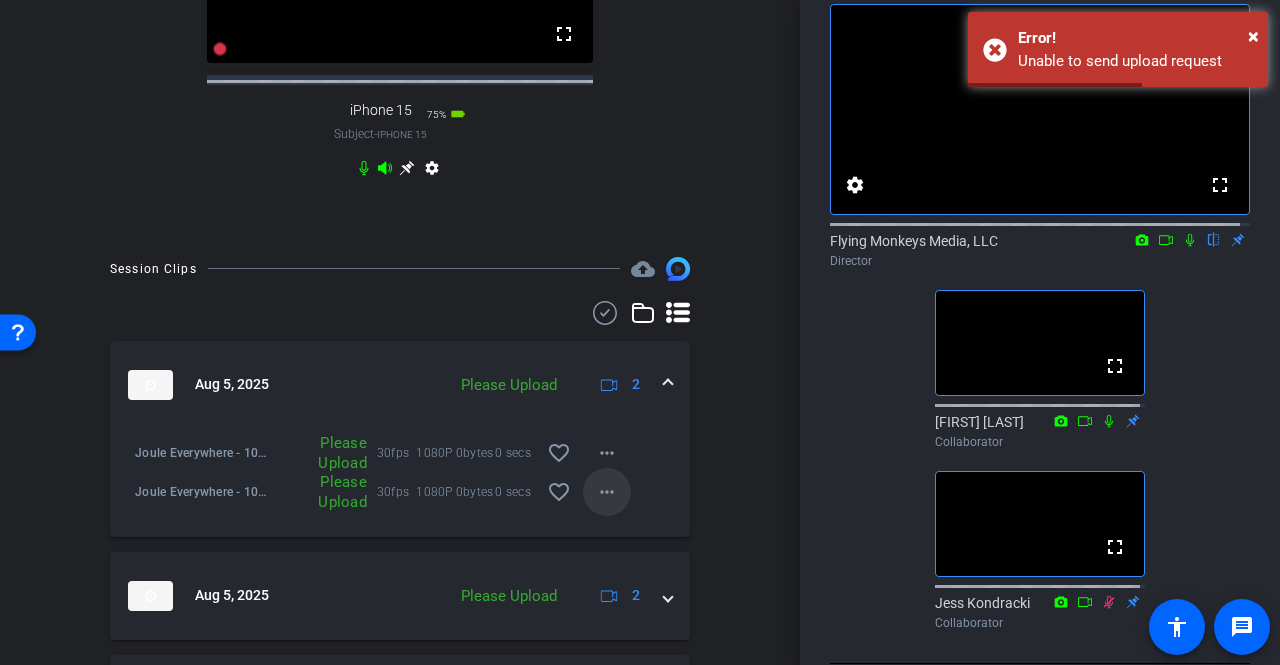 click on "more_horiz" at bounding box center [607, 492] 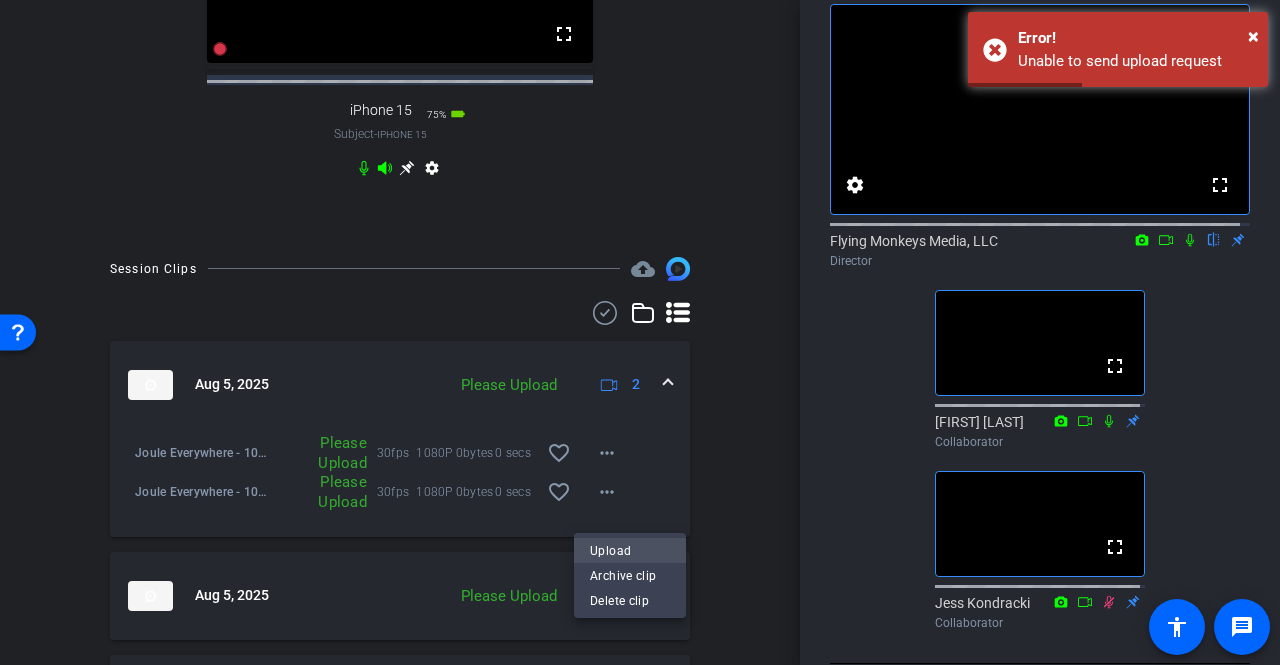 click on "Upload" at bounding box center [630, 551] 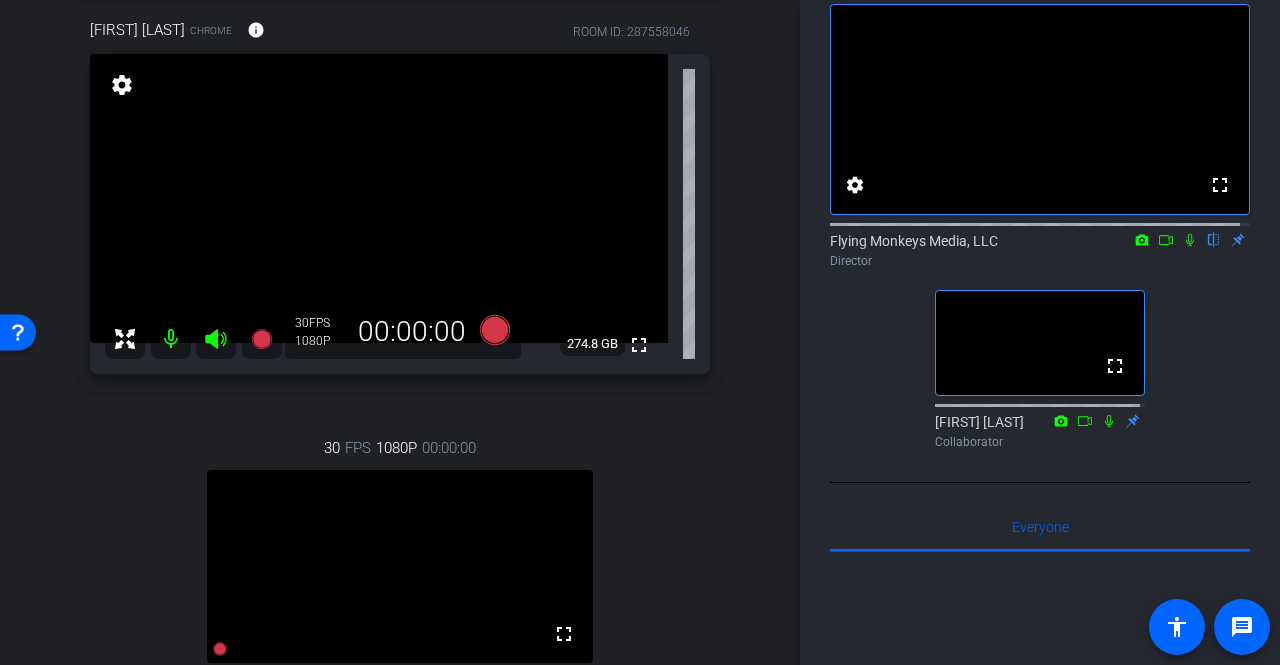 scroll, scrollTop: 200, scrollLeft: 0, axis: vertical 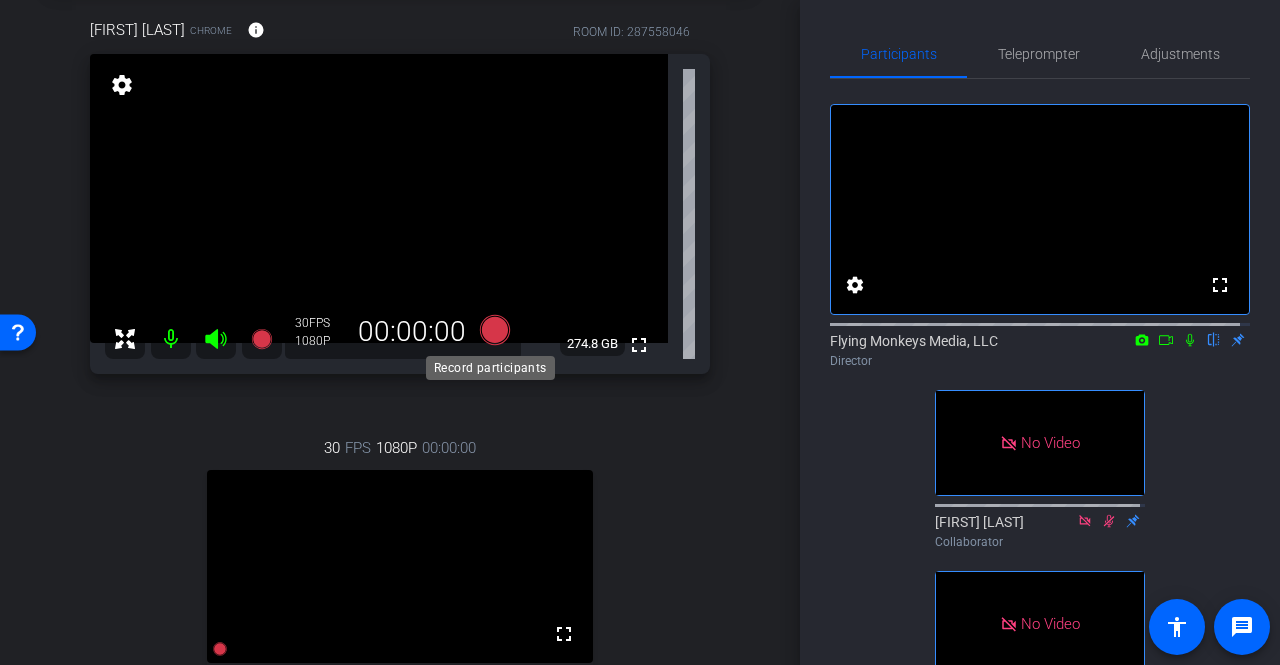 click 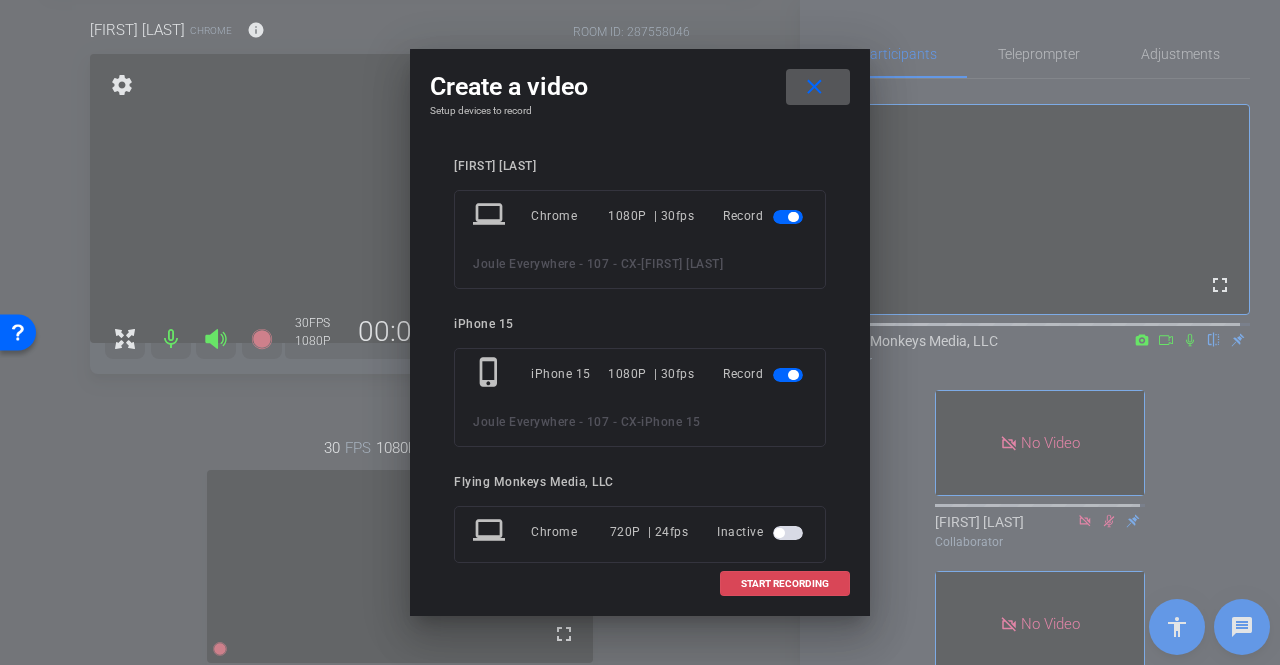 click on "START RECORDING" at bounding box center [785, 584] 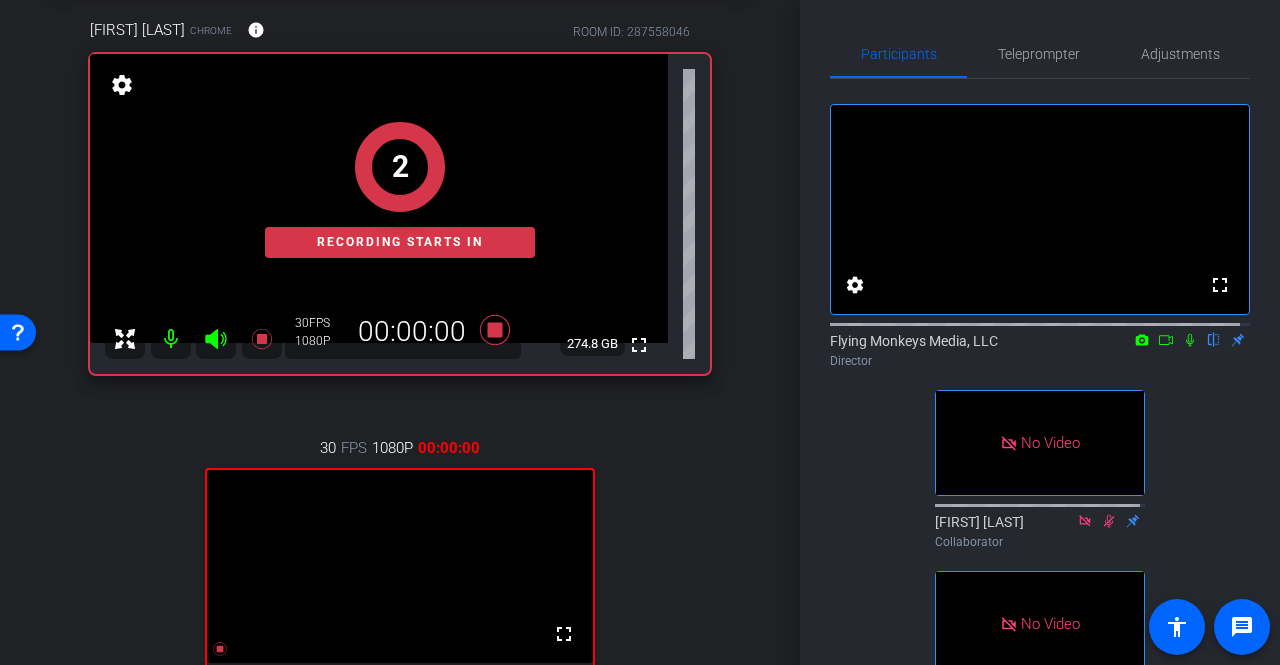 click 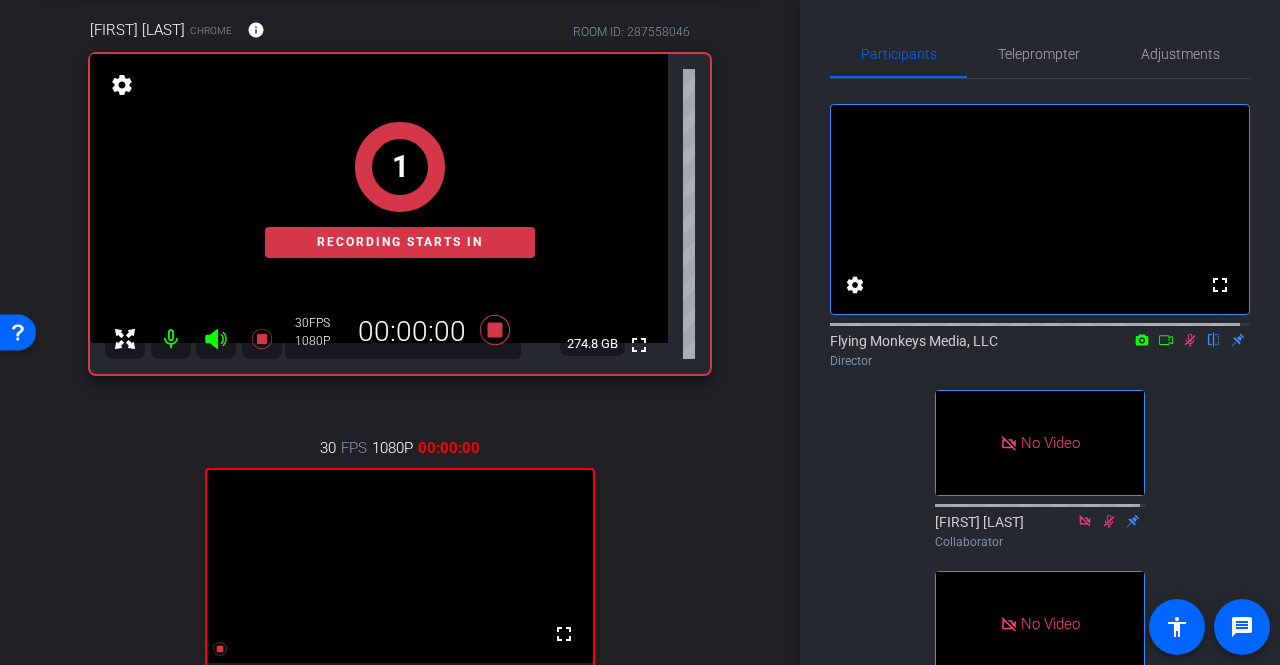 click 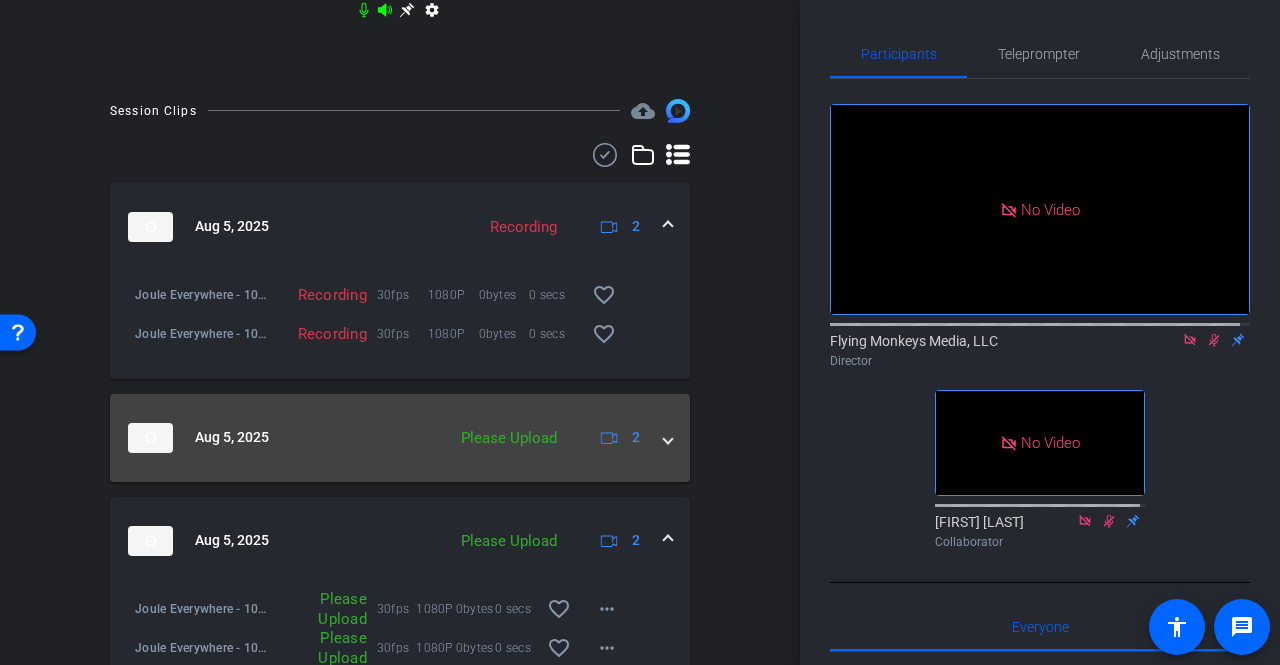 scroll, scrollTop: 900, scrollLeft: 0, axis: vertical 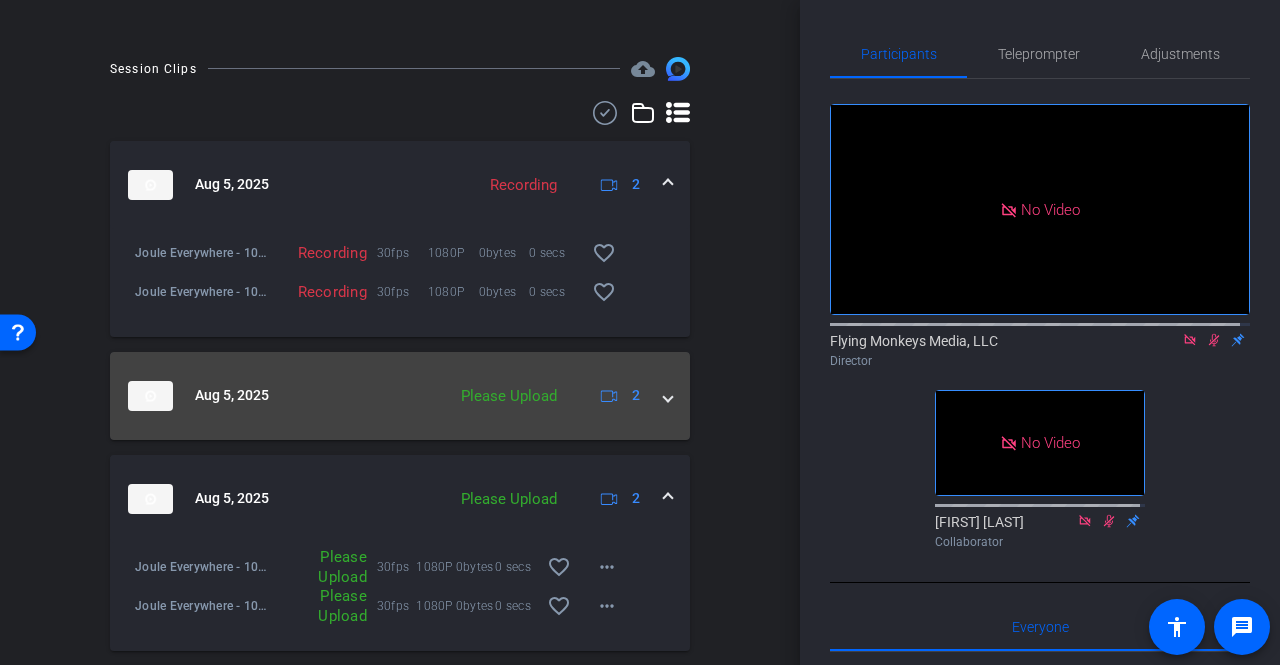 click at bounding box center (668, 395) 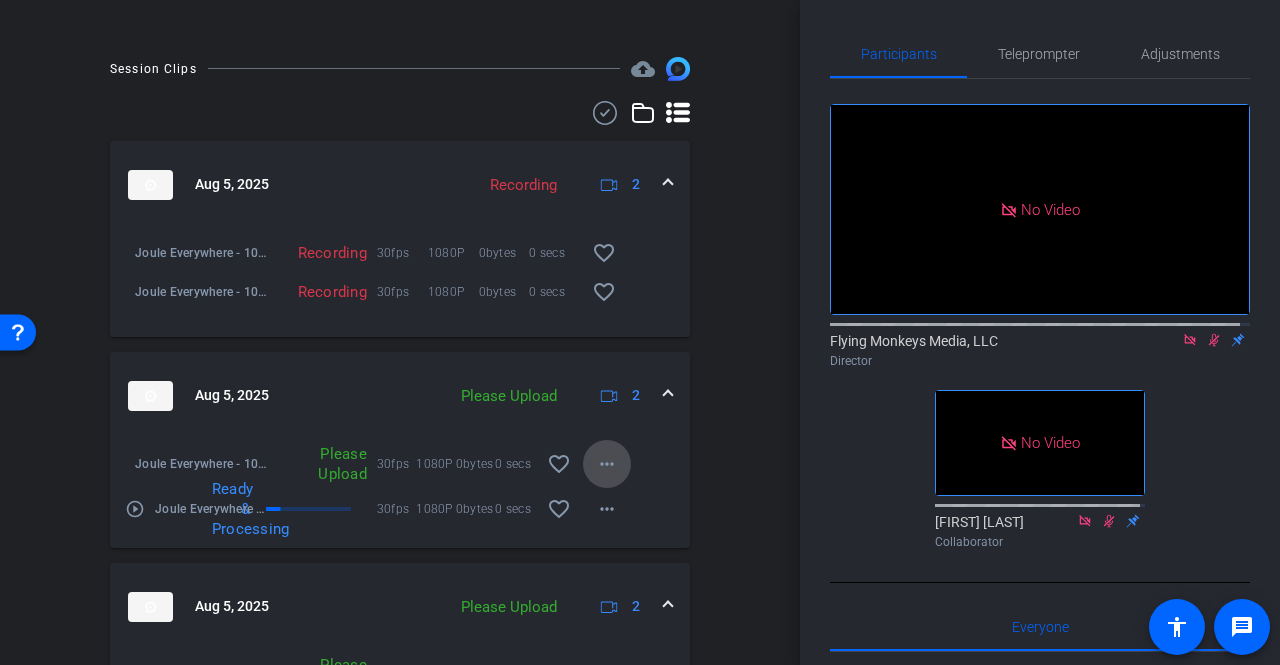 click on "more_horiz" at bounding box center (607, 464) 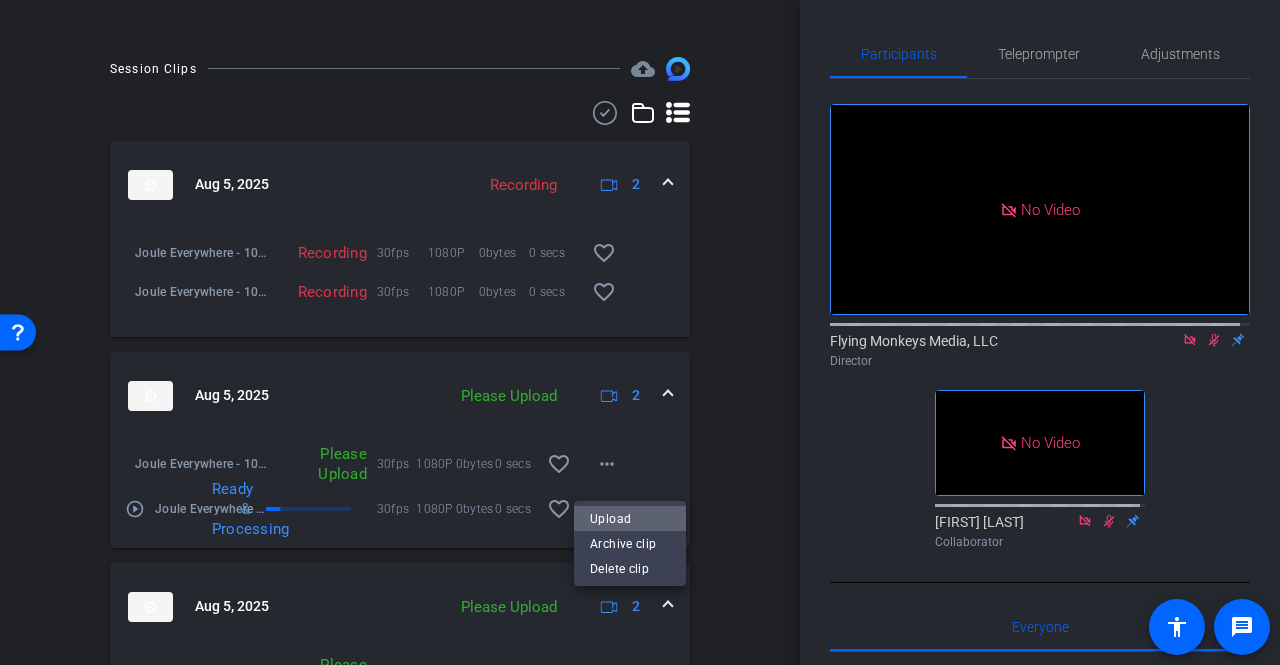 click on "Upload" at bounding box center [630, 519] 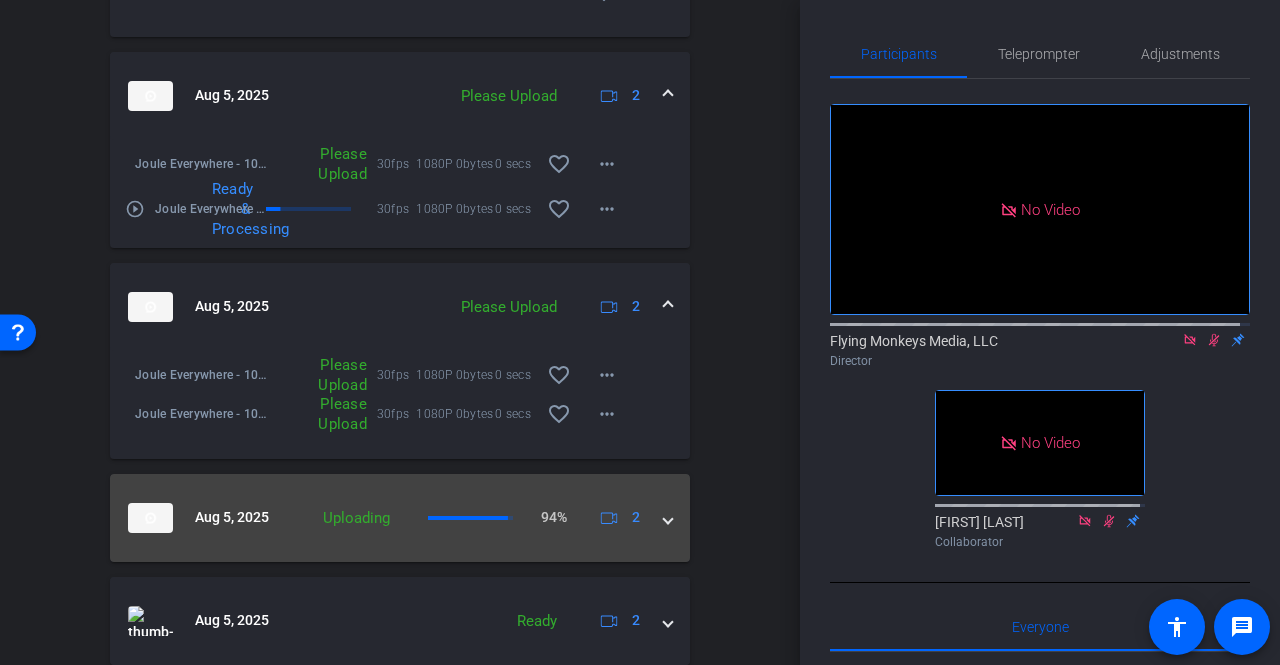 scroll, scrollTop: 1284, scrollLeft: 0, axis: vertical 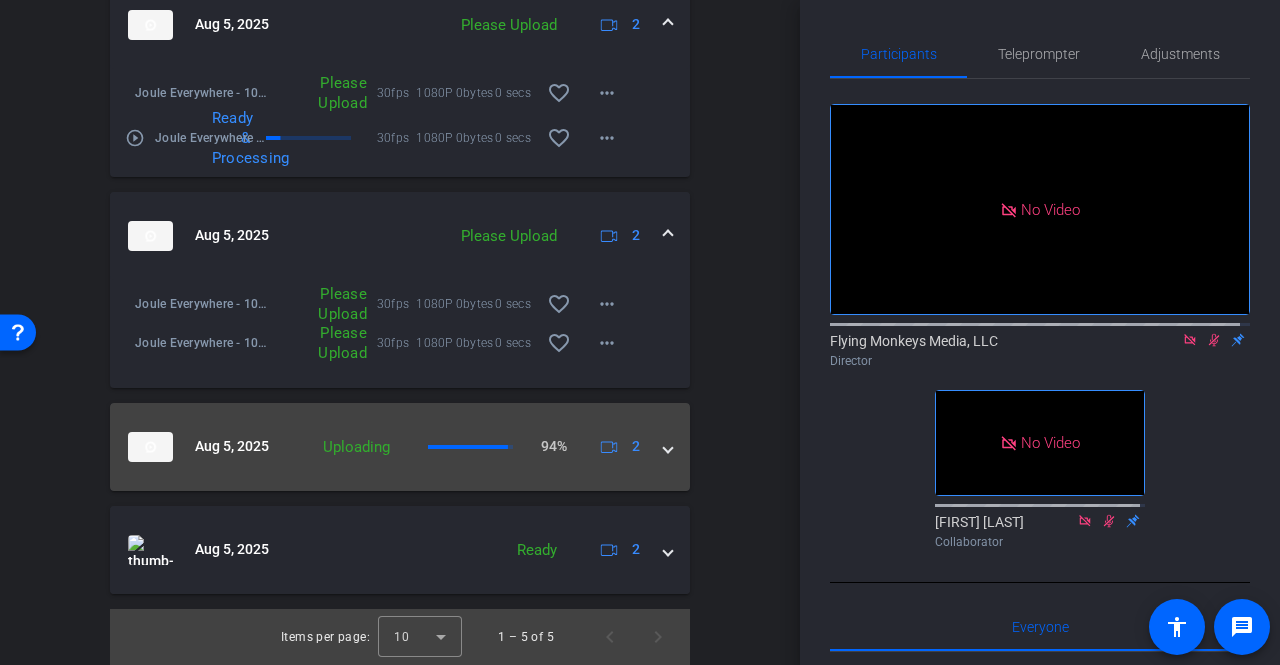 click at bounding box center (668, 446) 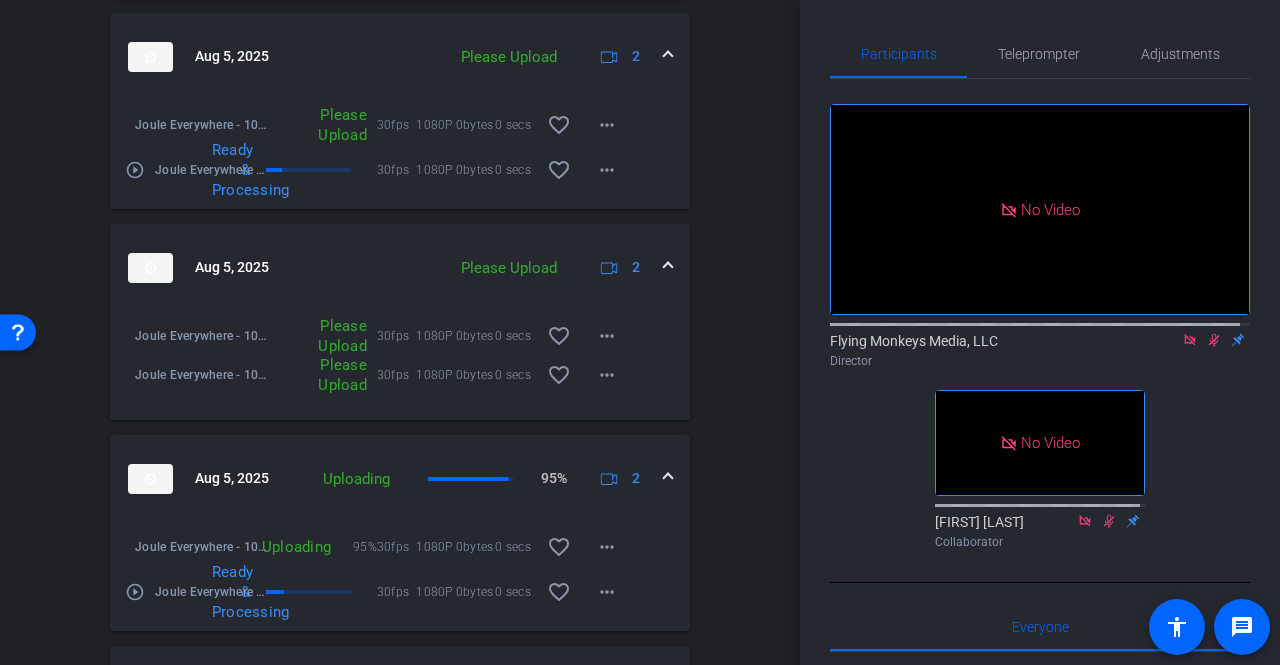scroll, scrollTop: 1284, scrollLeft: 0, axis: vertical 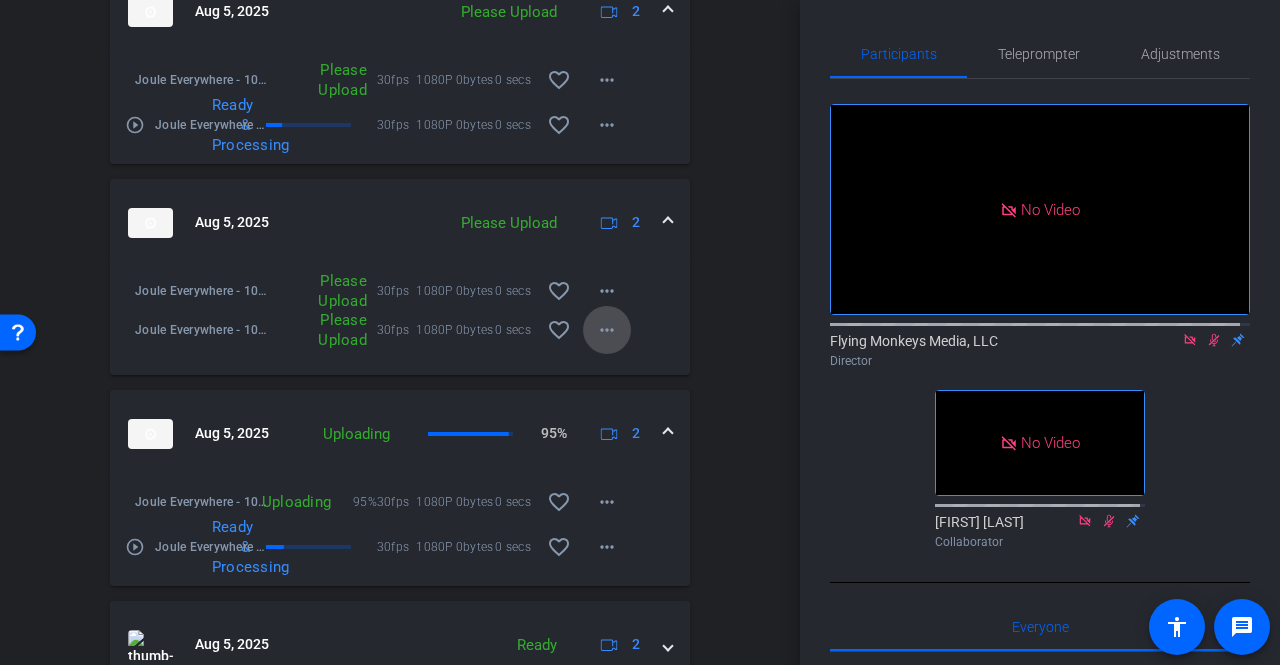 click on "more_horiz" at bounding box center [607, 330] 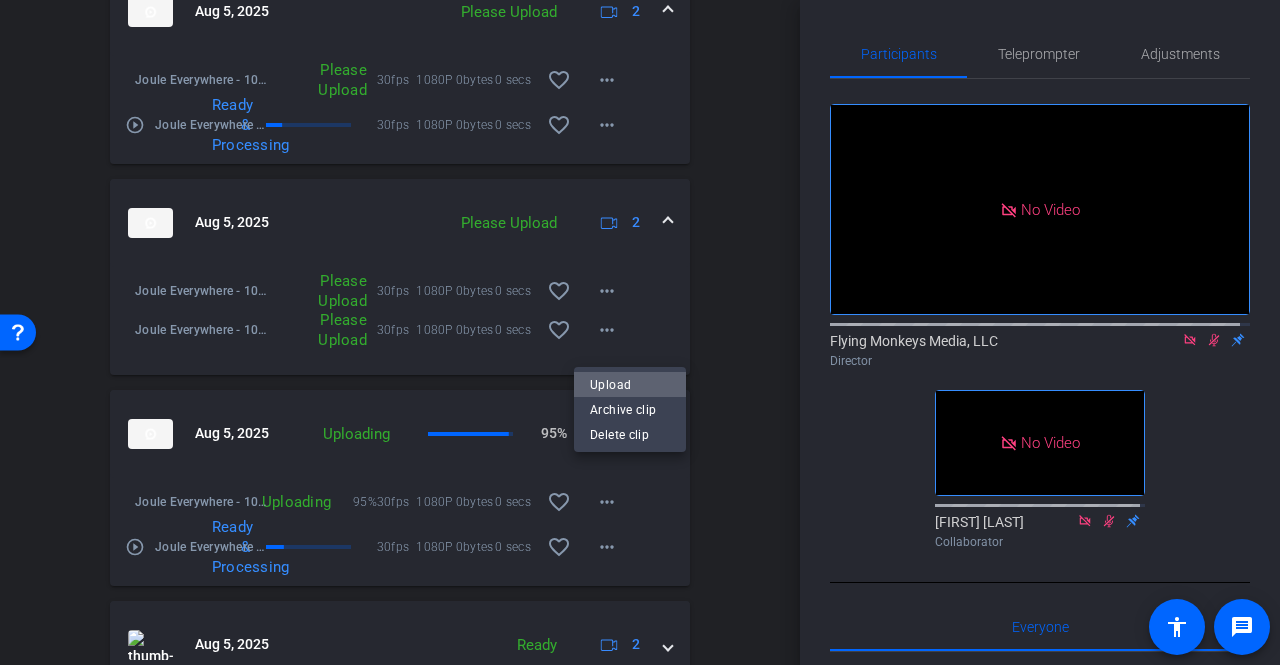 click on "Upload" at bounding box center (630, 385) 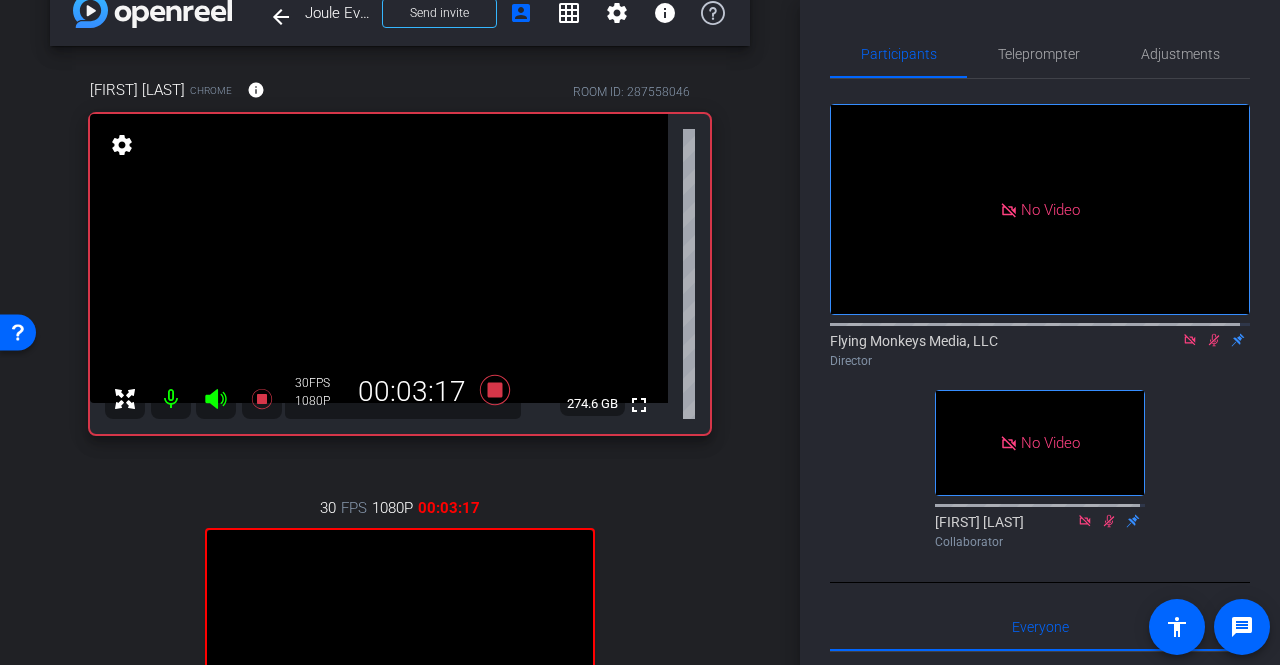 scroll, scrollTop: 0, scrollLeft: 0, axis: both 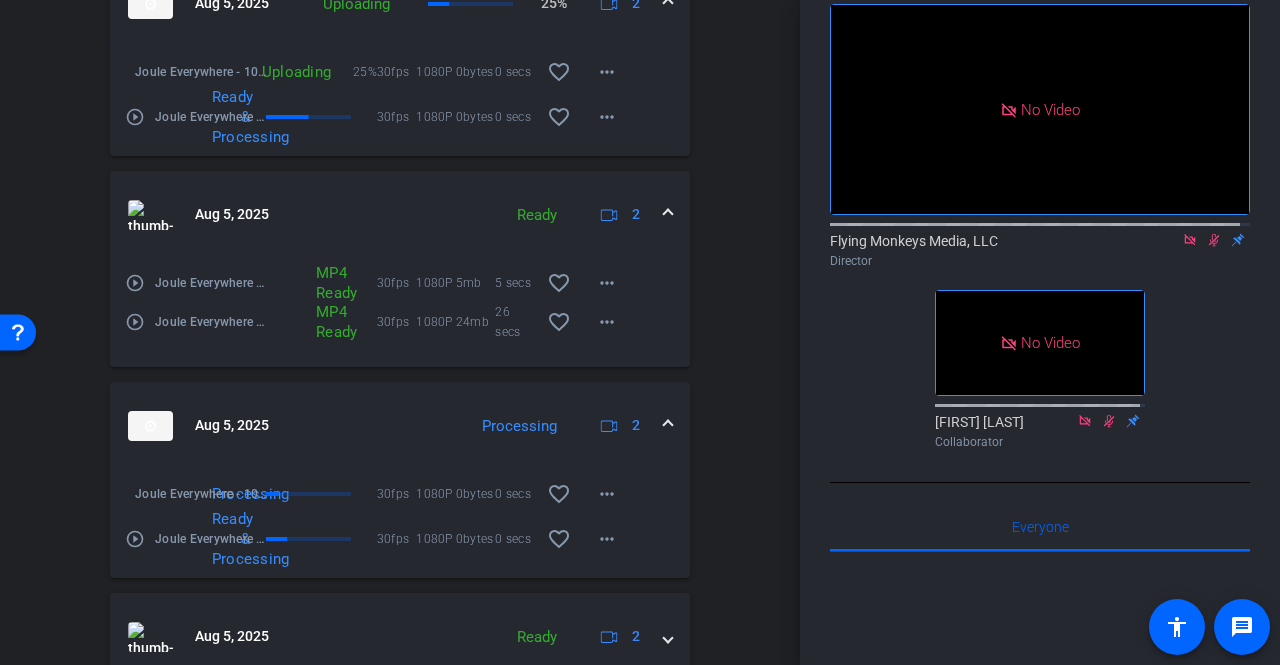 click at bounding box center [668, 425] 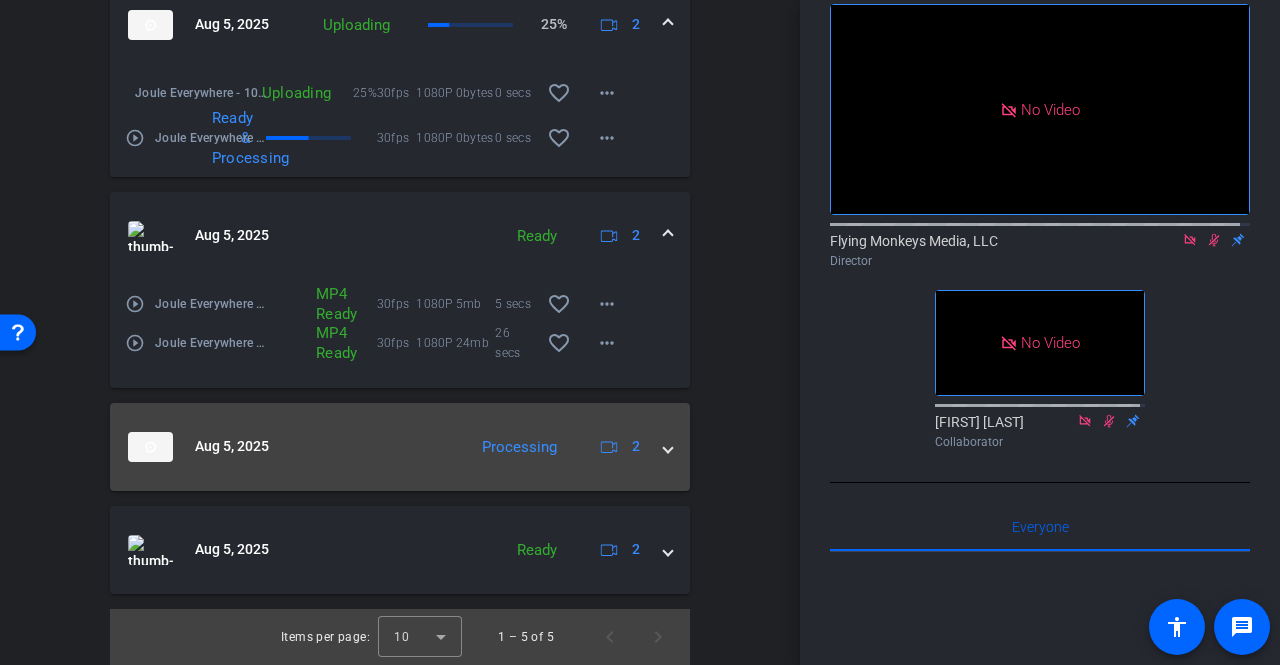scroll, scrollTop: 1284, scrollLeft: 0, axis: vertical 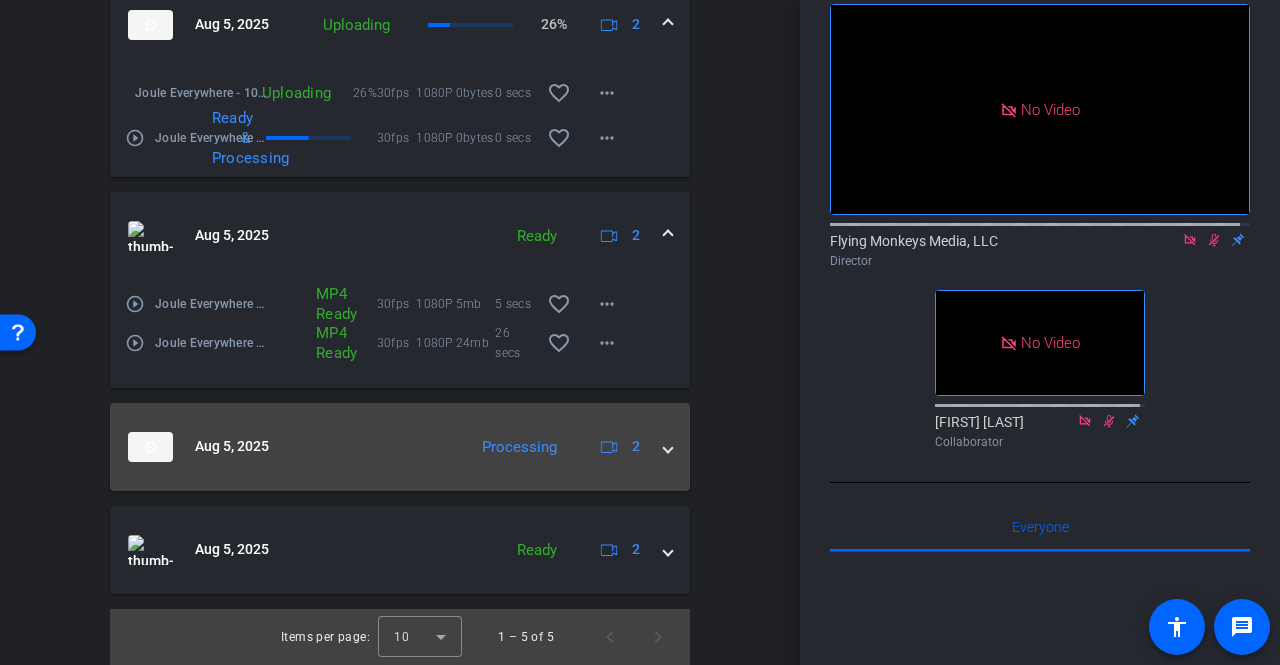 click at bounding box center (668, 446) 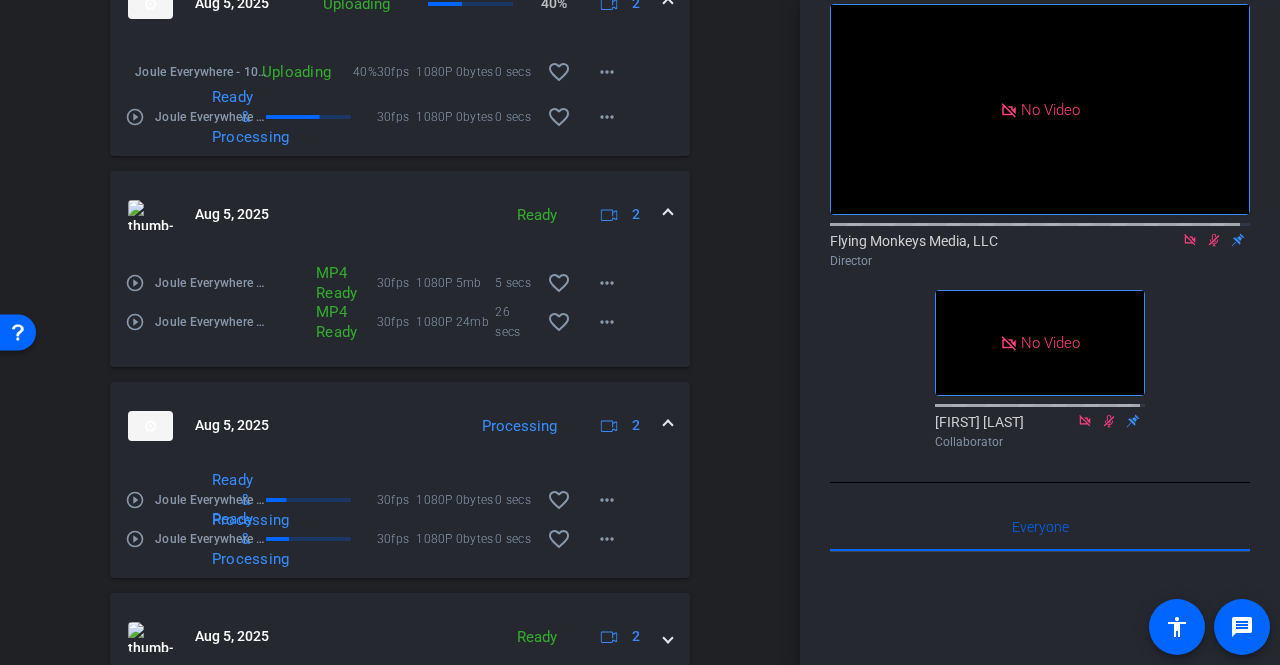scroll, scrollTop: 1192, scrollLeft: 0, axis: vertical 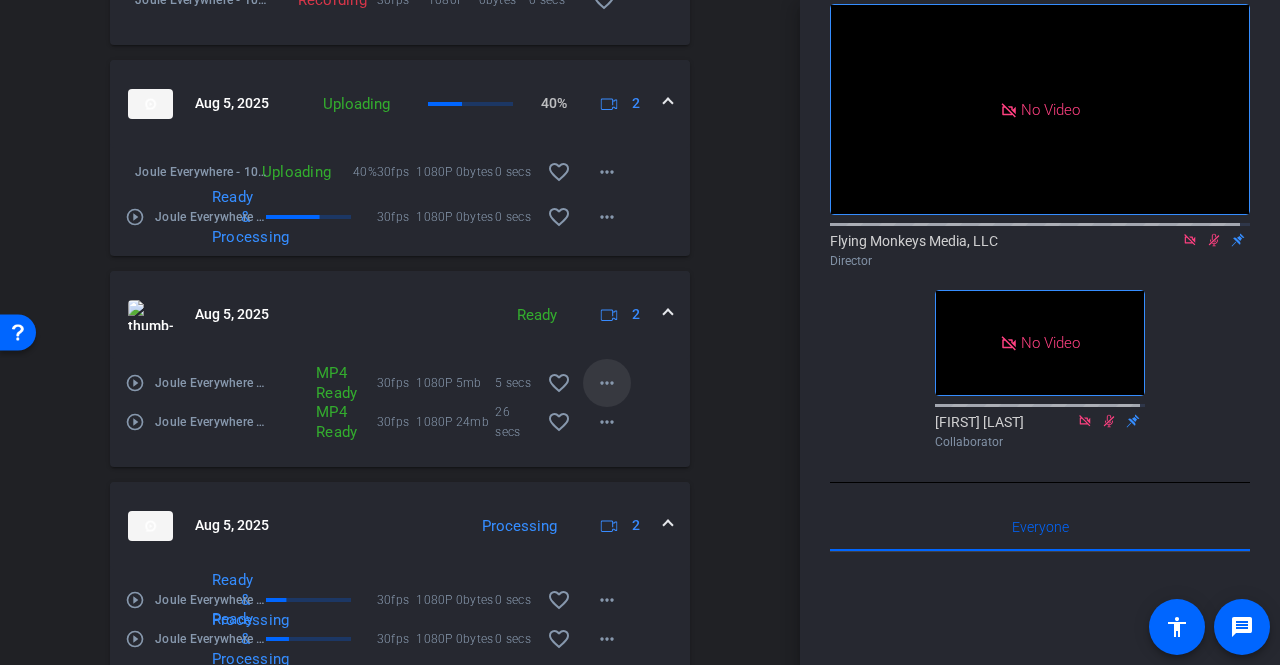 click on "more_horiz" at bounding box center [607, 383] 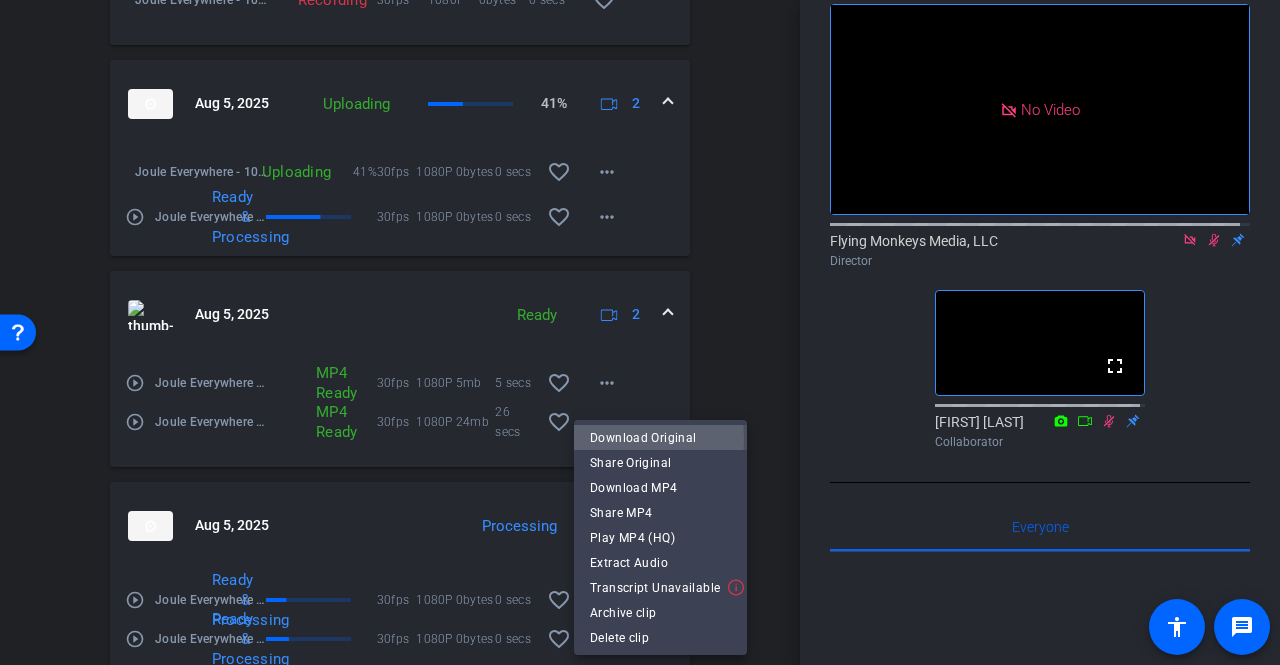 click on "Download Original" at bounding box center [660, 438] 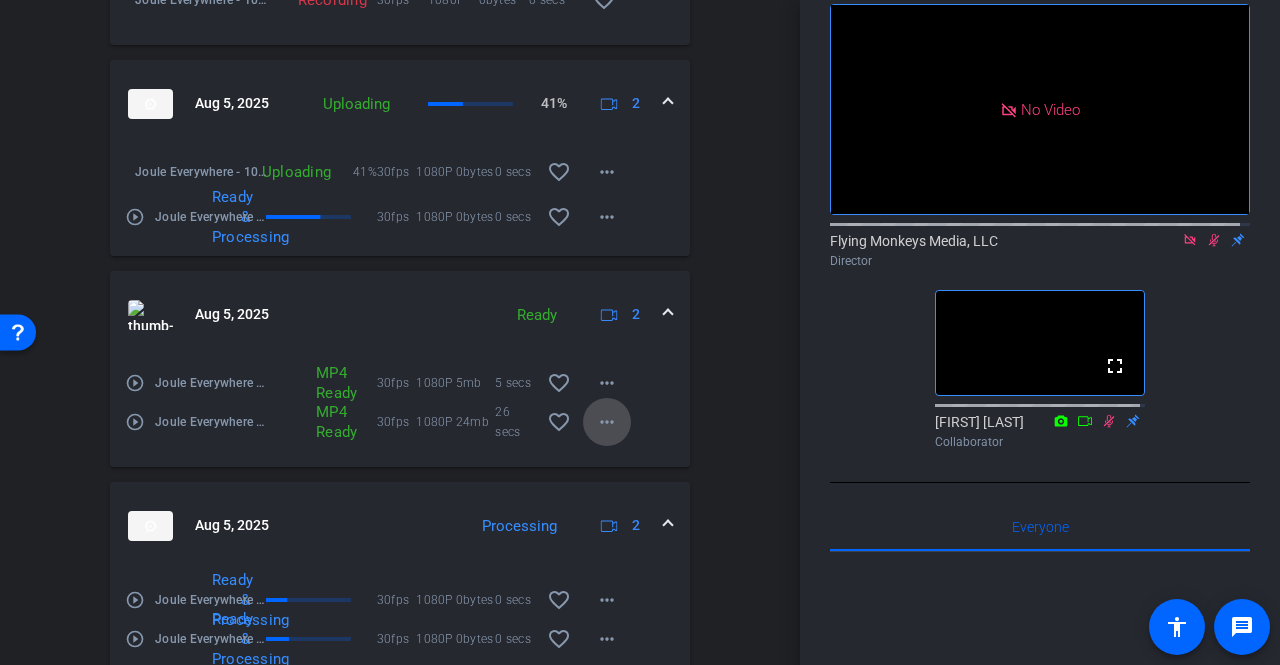 click on "more_horiz" at bounding box center (607, 422) 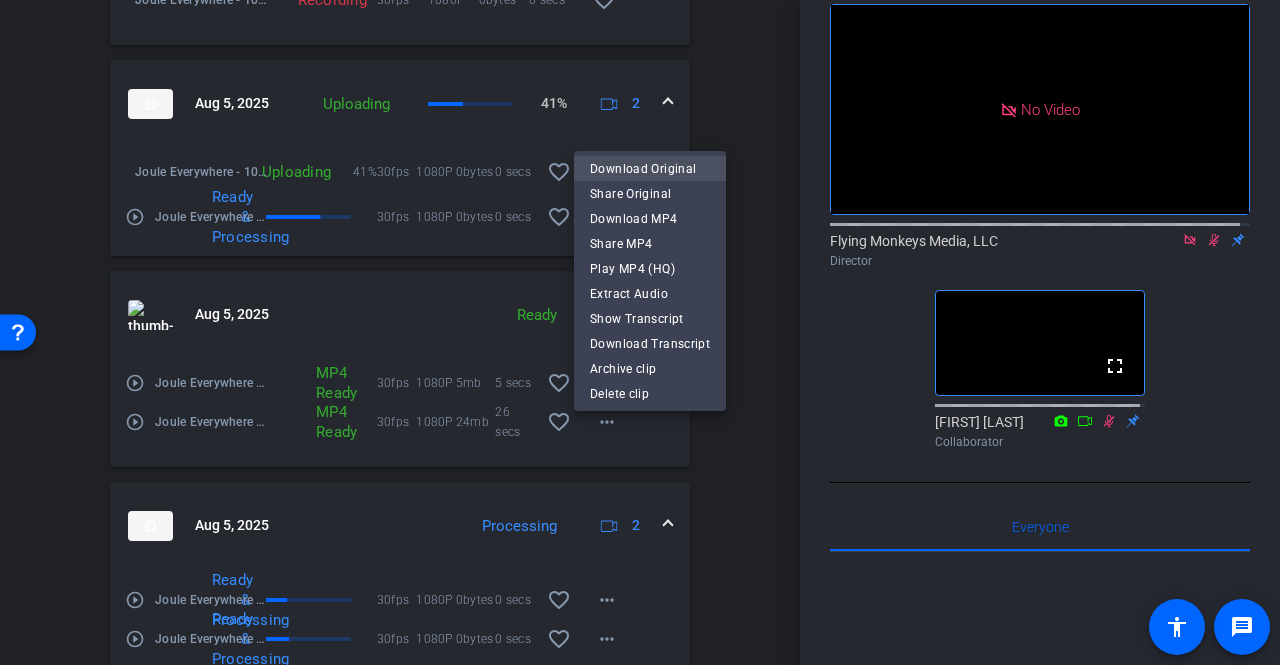 click on "Download Original" at bounding box center (650, 169) 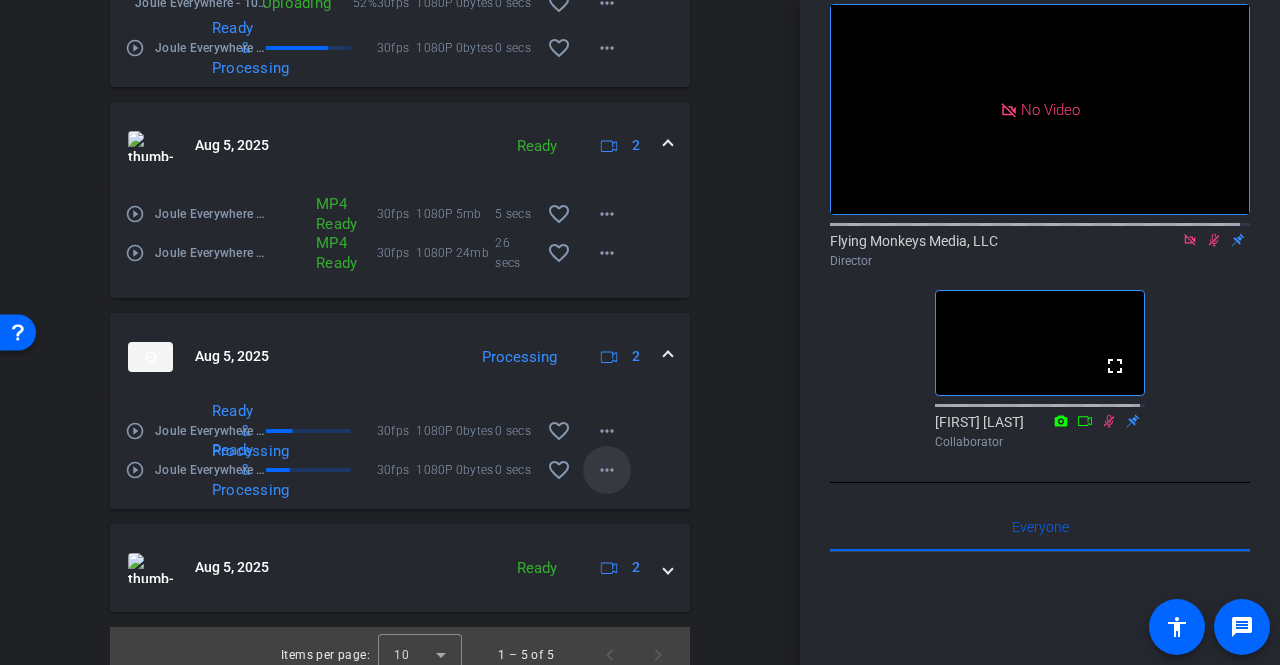 scroll, scrollTop: 1392, scrollLeft: 0, axis: vertical 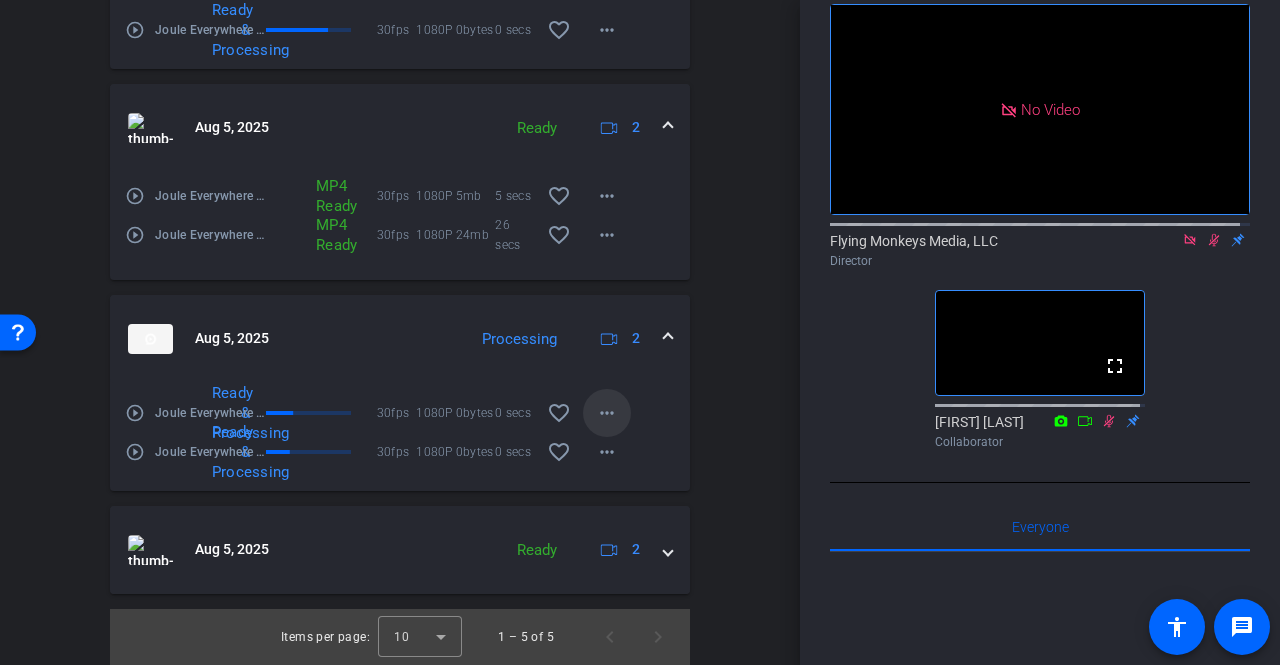 click on "more_horiz" at bounding box center [607, 413] 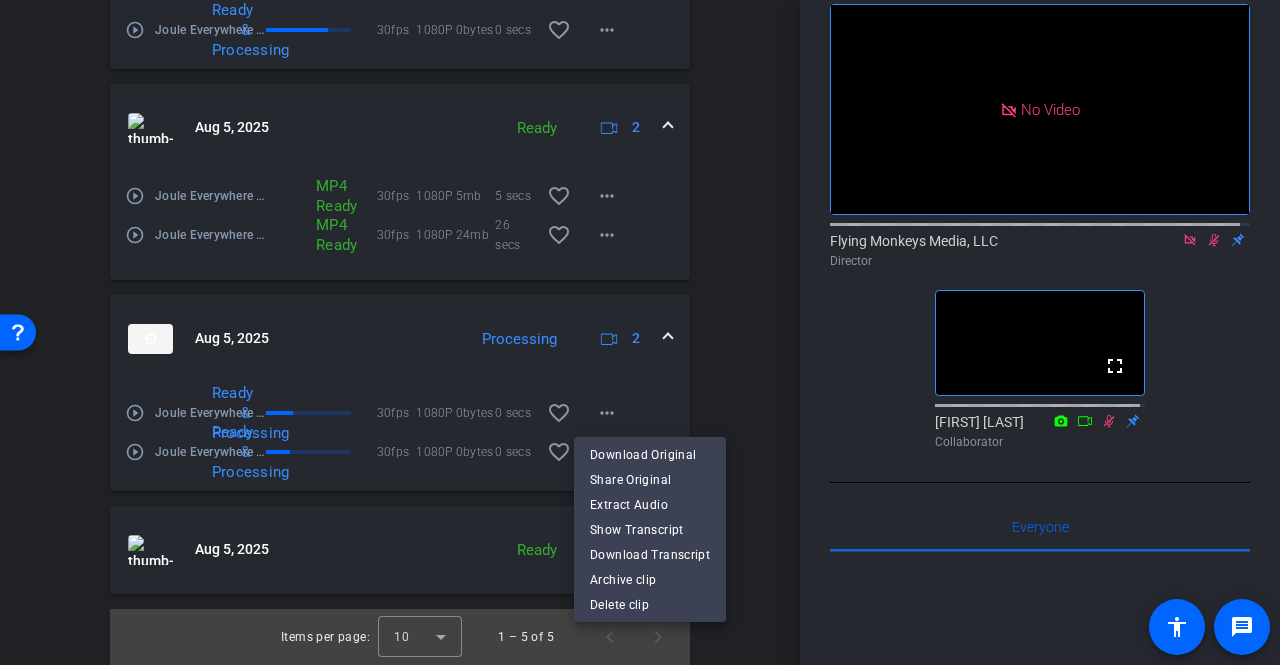 click at bounding box center [640, 332] 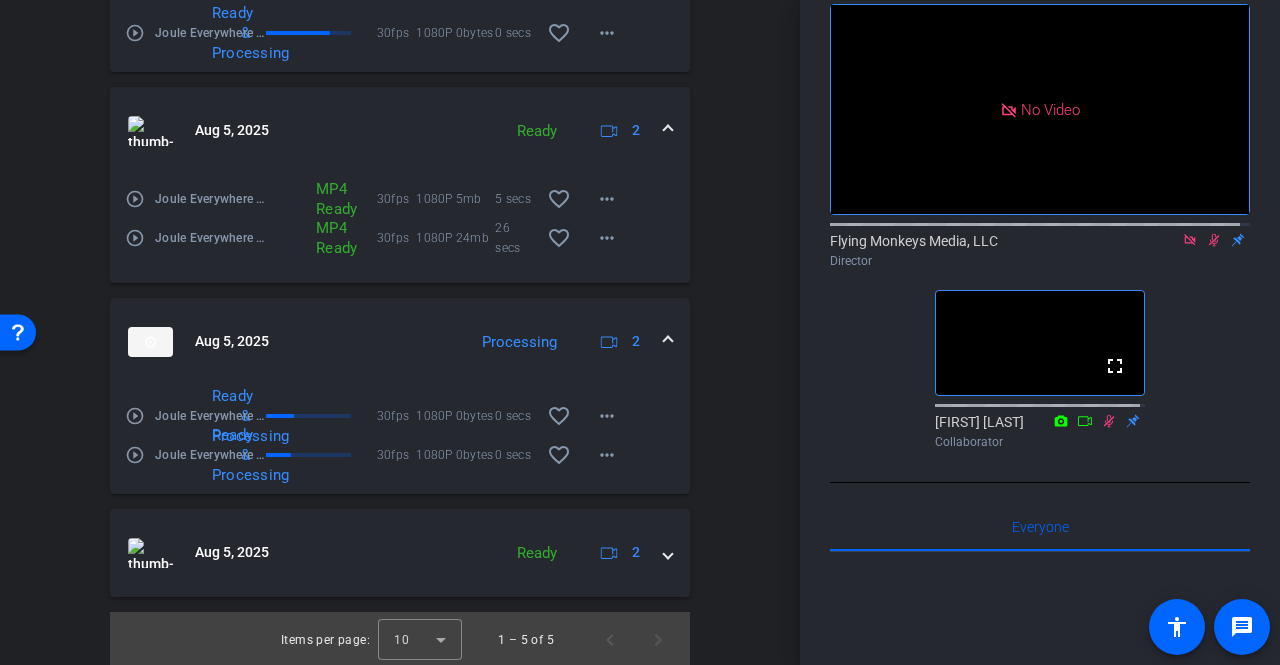 scroll, scrollTop: 1392, scrollLeft: 0, axis: vertical 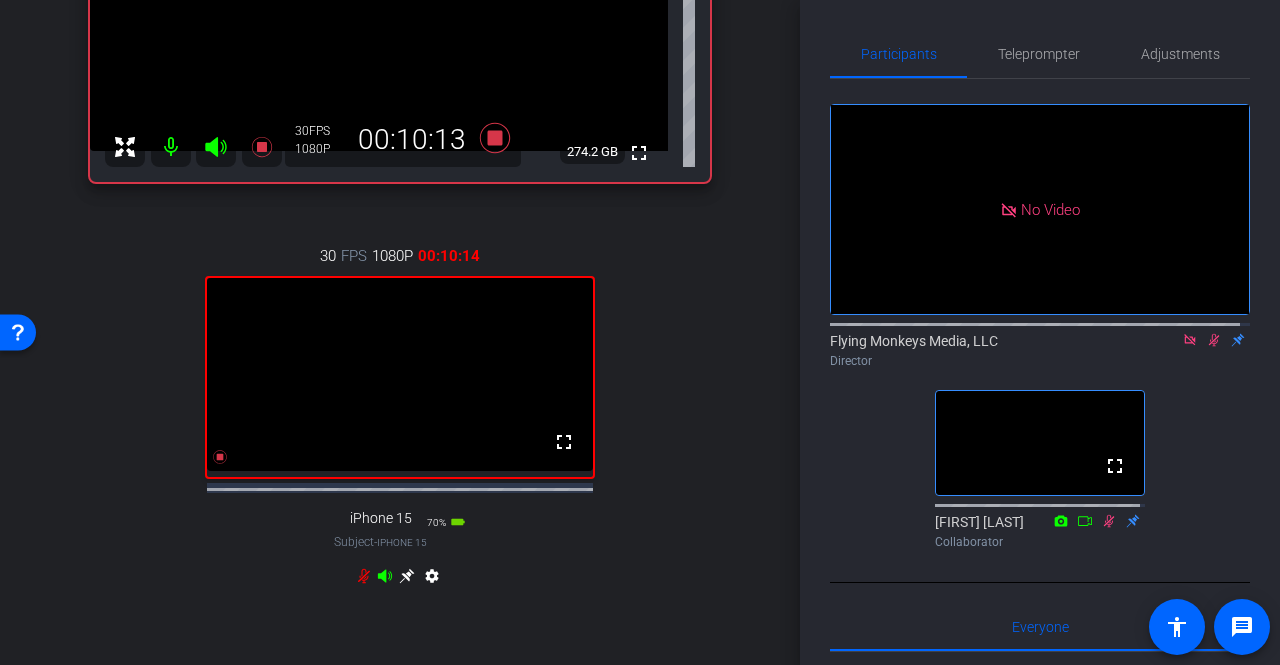 click 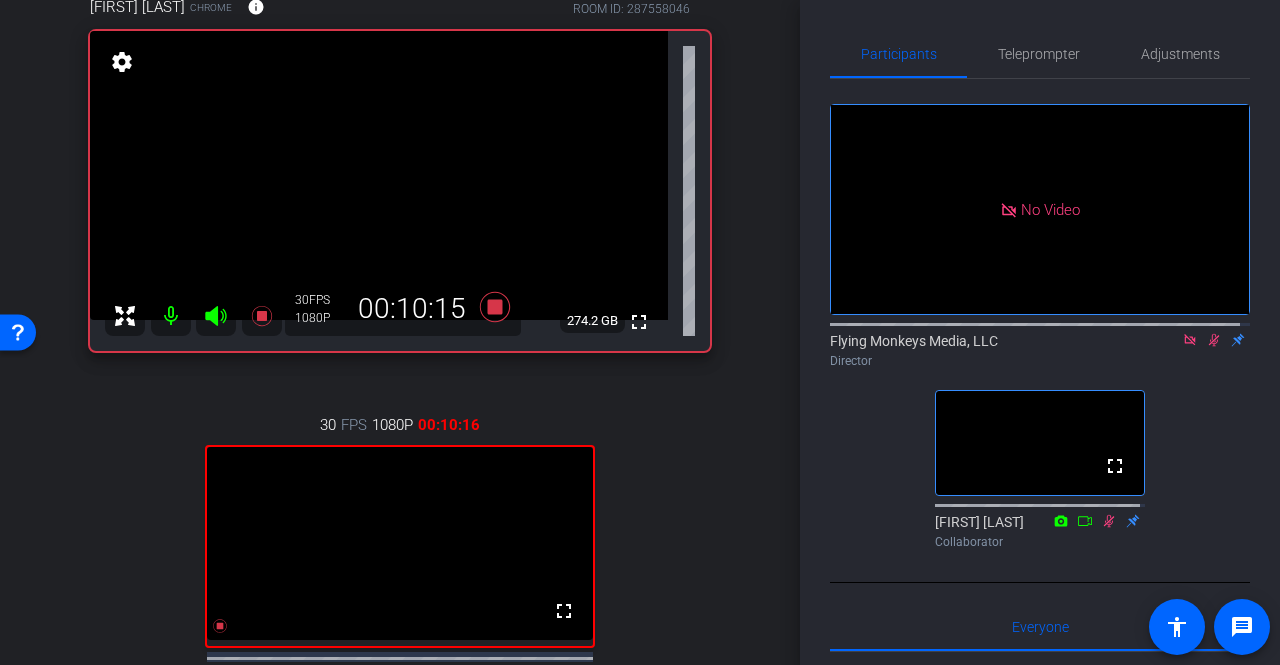 scroll, scrollTop: 92, scrollLeft: 0, axis: vertical 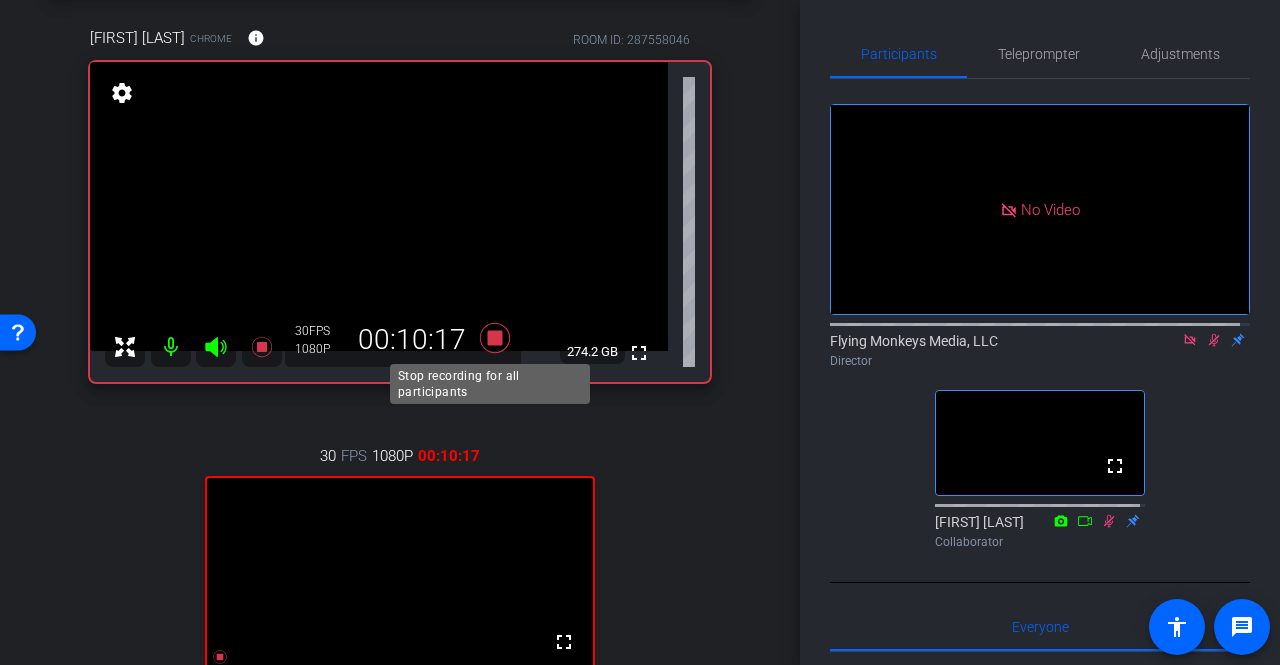 click 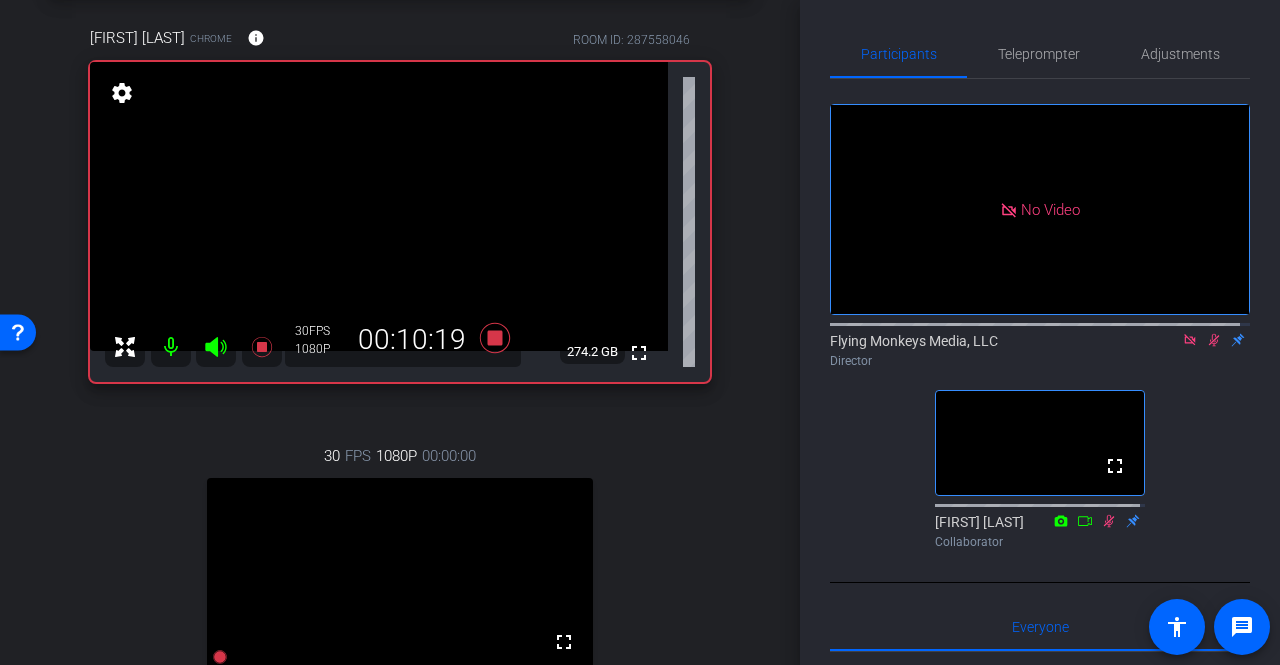 click 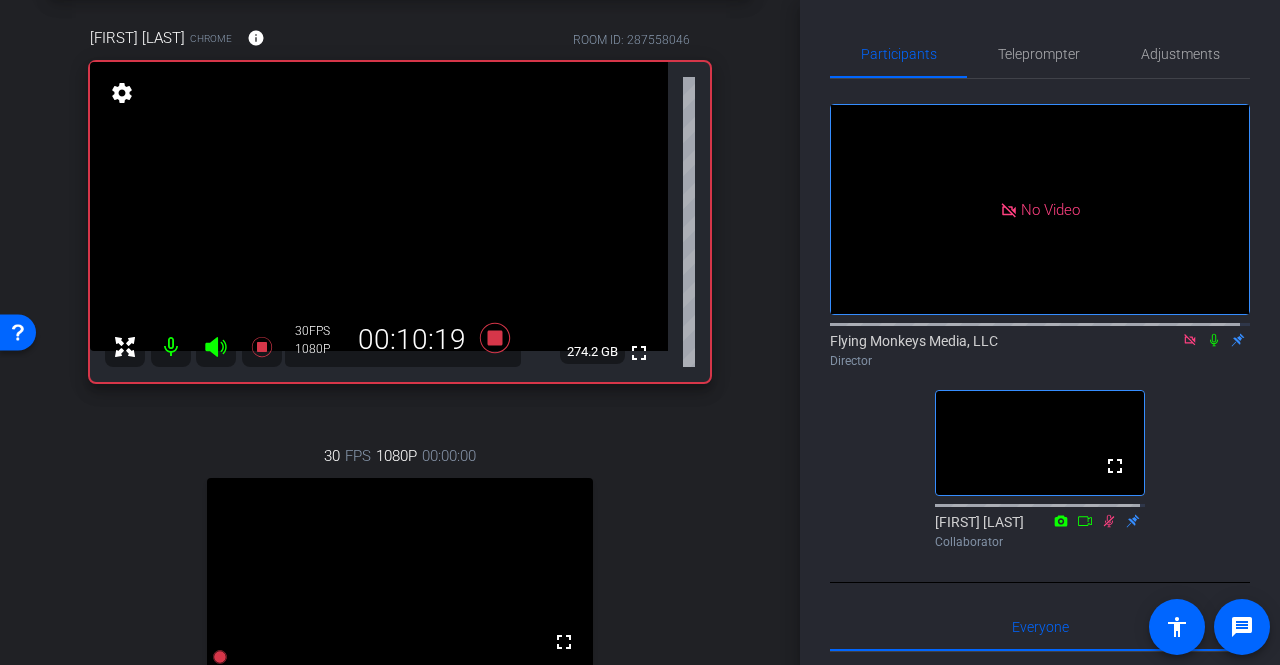 click 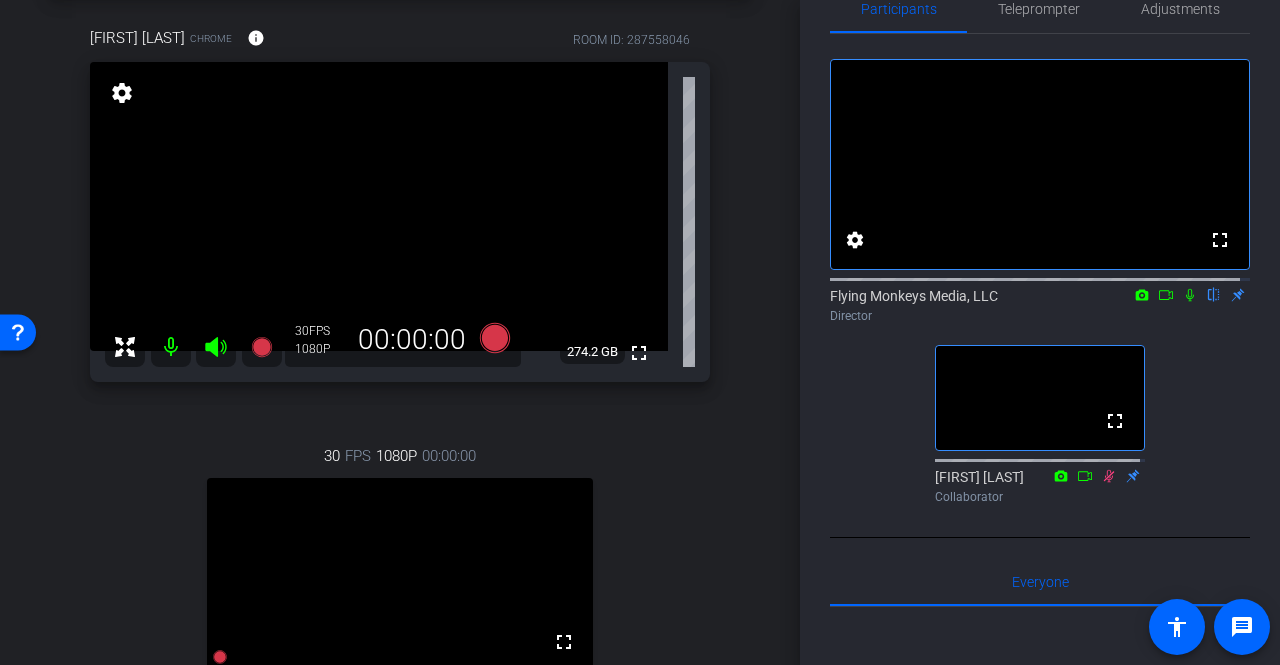 scroll, scrollTop: 0, scrollLeft: 0, axis: both 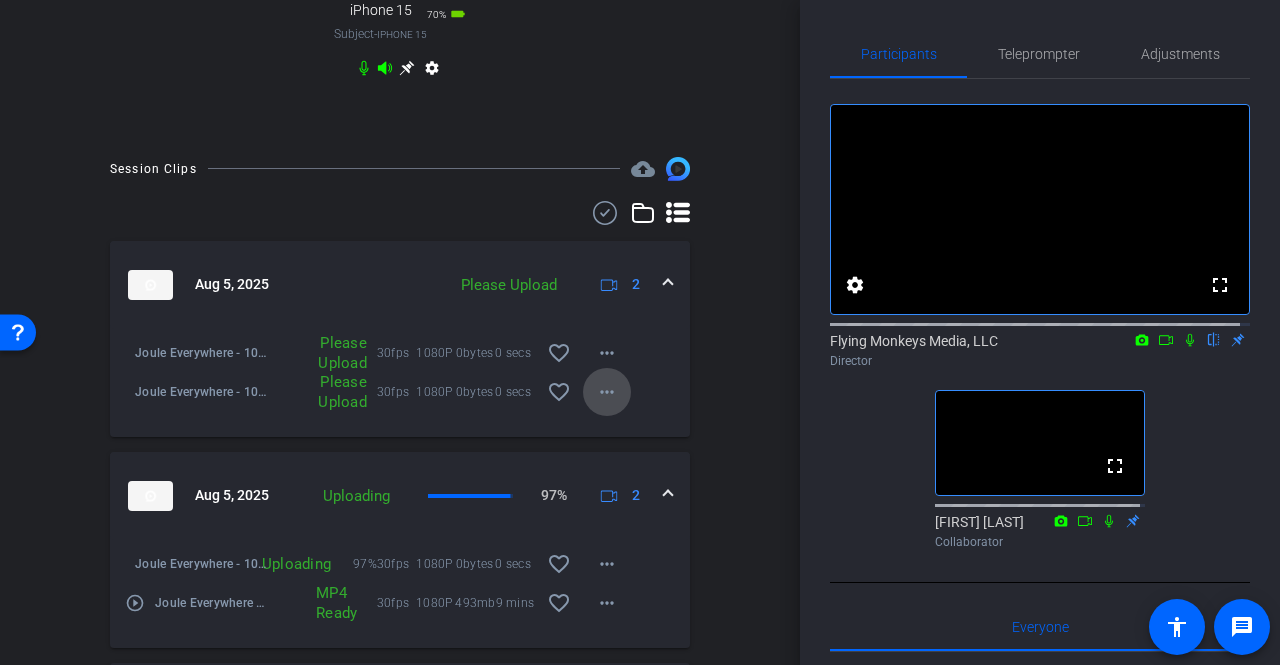 click on "more_horiz" at bounding box center [607, 392] 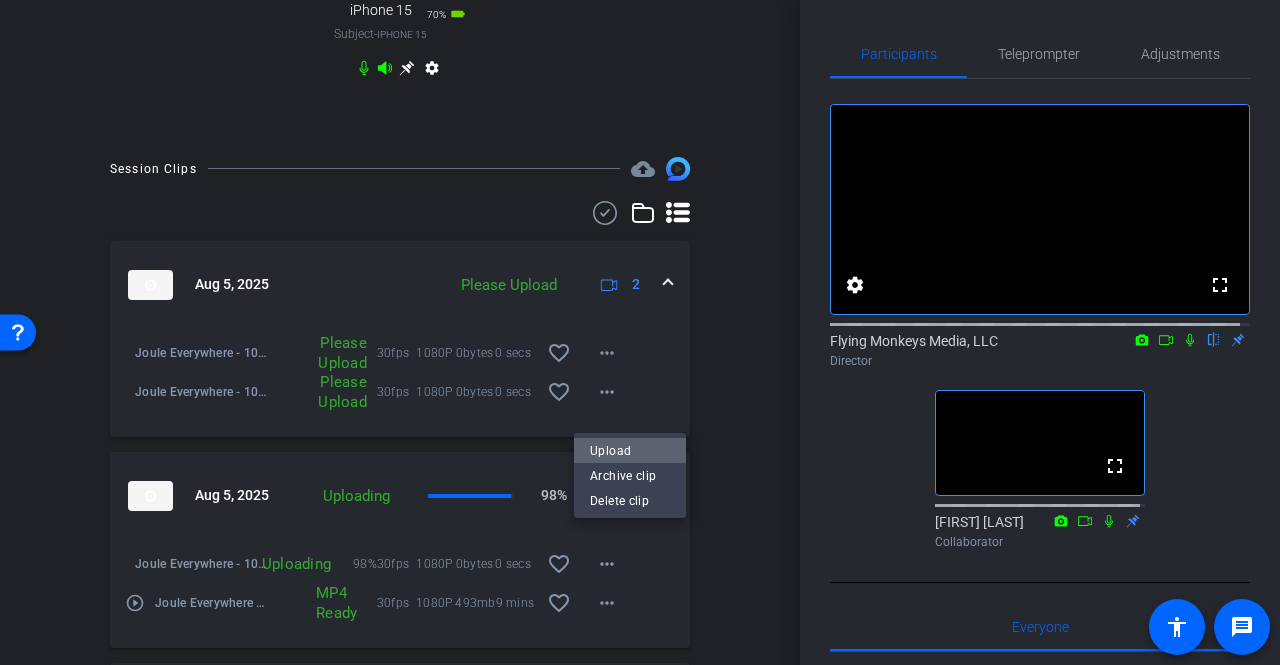 click on "Upload" at bounding box center [630, 451] 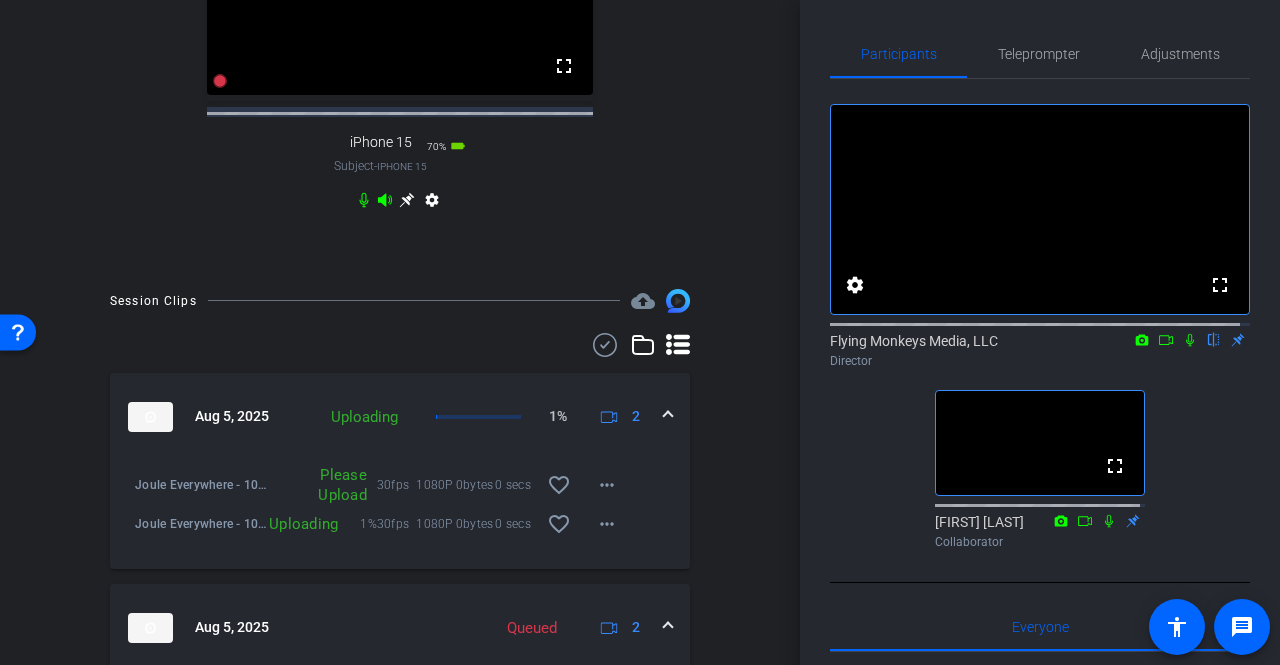 scroll, scrollTop: 700, scrollLeft: 0, axis: vertical 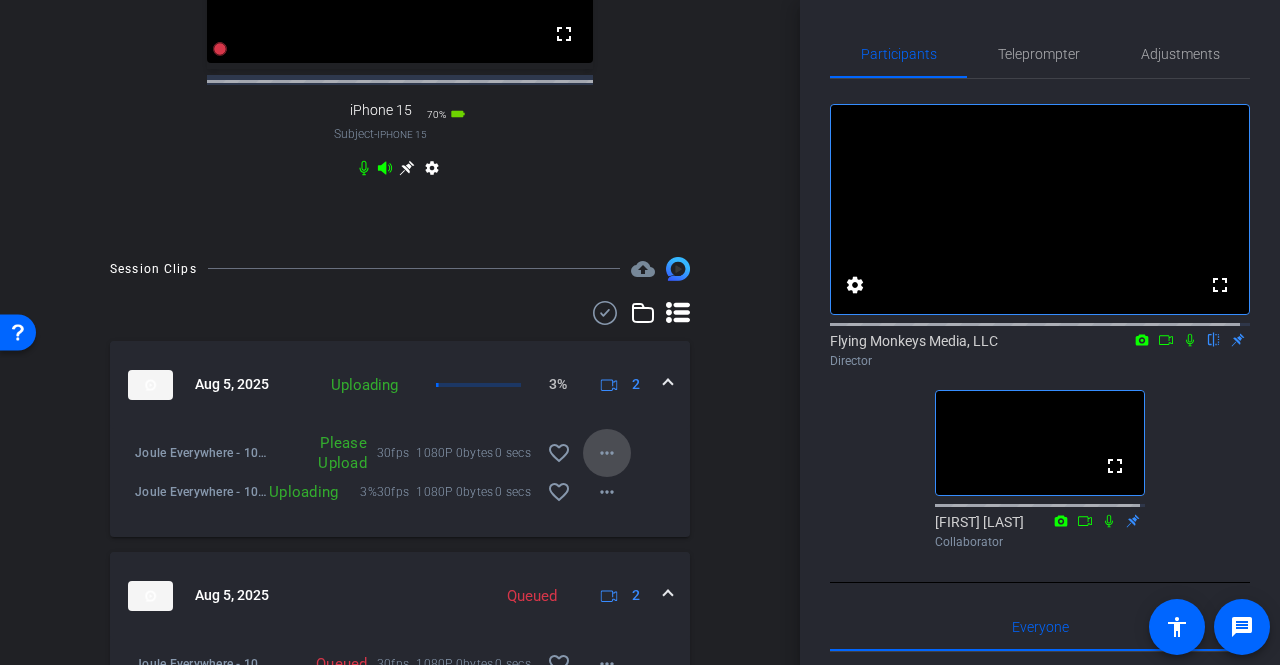 click on "more_horiz" at bounding box center [607, 453] 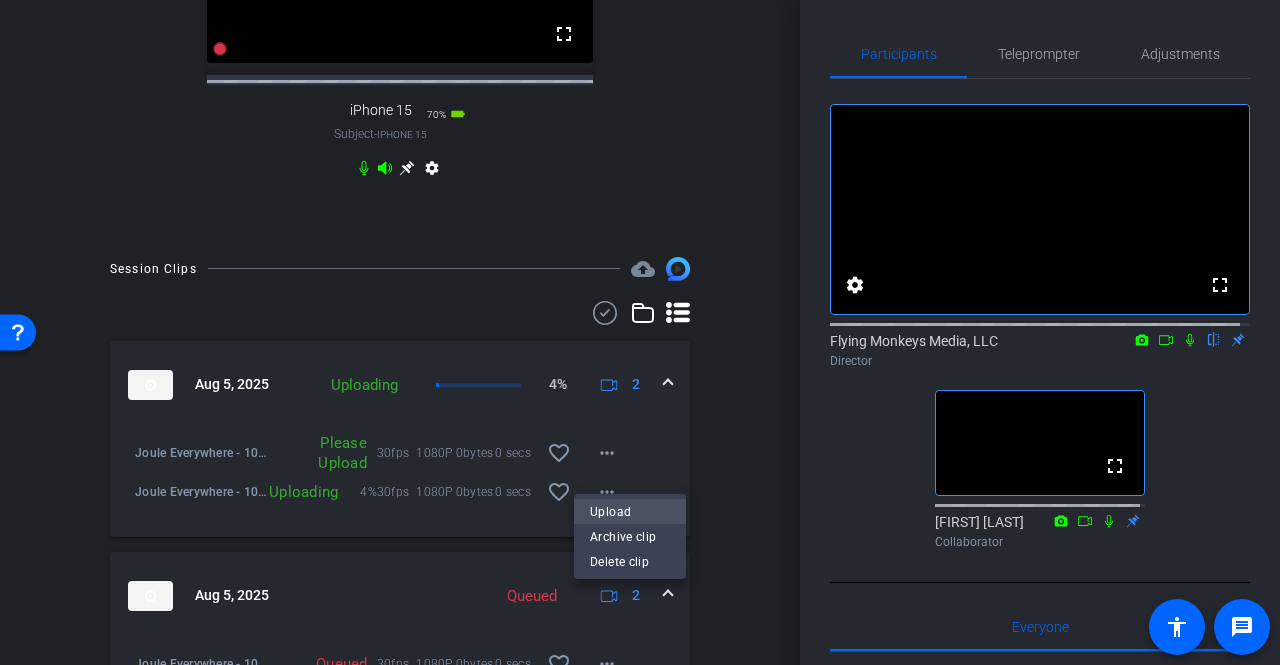 click on "Upload" at bounding box center (630, 512) 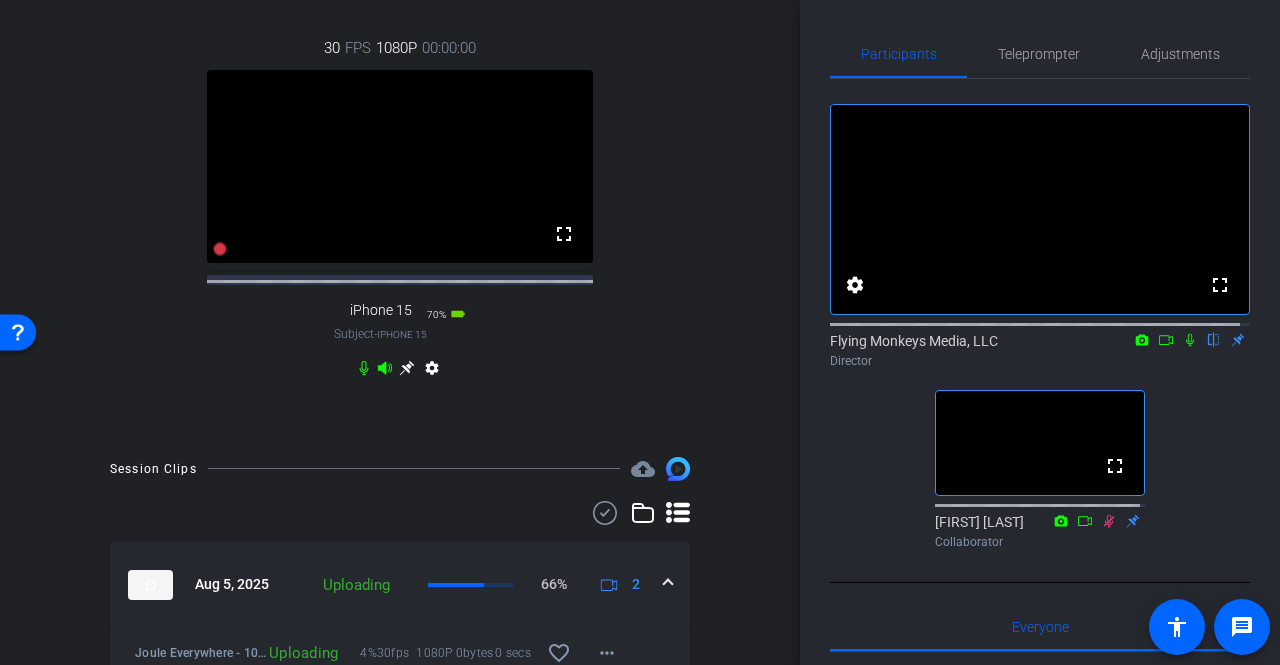 scroll, scrollTop: 600, scrollLeft: 0, axis: vertical 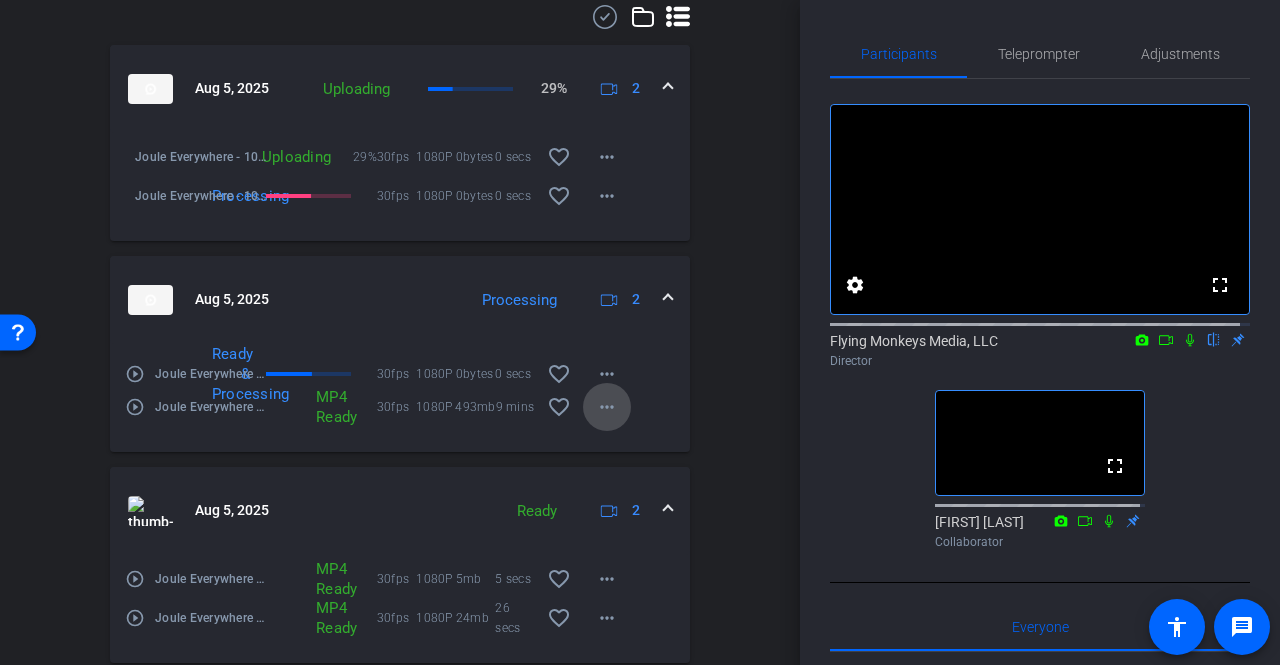 click on "more_horiz" at bounding box center (607, 407) 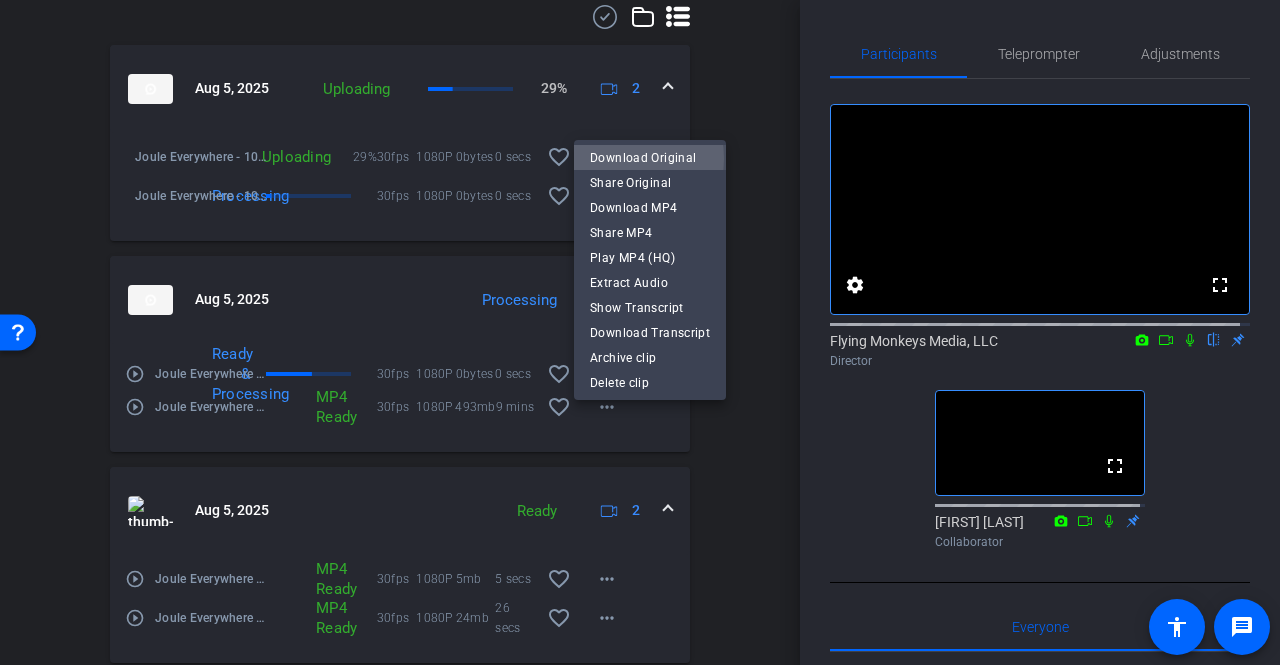 click on "Download Original" at bounding box center (650, 158) 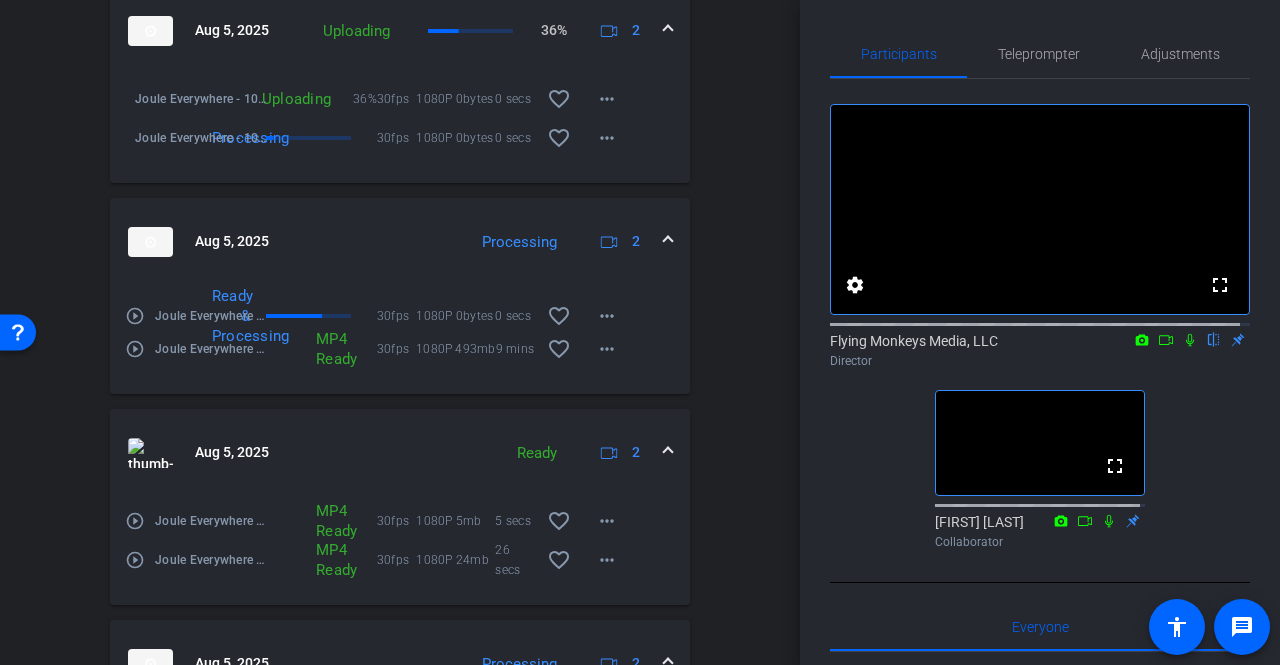 scroll, scrollTop: 1196, scrollLeft: 0, axis: vertical 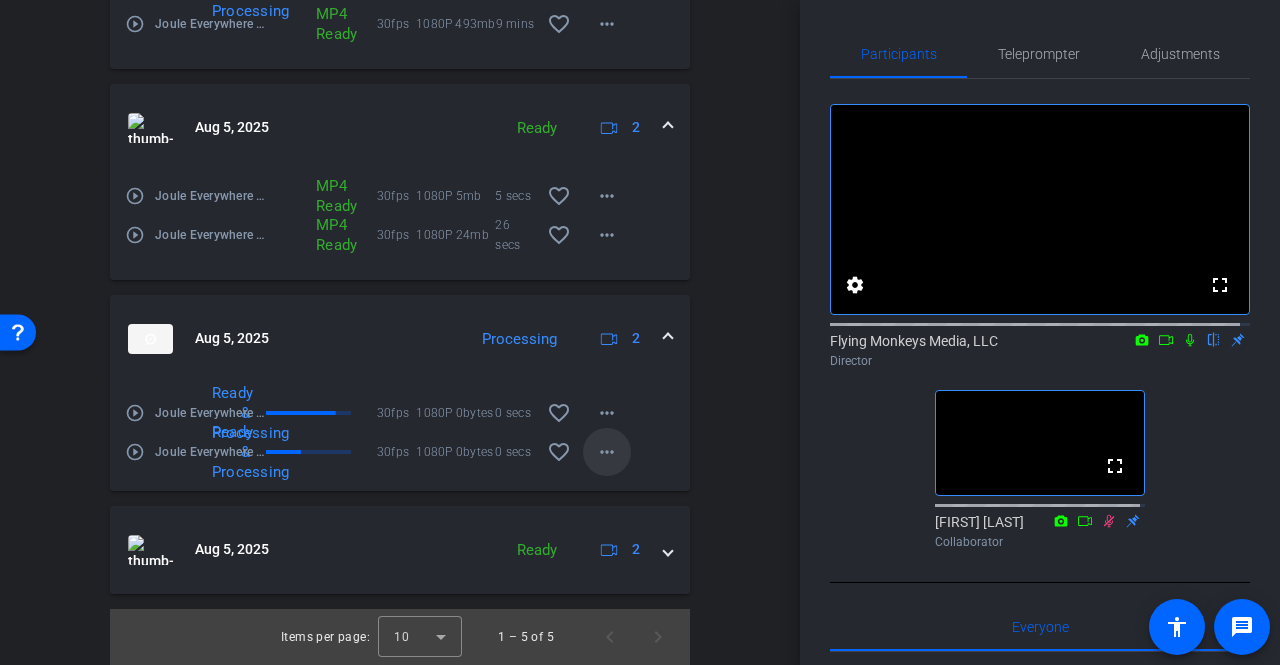 click at bounding box center [607, 452] 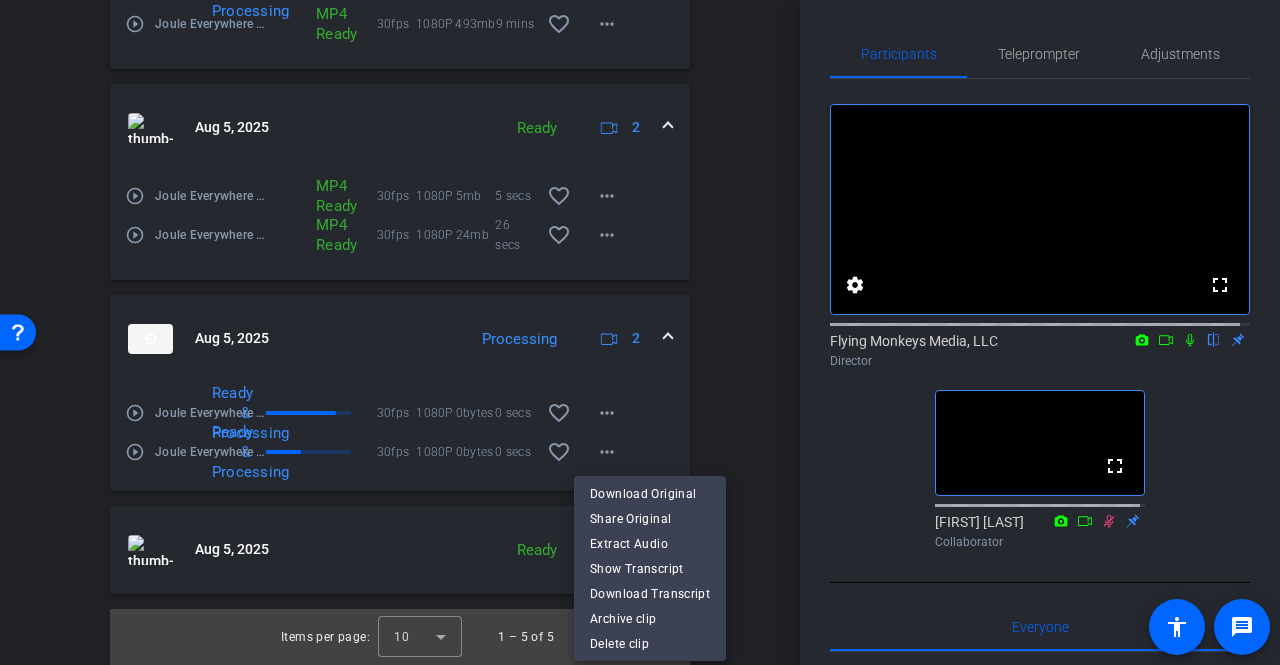 click at bounding box center [640, 332] 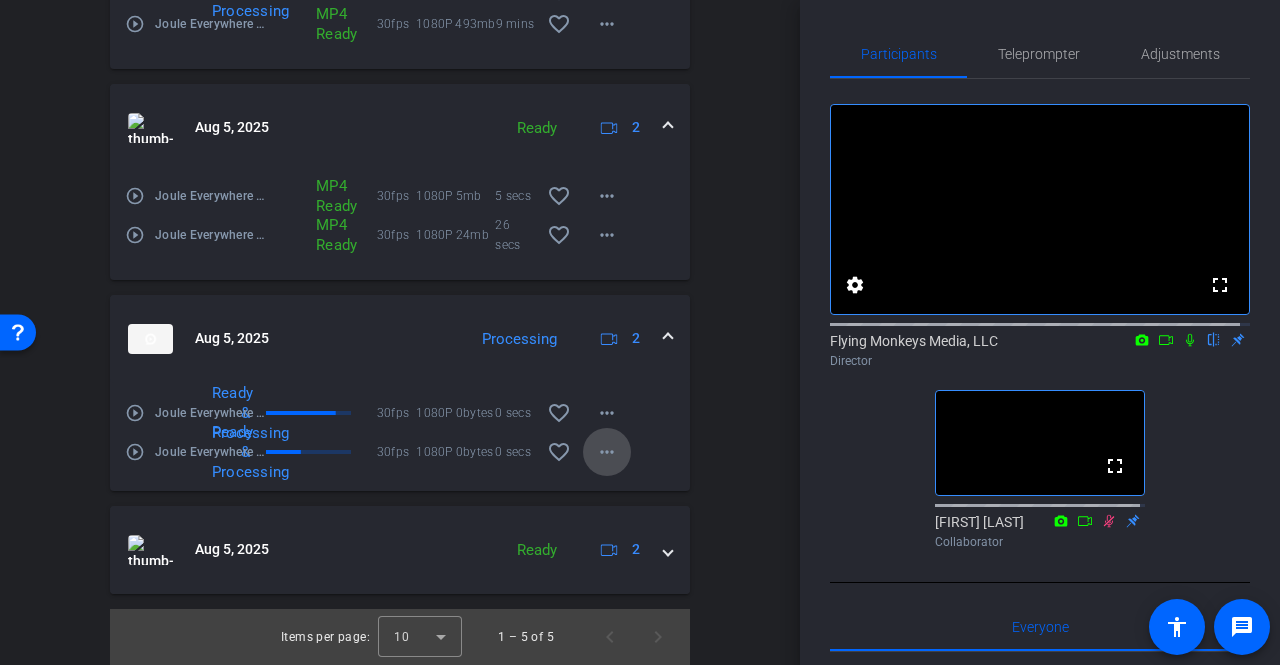 click on "more_horiz" at bounding box center (607, 452) 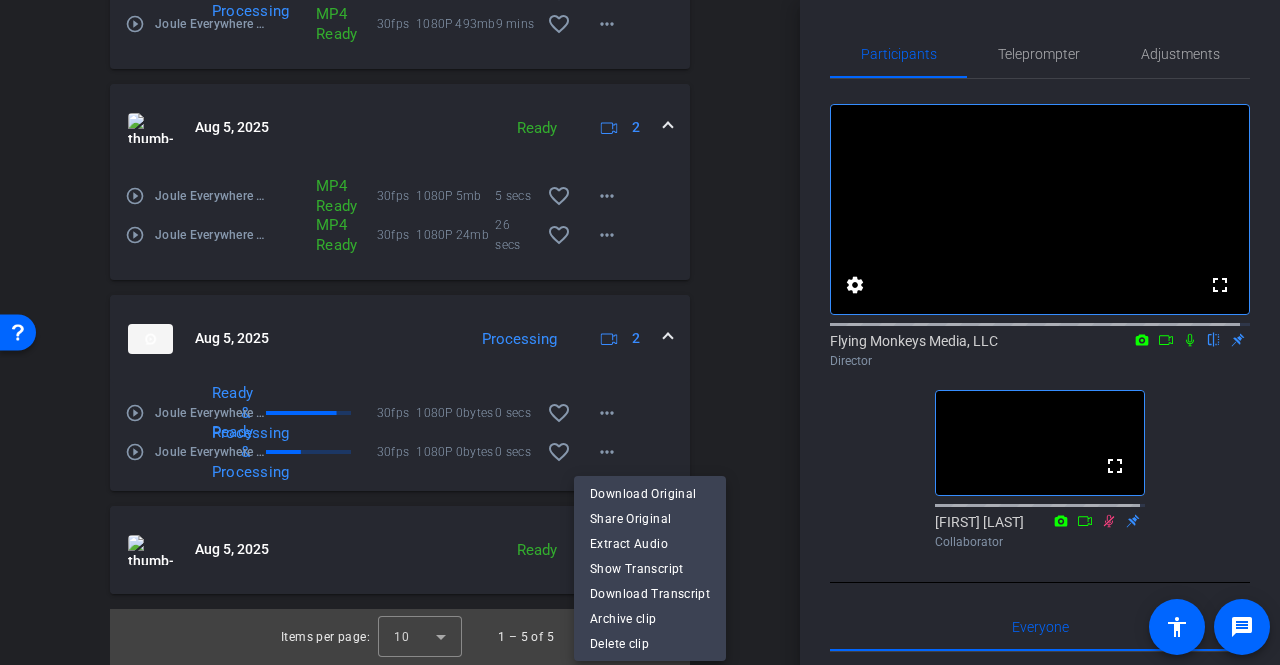click at bounding box center [640, 332] 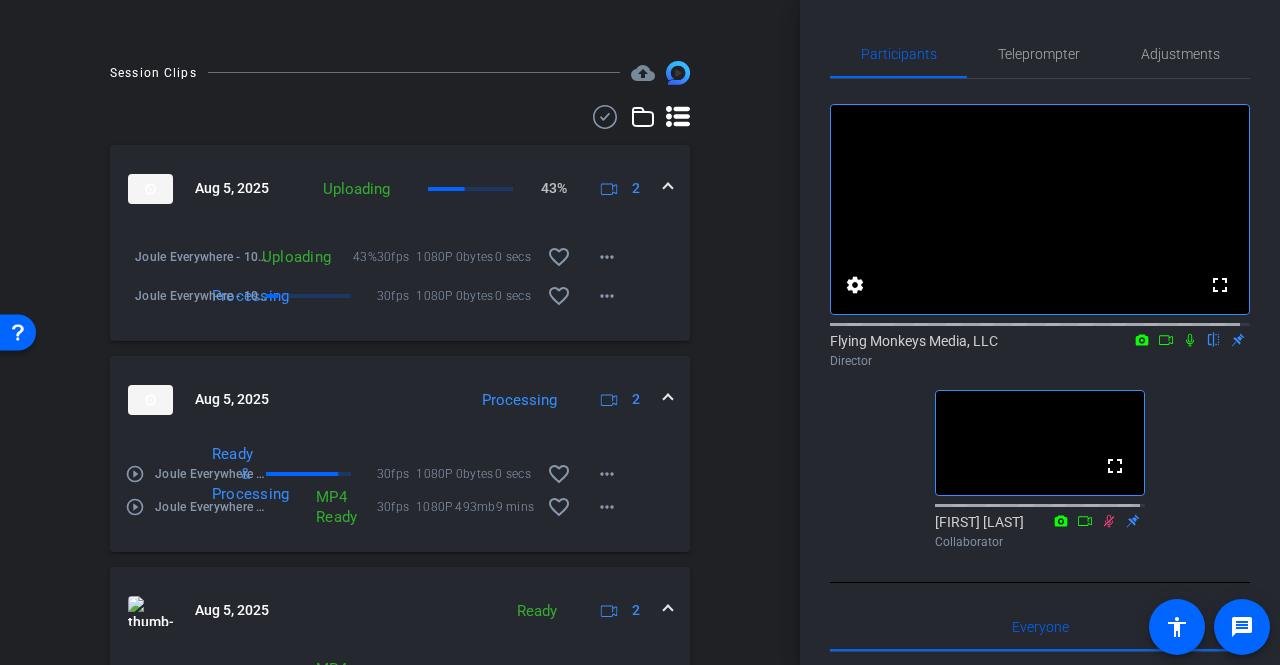 scroll, scrollTop: 1396, scrollLeft: 0, axis: vertical 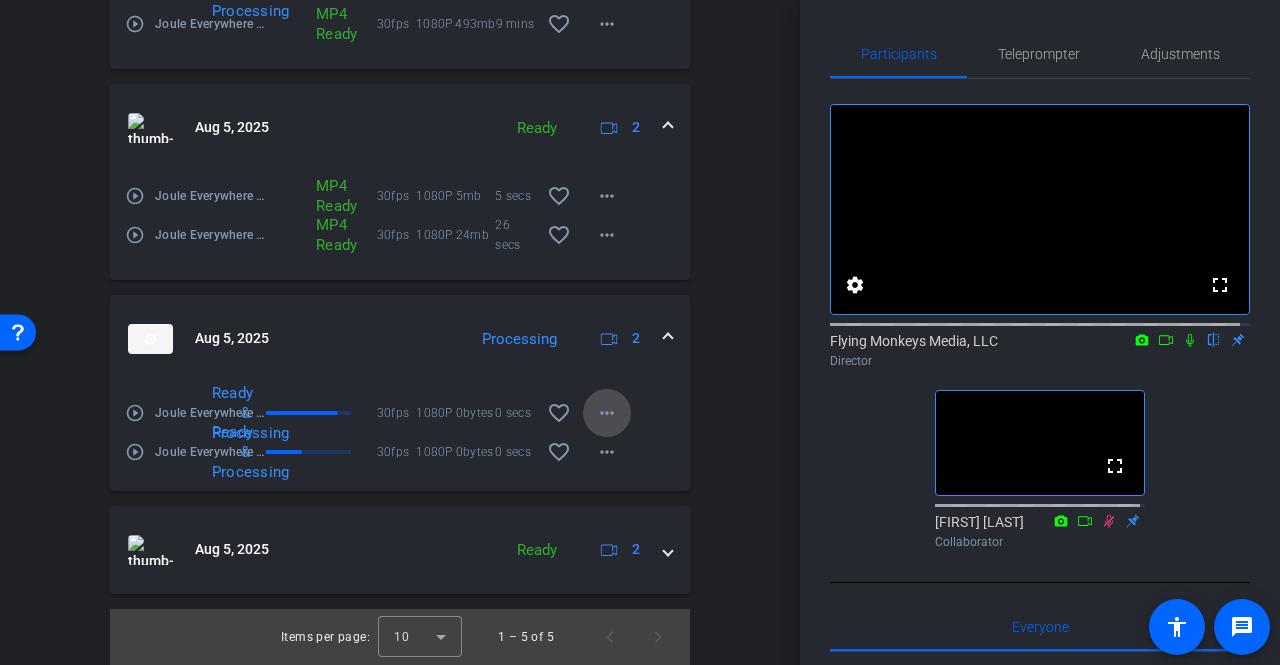 click on "more_horiz" at bounding box center [607, 413] 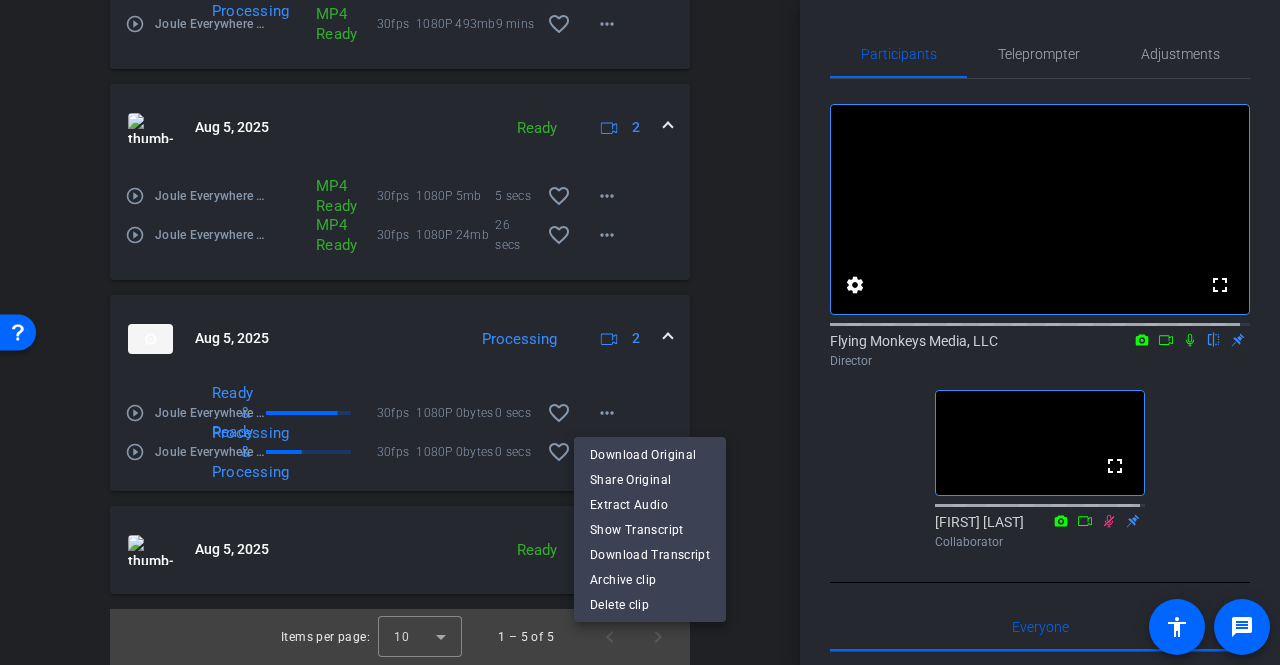 click at bounding box center (640, 332) 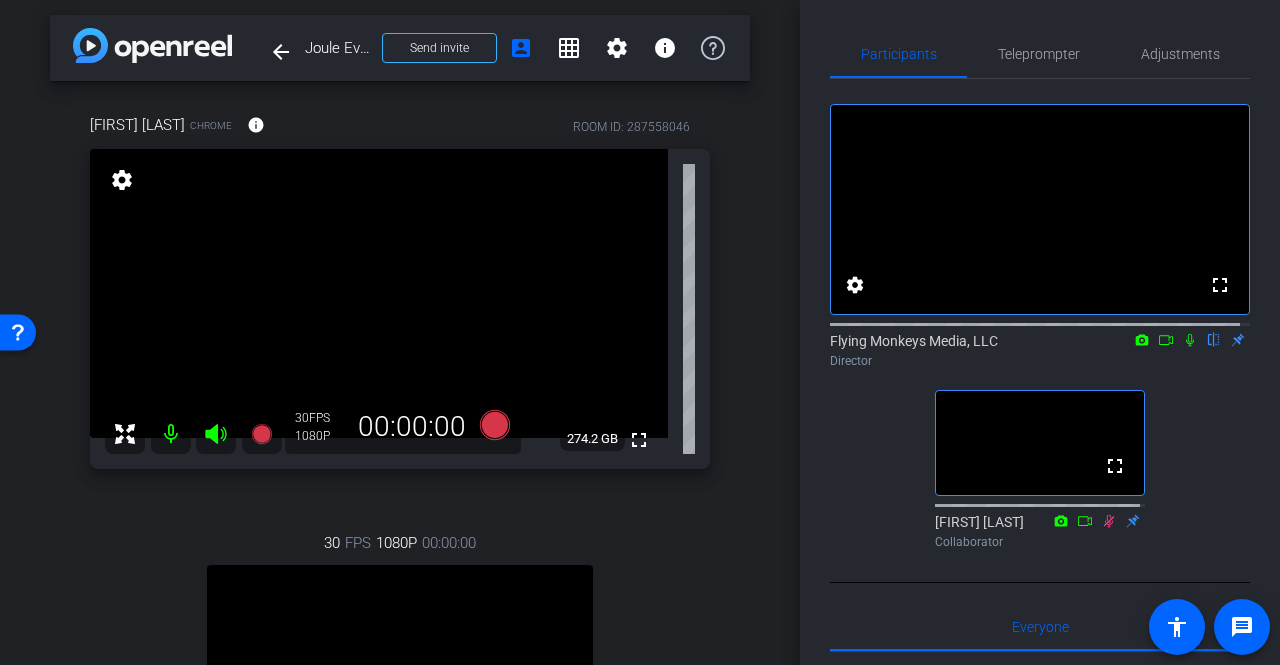 scroll, scrollTop: 0, scrollLeft: 0, axis: both 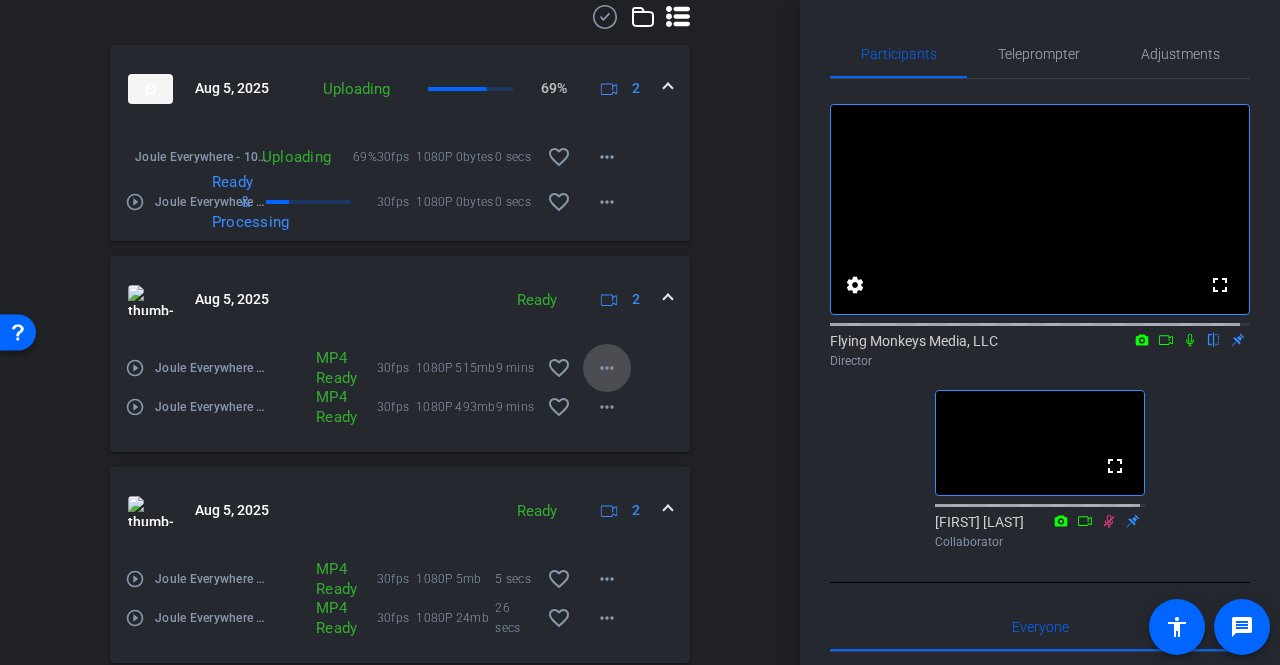 click on "more_horiz" at bounding box center [607, 368] 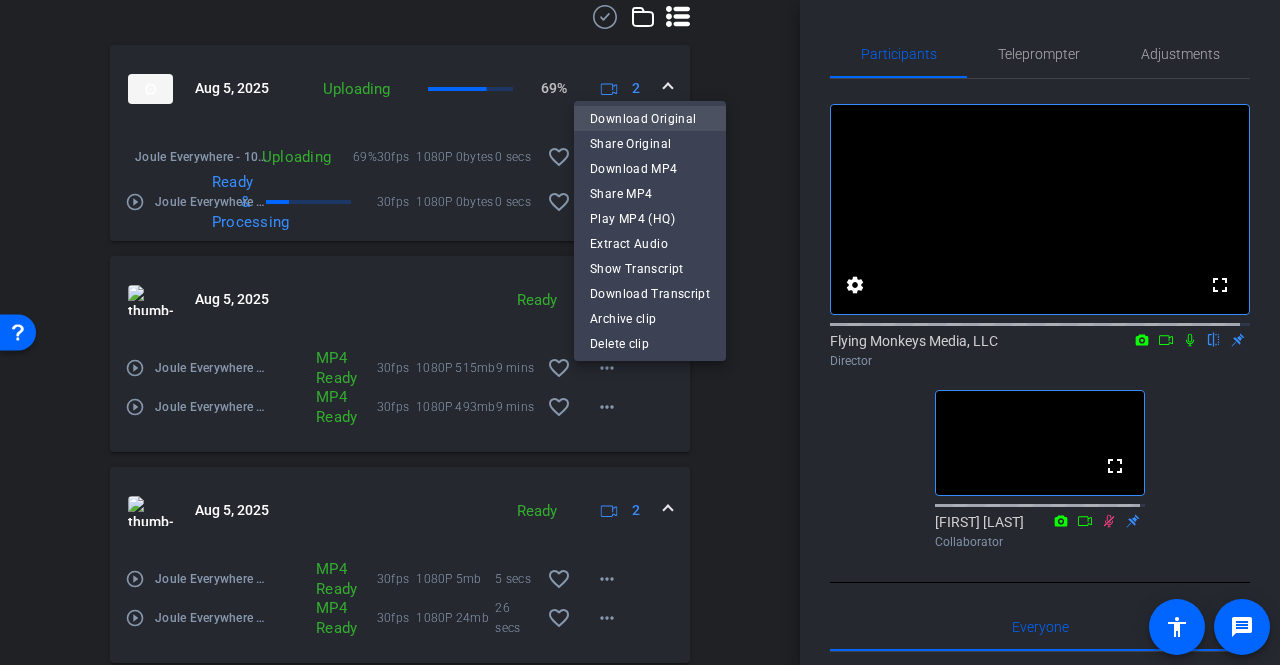 click on "Download Original" at bounding box center [650, 119] 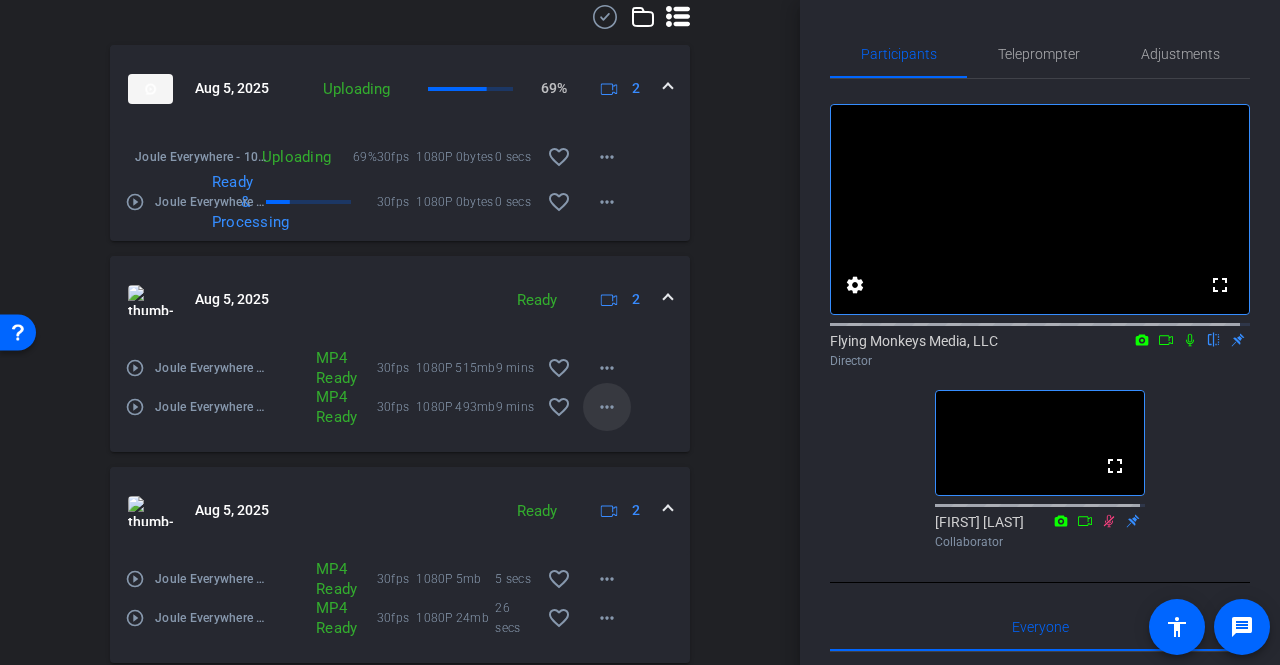 click at bounding box center [607, 407] 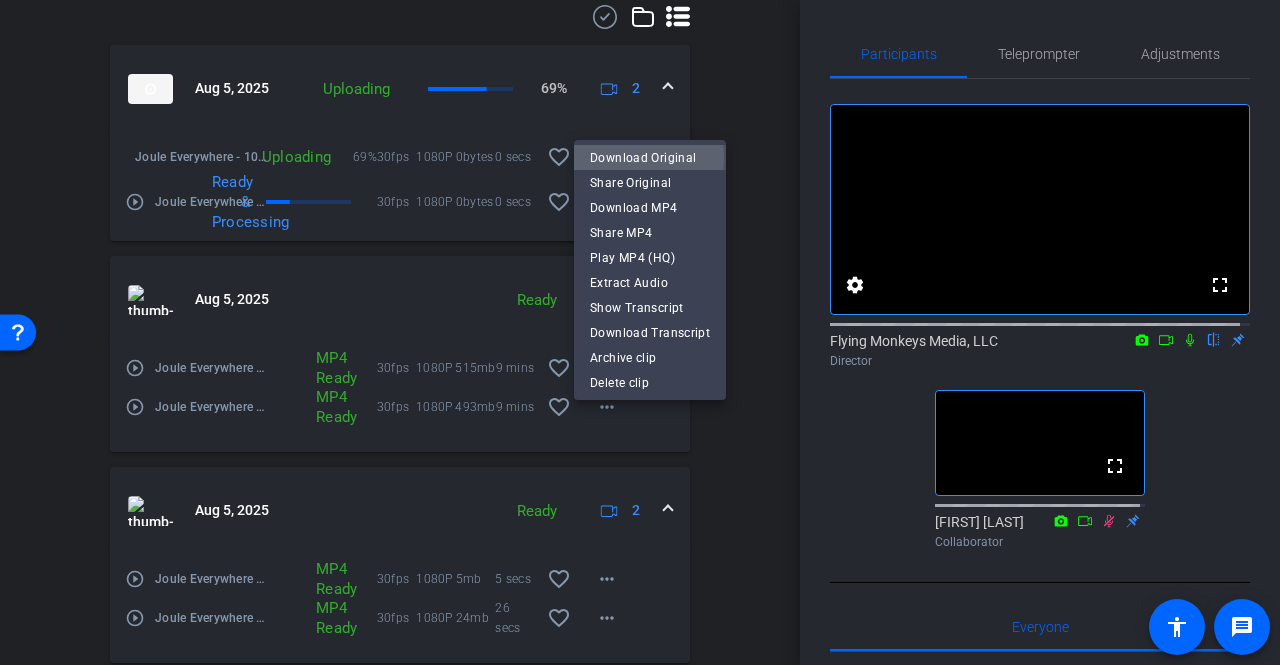 click on "Download Original" at bounding box center (650, 158) 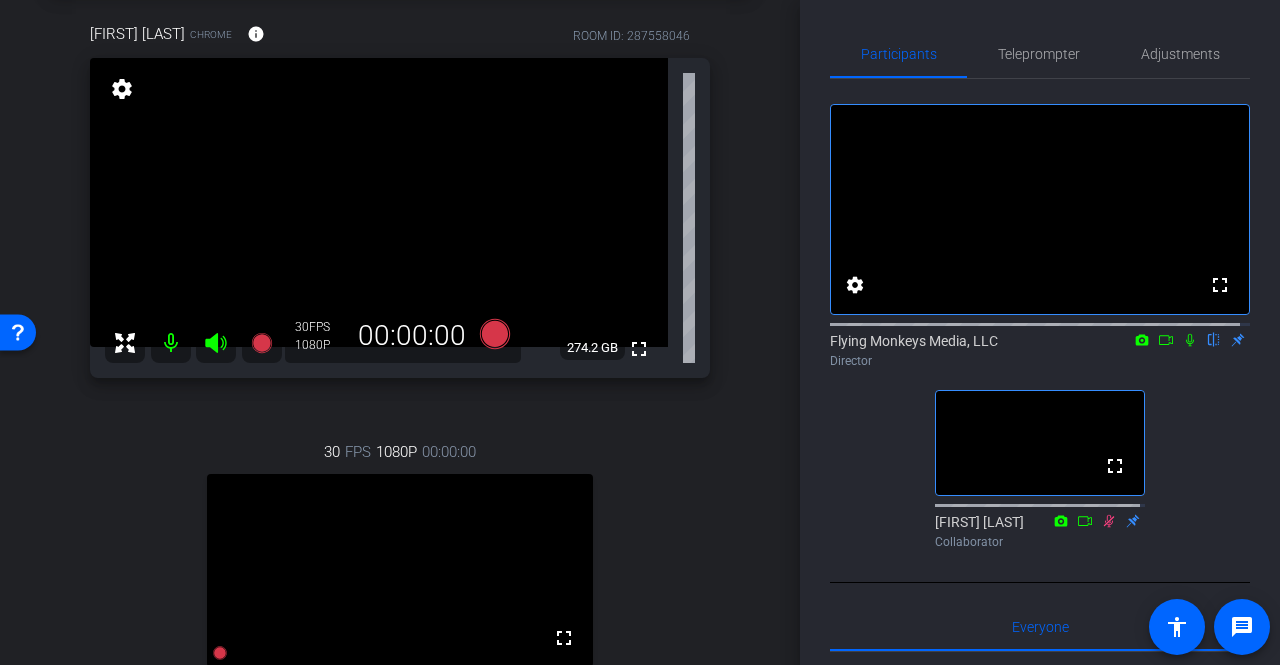 scroll, scrollTop: 196, scrollLeft: 0, axis: vertical 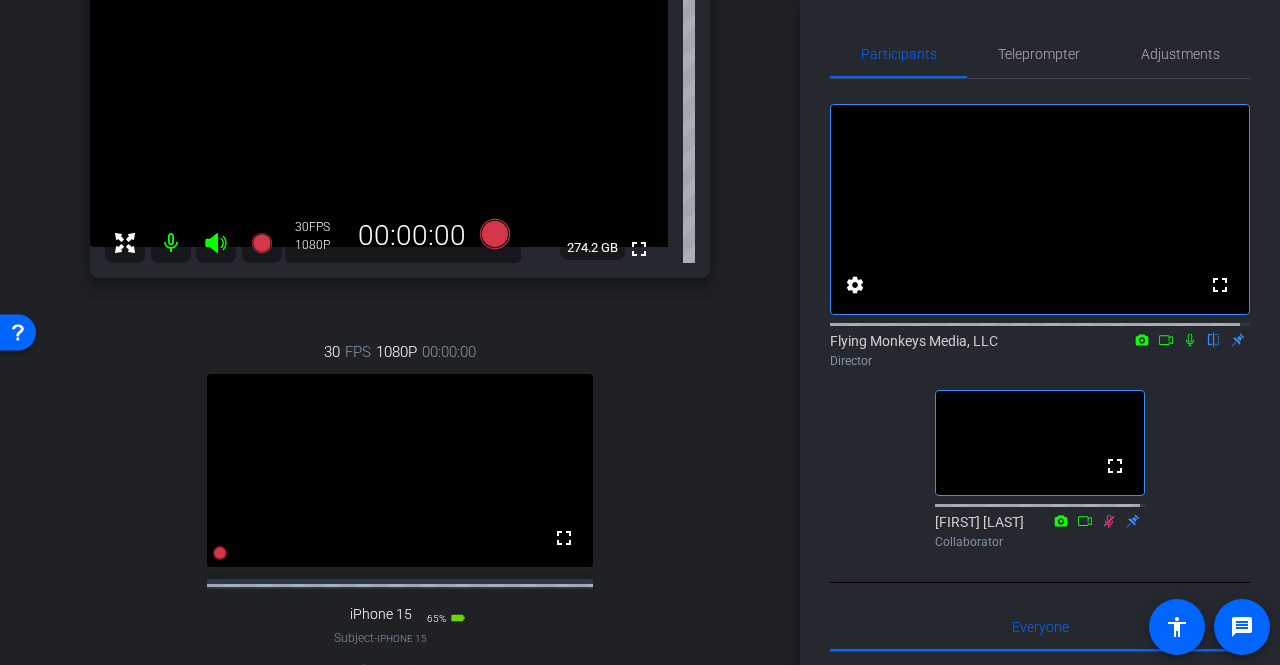 click on "Simone Zema Chrome info ROOM ID: 287558046 fullscreen settings  274.2 GB
30 FPS  1080P   00:00:00
30 FPS 1080P  00:00:00  fullscreen
iPhone 15 Subject   -  iPhone 15 65% battery_std
settings" at bounding box center (400, 315) 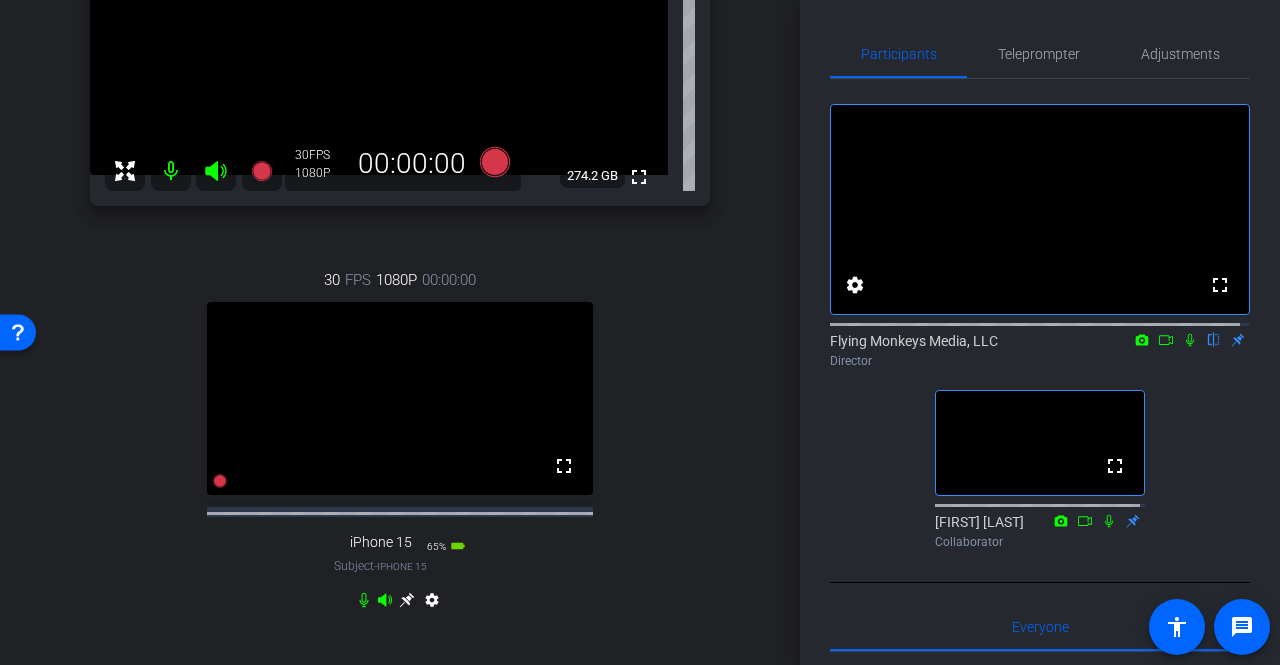 scroll, scrollTop: 200, scrollLeft: 0, axis: vertical 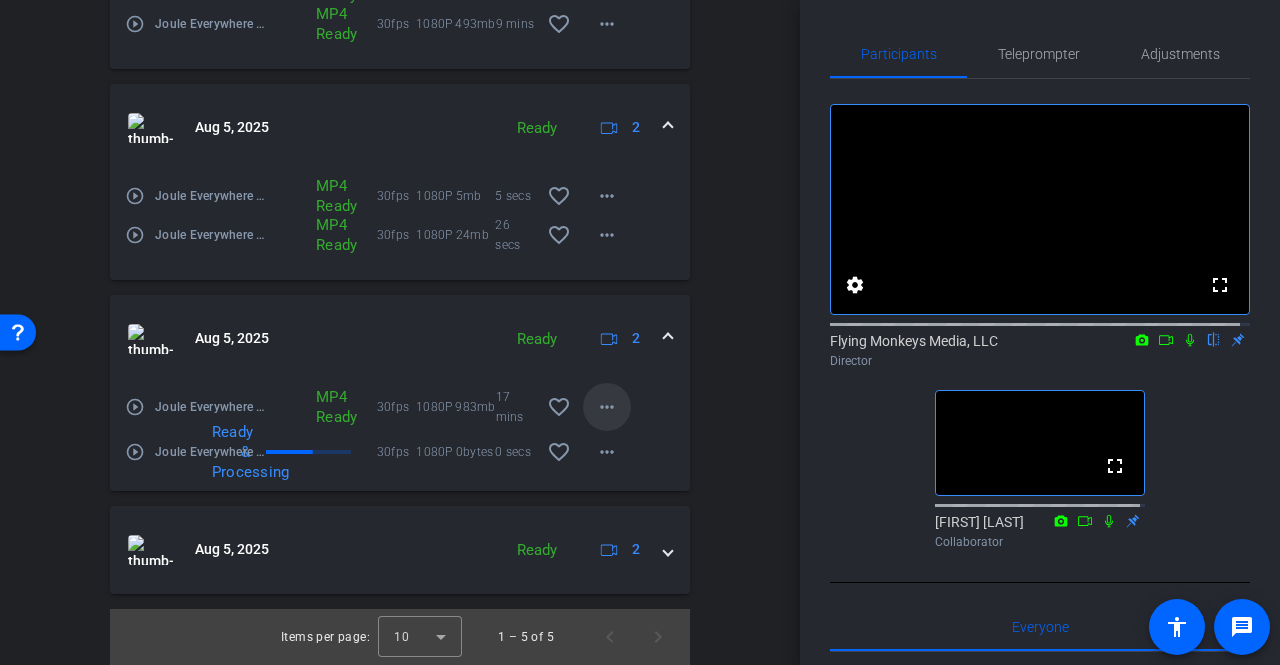 click at bounding box center (607, 407) 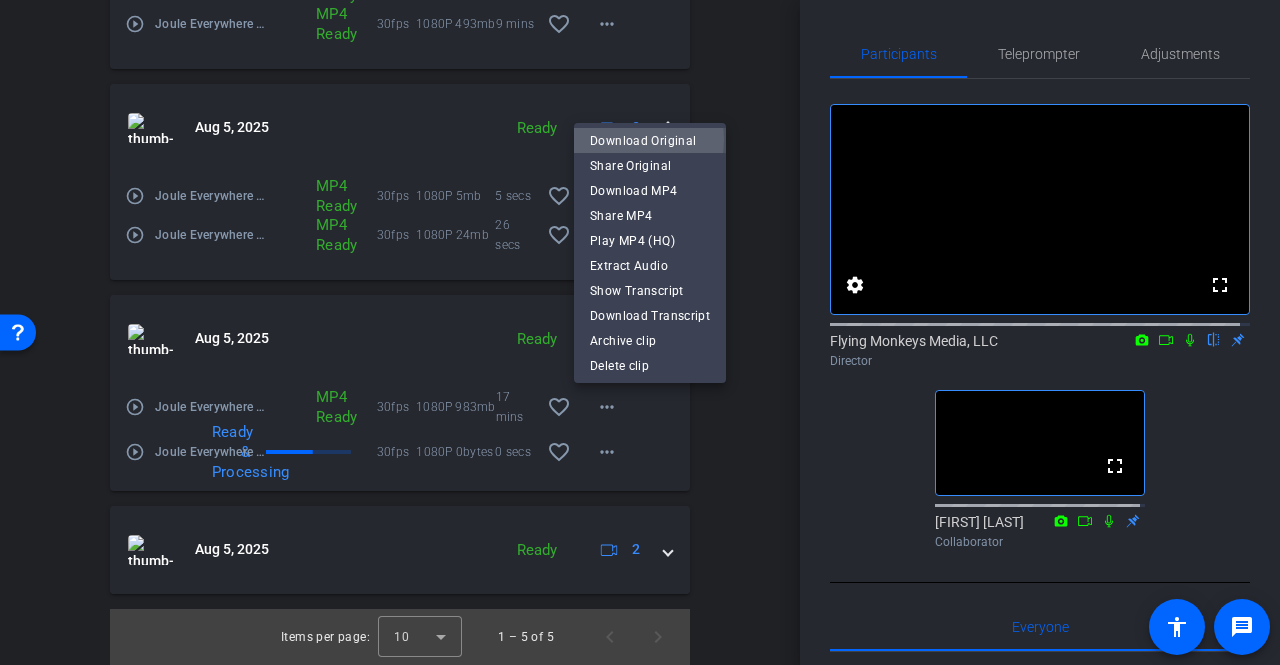 click on "Download Original" at bounding box center (650, 141) 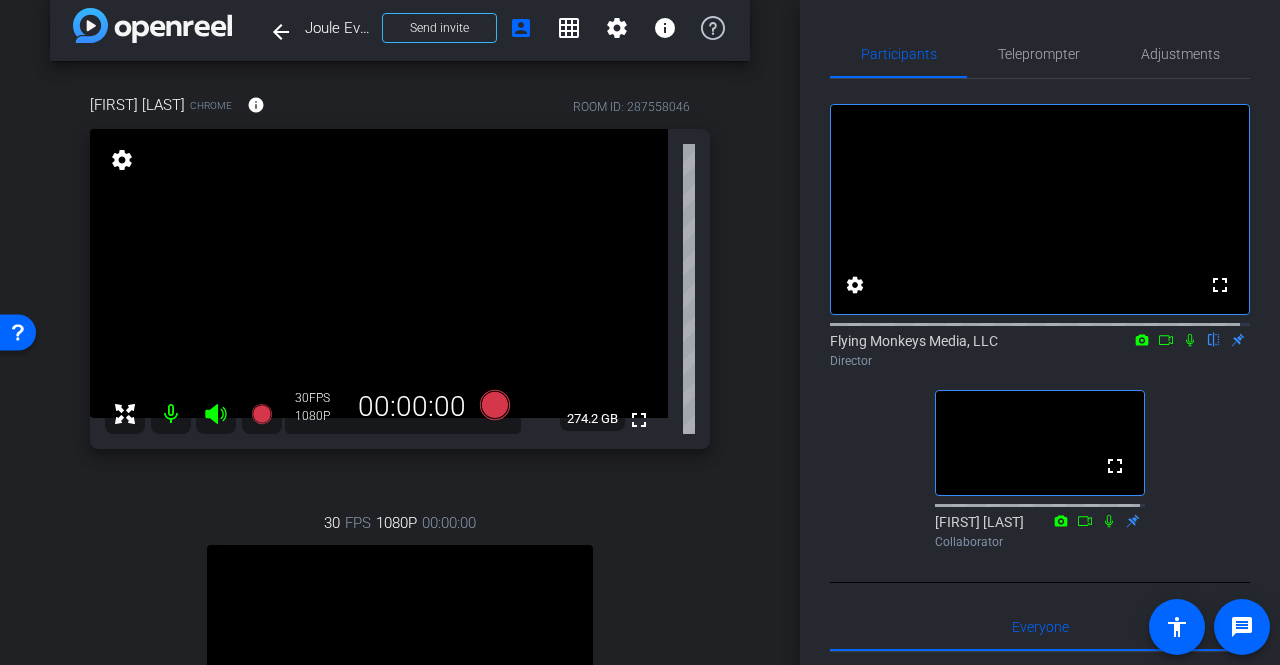 scroll, scrollTop: 0, scrollLeft: 0, axis: both 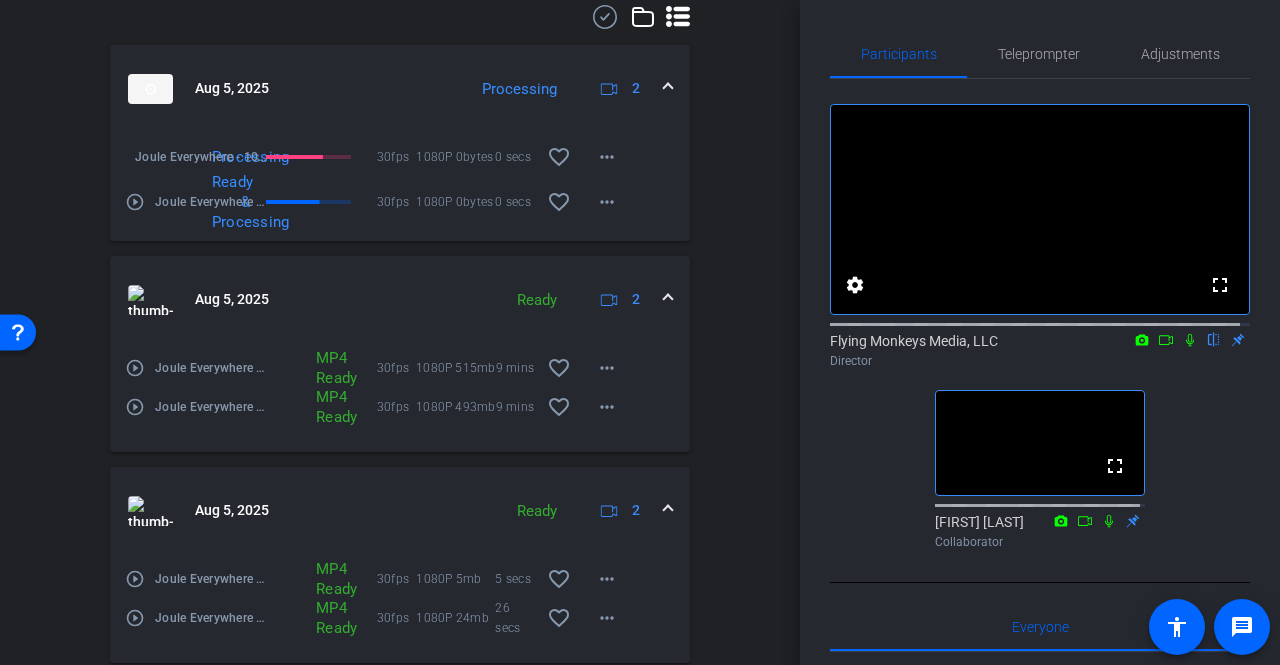 click 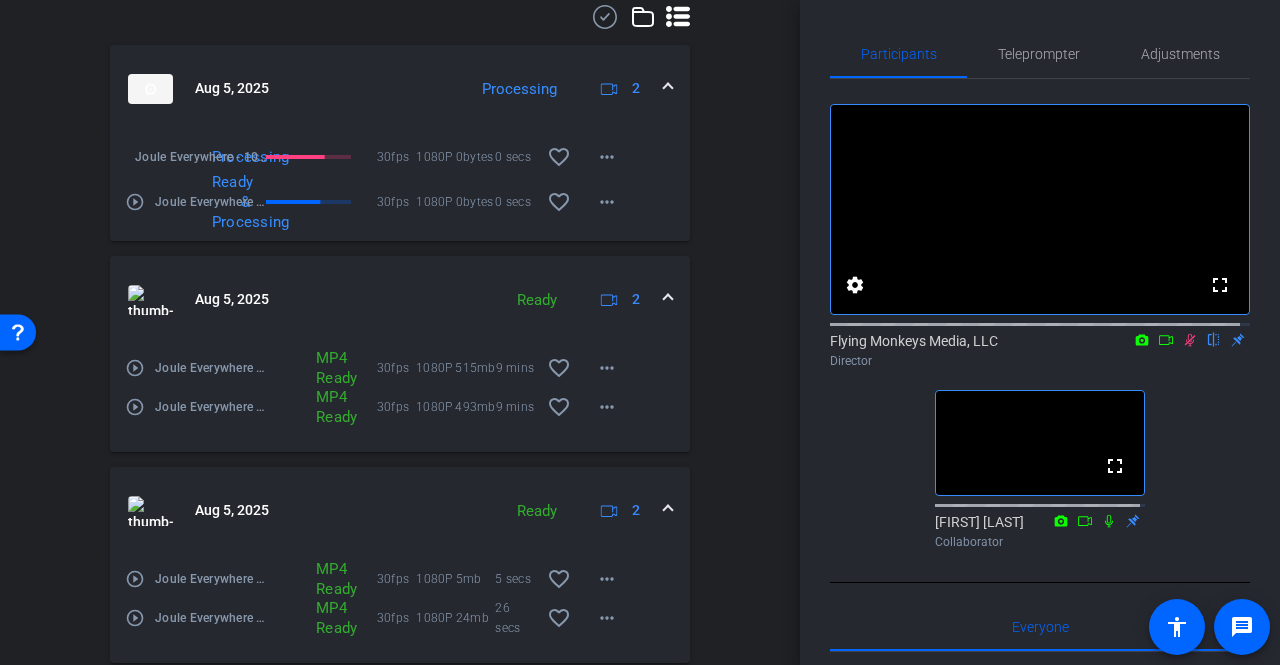 drag, startPoint x: 824, startPoint y: 579, endPoint x: 745, endPoint y: 584, distance: 79.15807 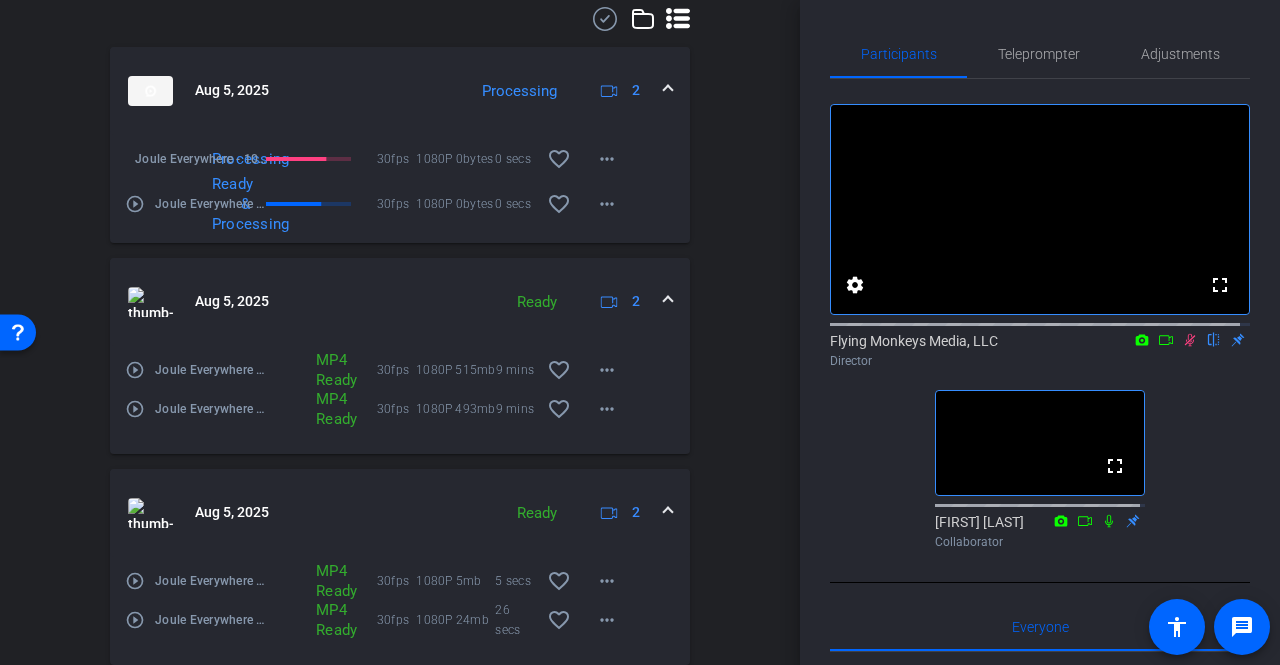 scroll, scrollTop: 996, scrollLeft: 0, axis: vertical 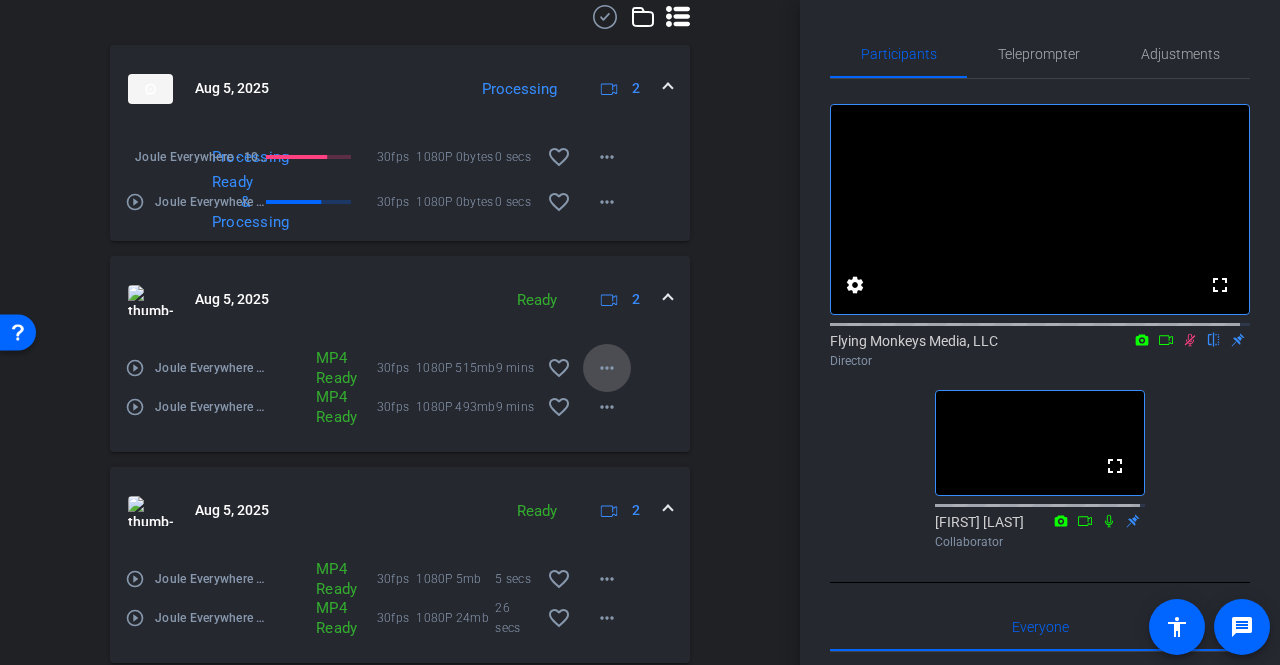 click on "more_horiz" at bounding box center (607, 368) 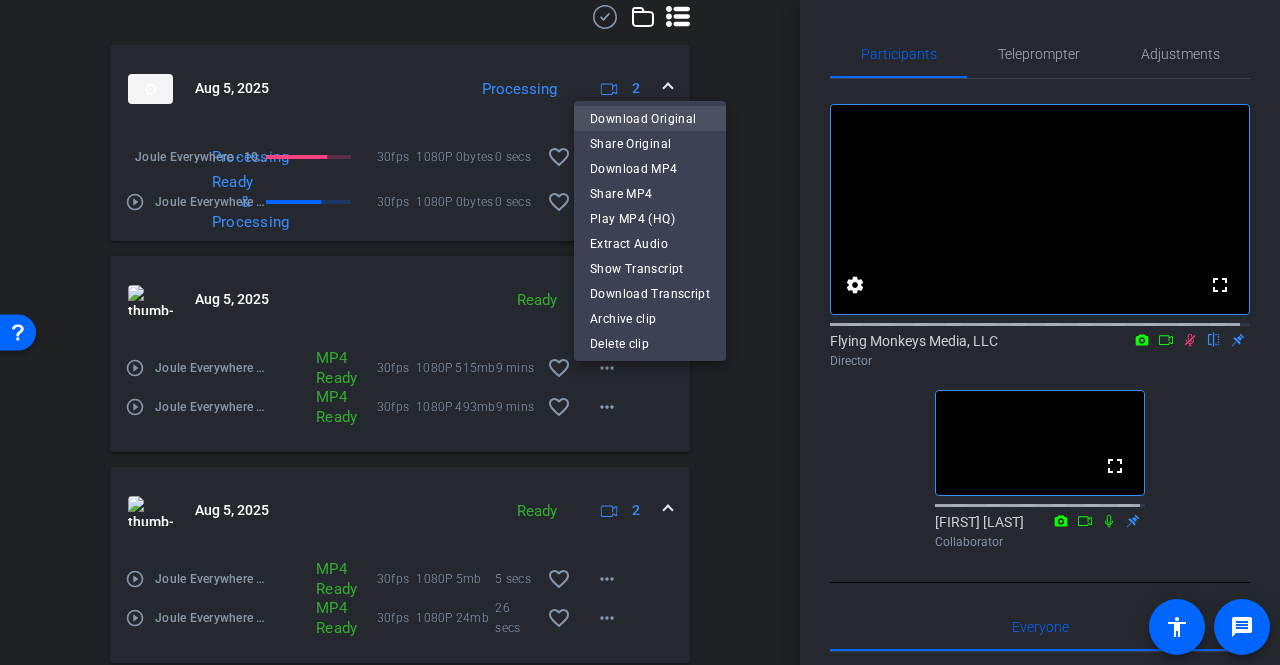 click on "Download Original" at bounding box center [650, 119] 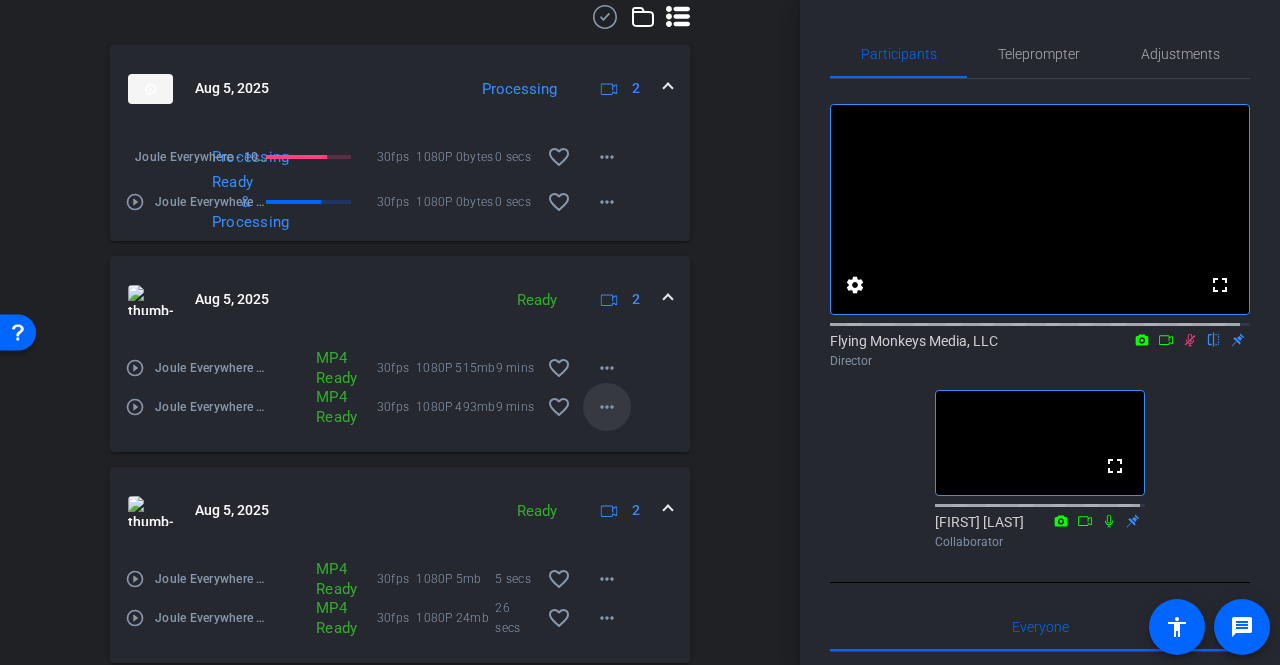 click on "more_horiz" at bounding box center (607, 407) 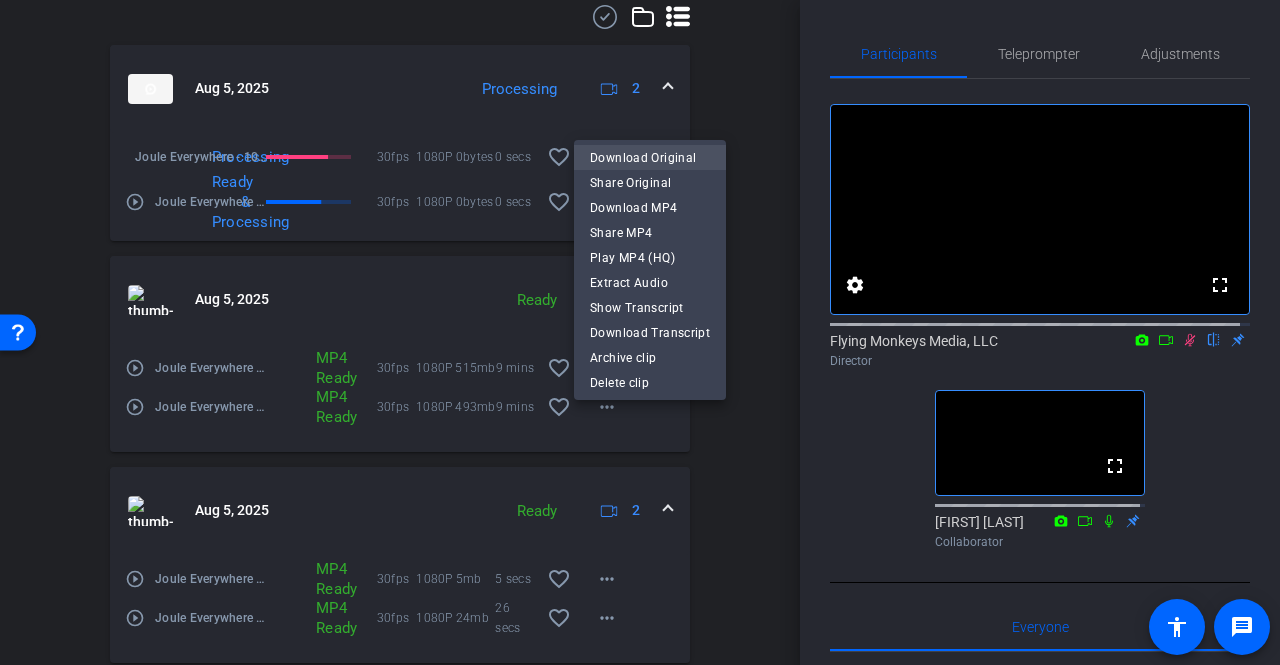 click on "Download Original" at bounding box center (650, 158) 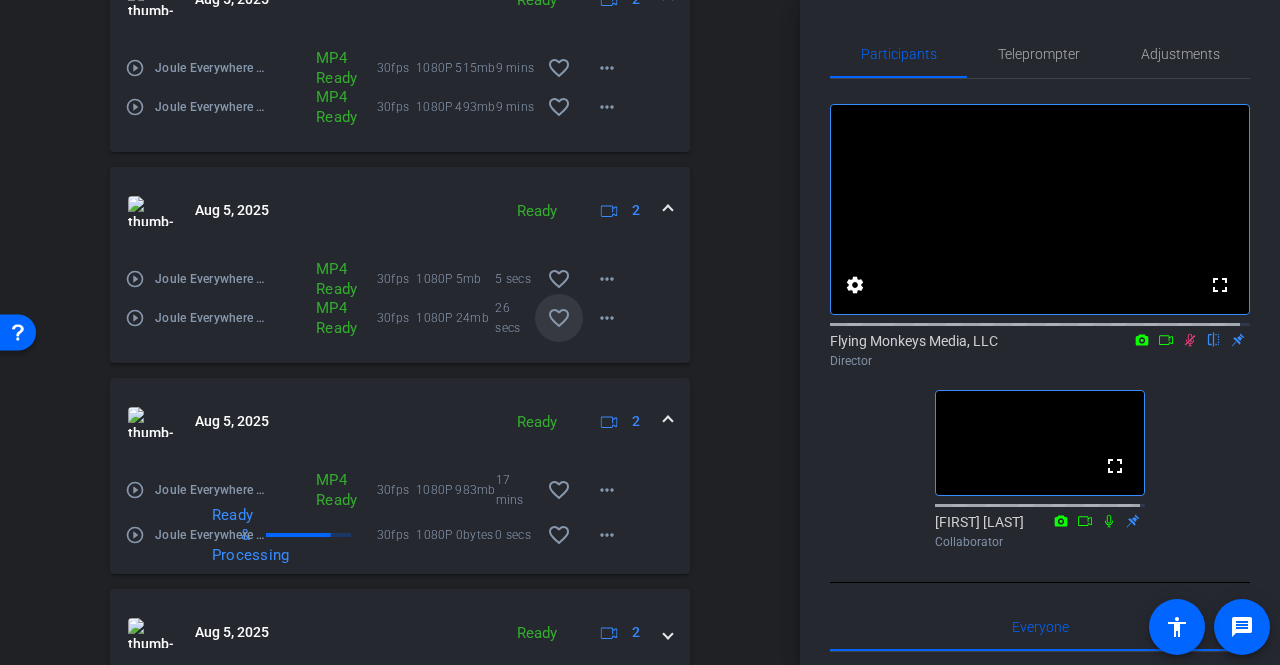 scroll, scrollTop: 1396, scrollLeft: 0, axis: vertical 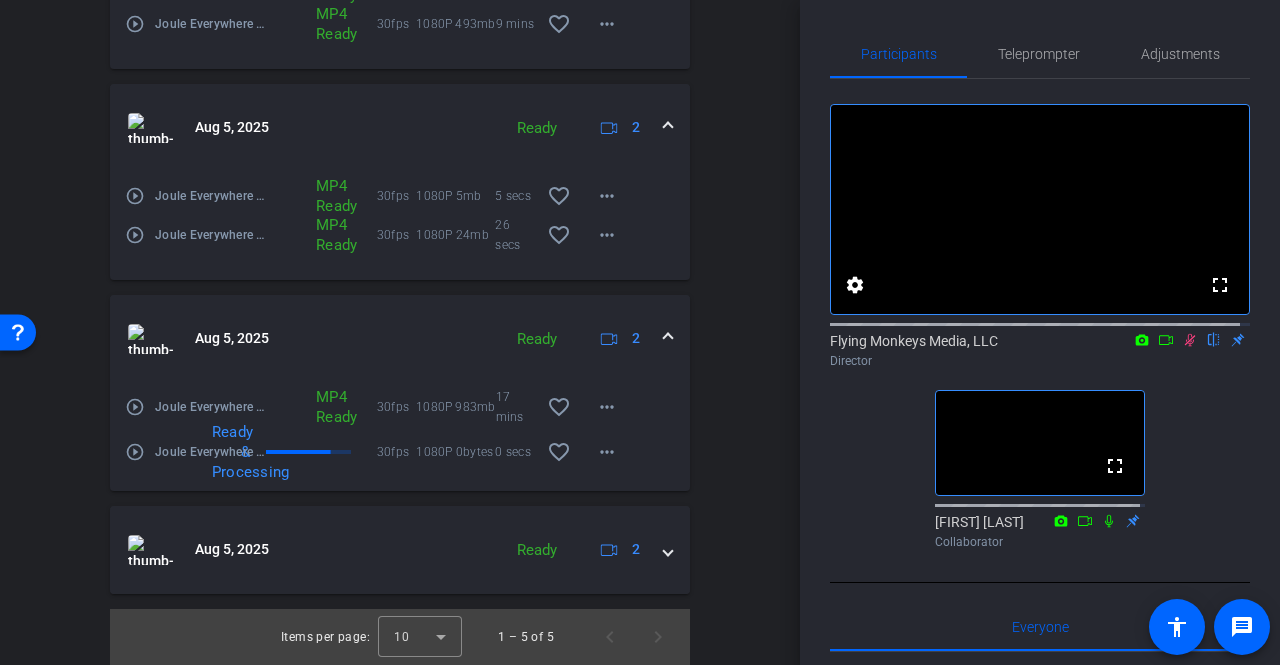 click on "Participants Teleprompter Adjustments fullscreen settings  Flying Monkeys Media, LLC
flip
Director  fullscreen  Mike Iannucci
Collaborator   Everyone  0 Mark all read To: Everyone Mark all read Select Source Teleprompter Speed 3X (130 words/minute) Font Size 30px Screen Setup Teleprompter Top Background White - text in black  Script  0 Words
Create new script               Play        Play from this location               Play Selected        Play and display the selected text only Bold Italic Enter script here...
Play" 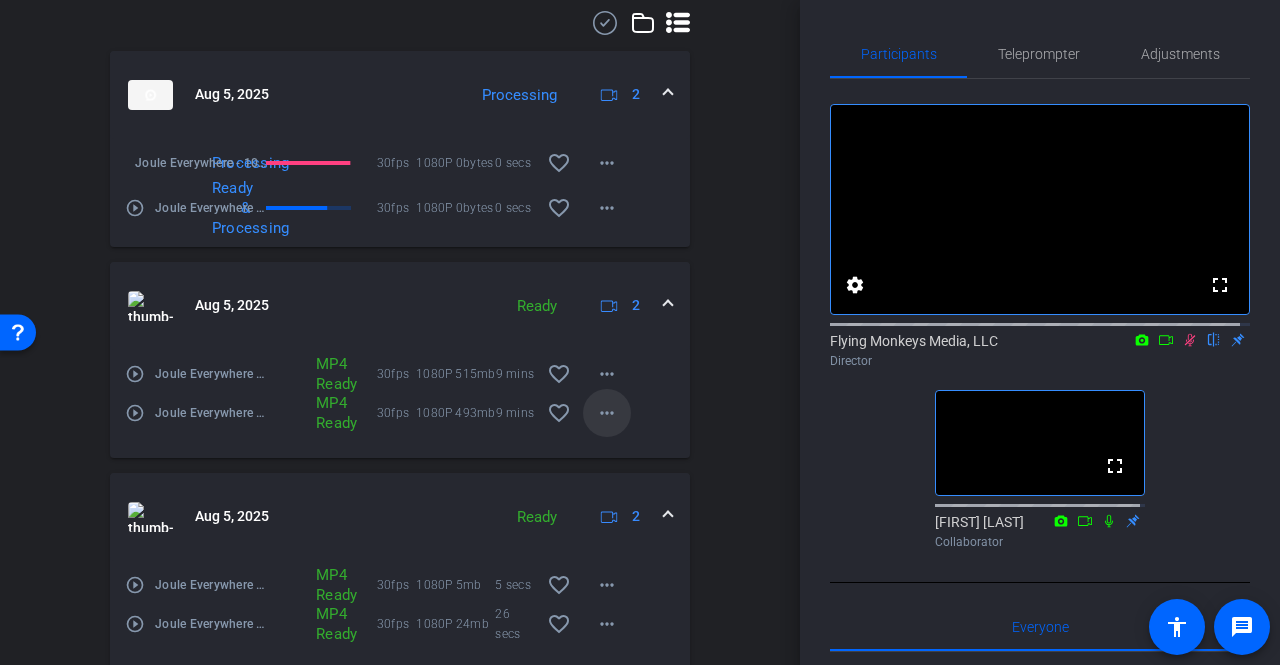 scroll, scrollTop: 996, scrollLeft: 0, axis: vertical 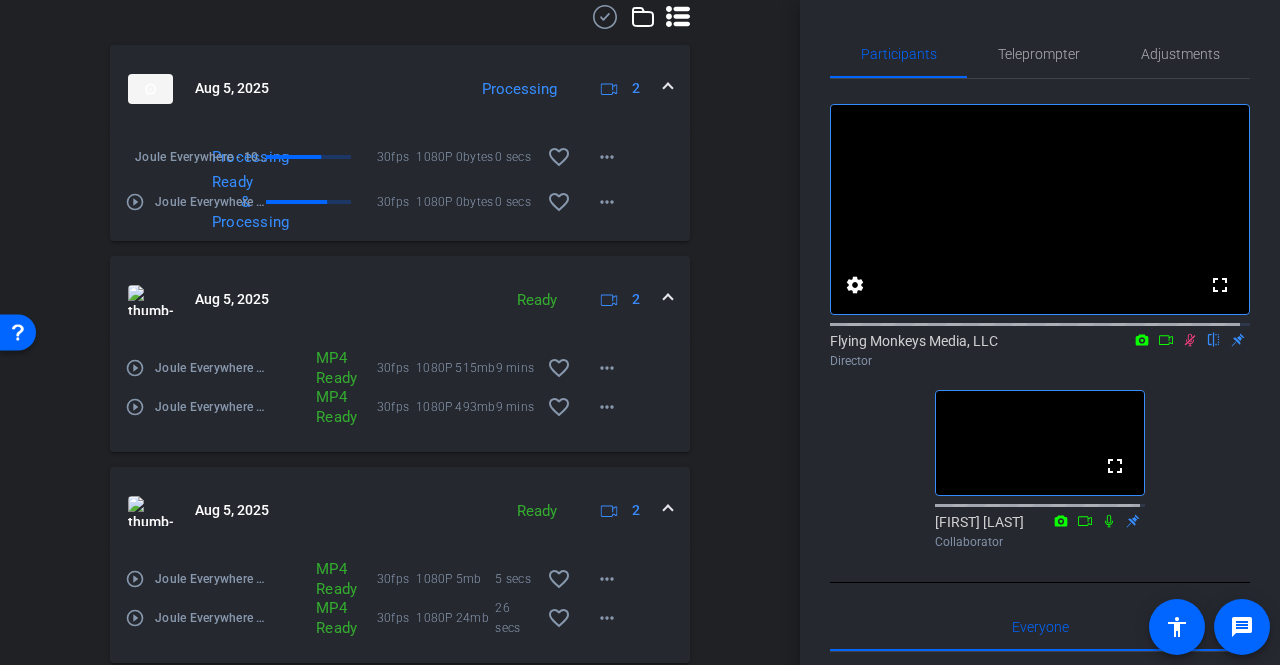 click 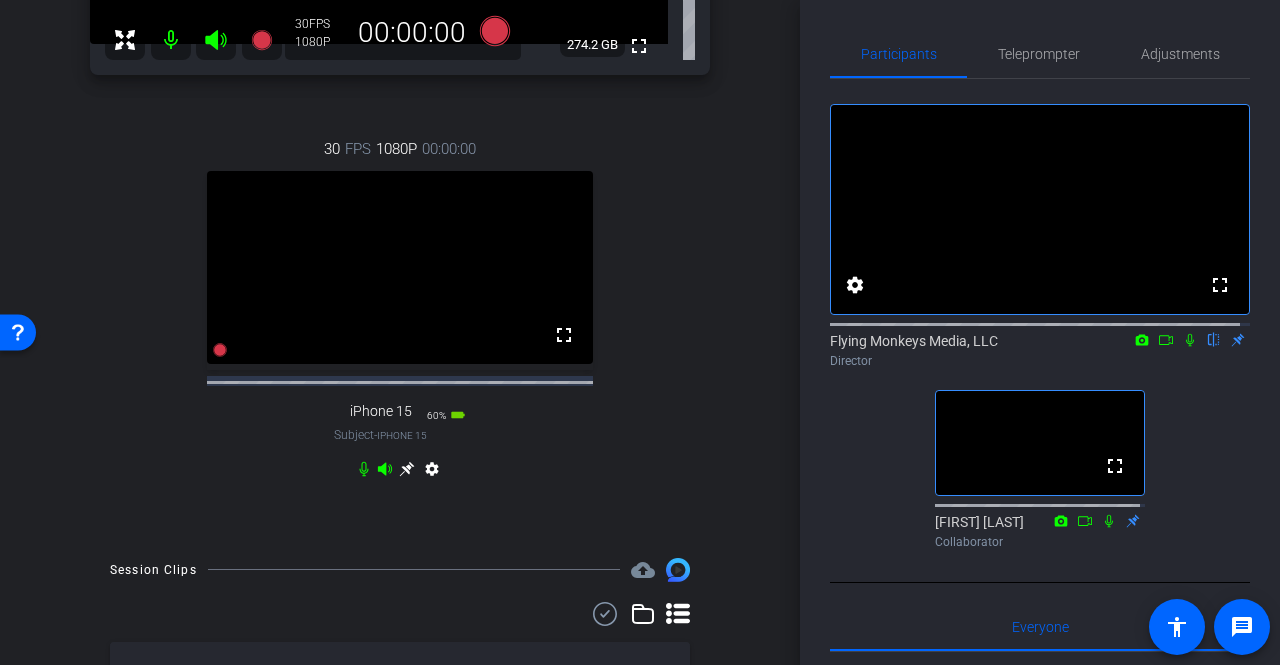 scroll, scrollTop: 296, scrollLeft: 0, axis: vertical 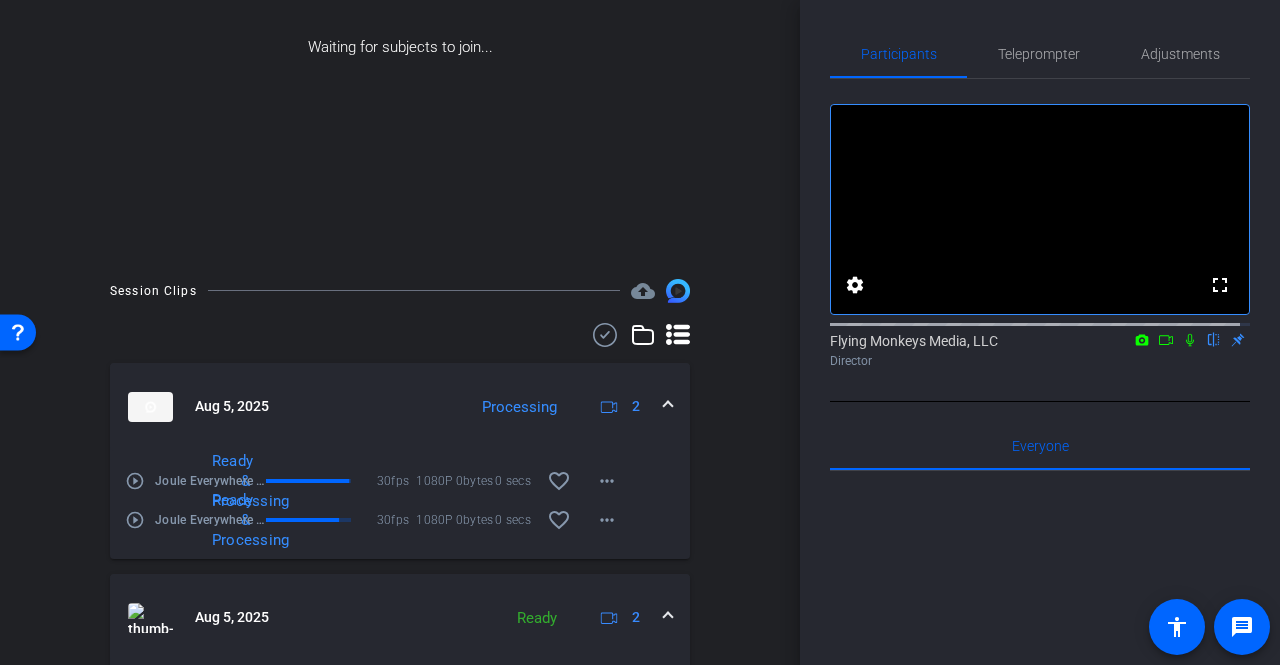 click 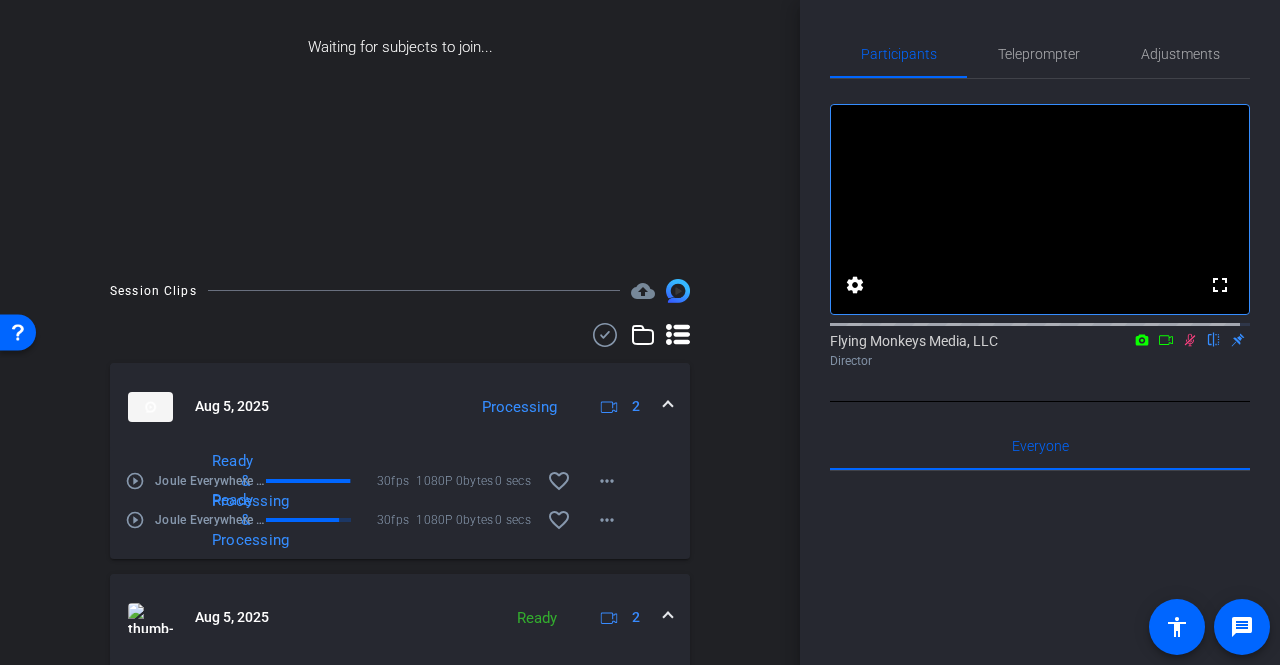 click 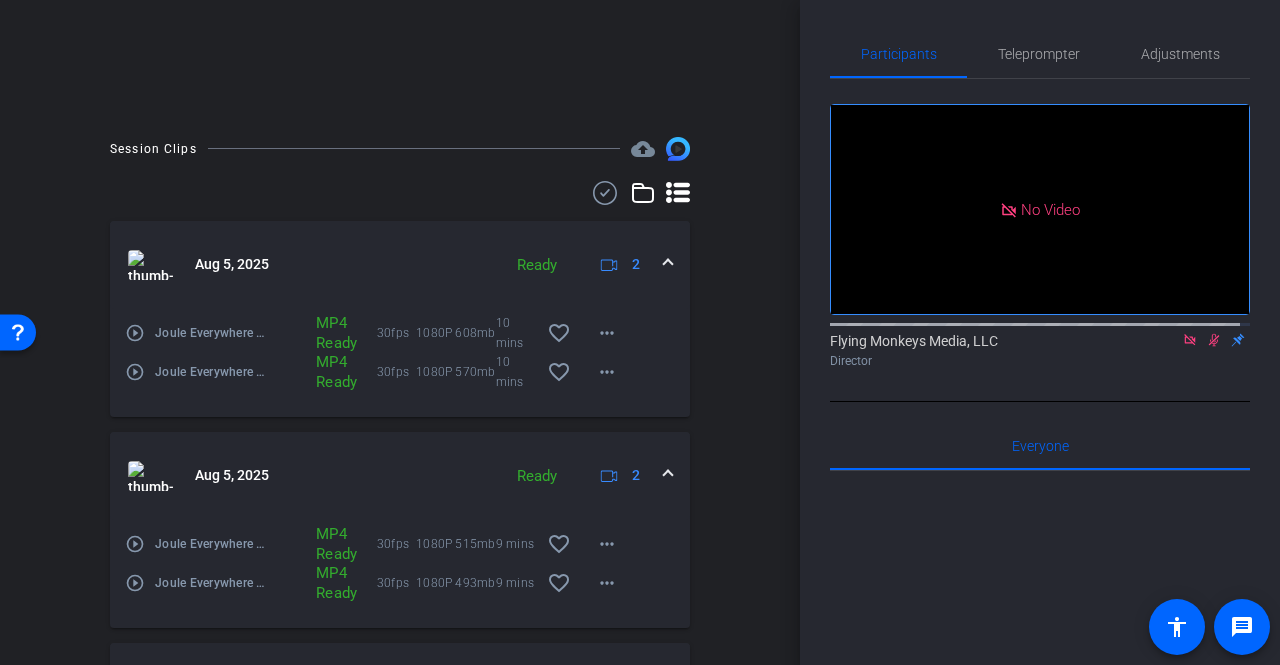 scroll, scrollTop: 250, scrollLeft: 0, axis: vertical 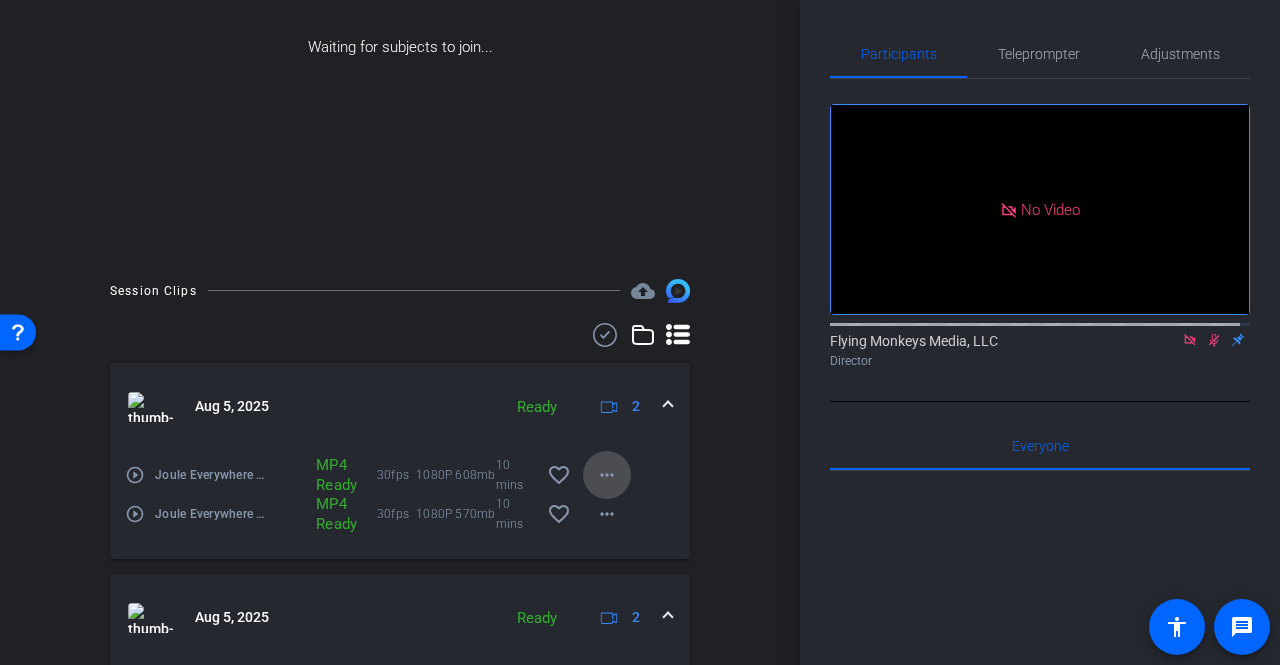 click on "more_horiz" at bounding box center [607, 475] 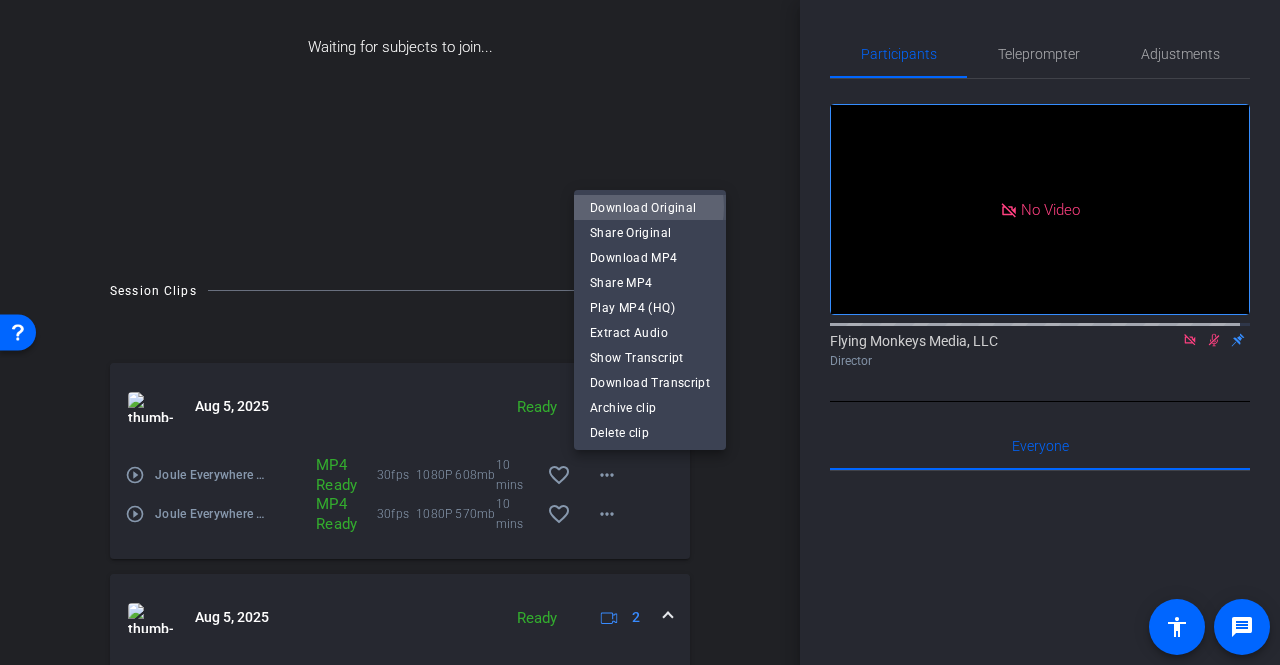 click on "Download Original" at bounding box center [650, 208] 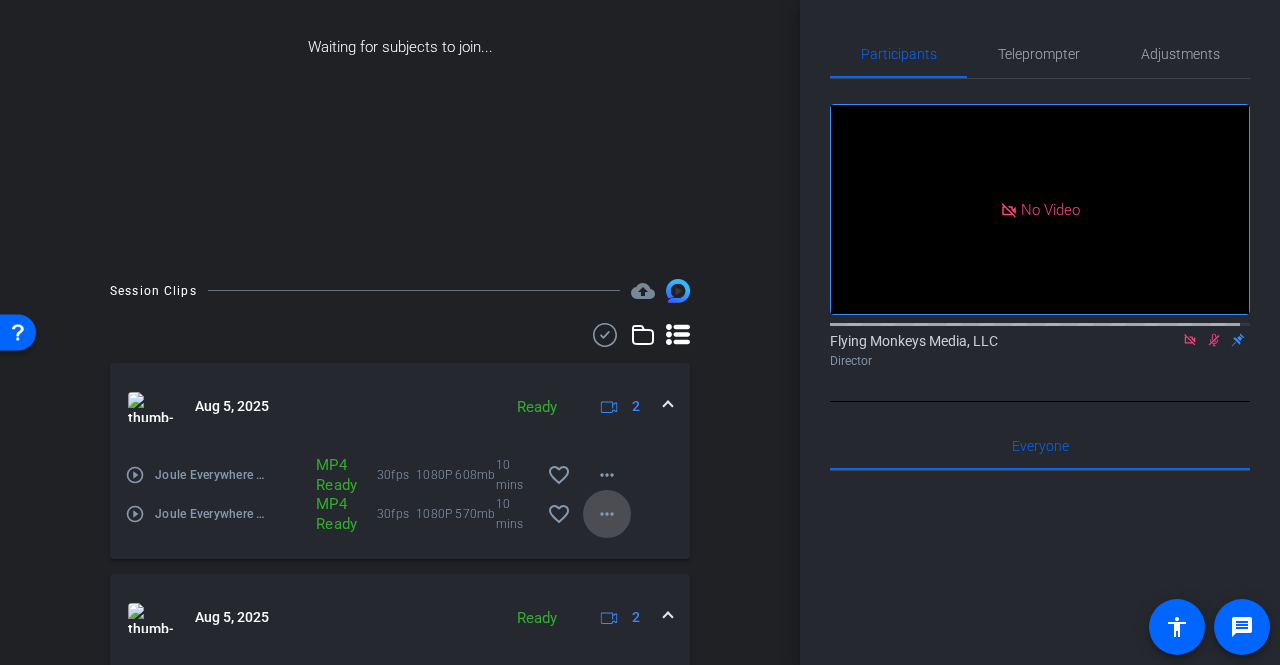click on "more_horiz" at bounding box center (607, 514) 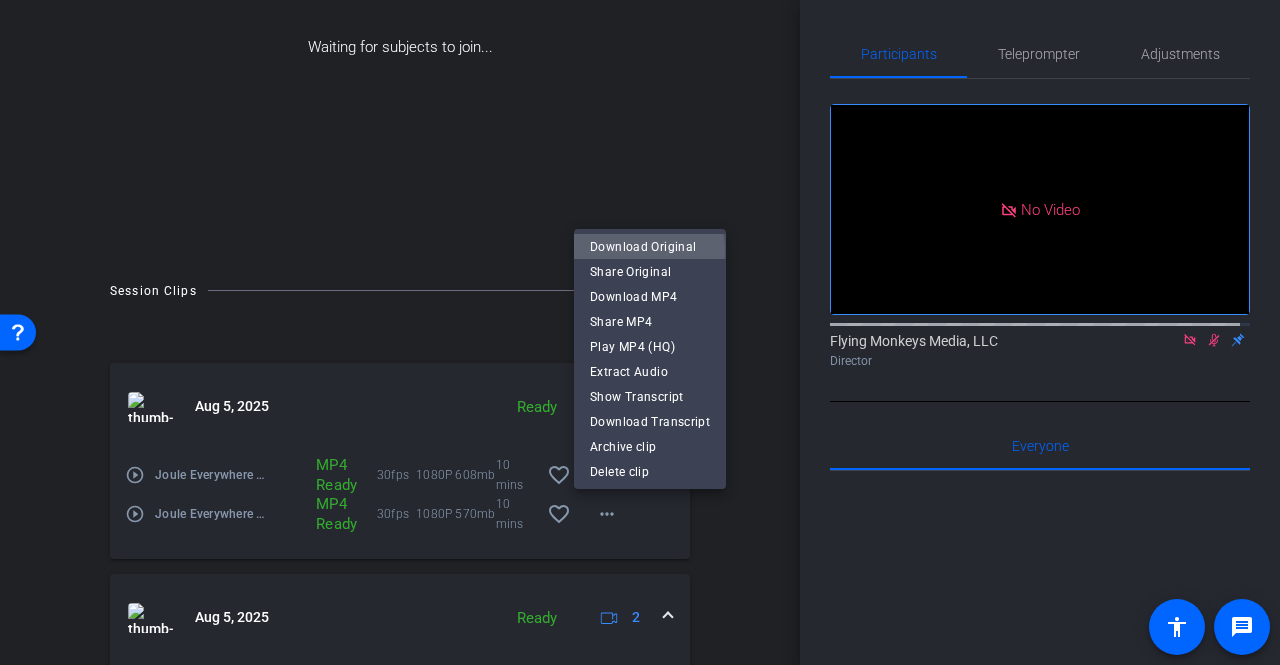 click on "Download Original" at bounding box center (650, 247) 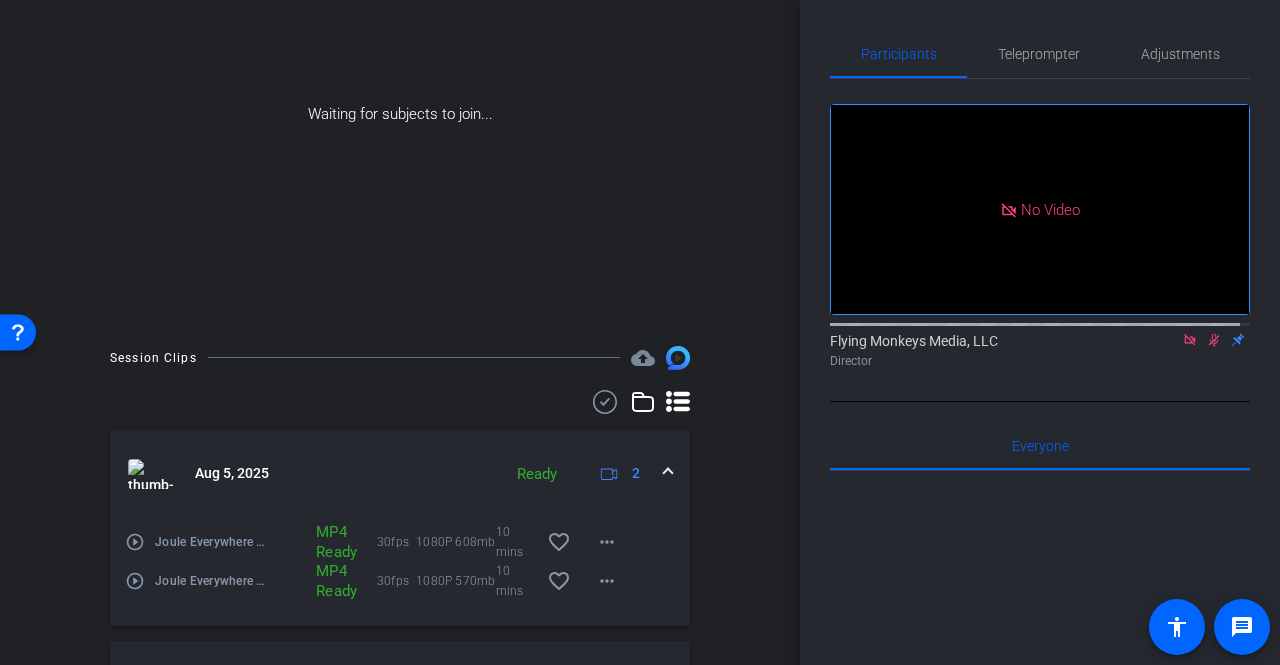 scroll, scrollTop: 0, scrollLeft: 0, axis: both 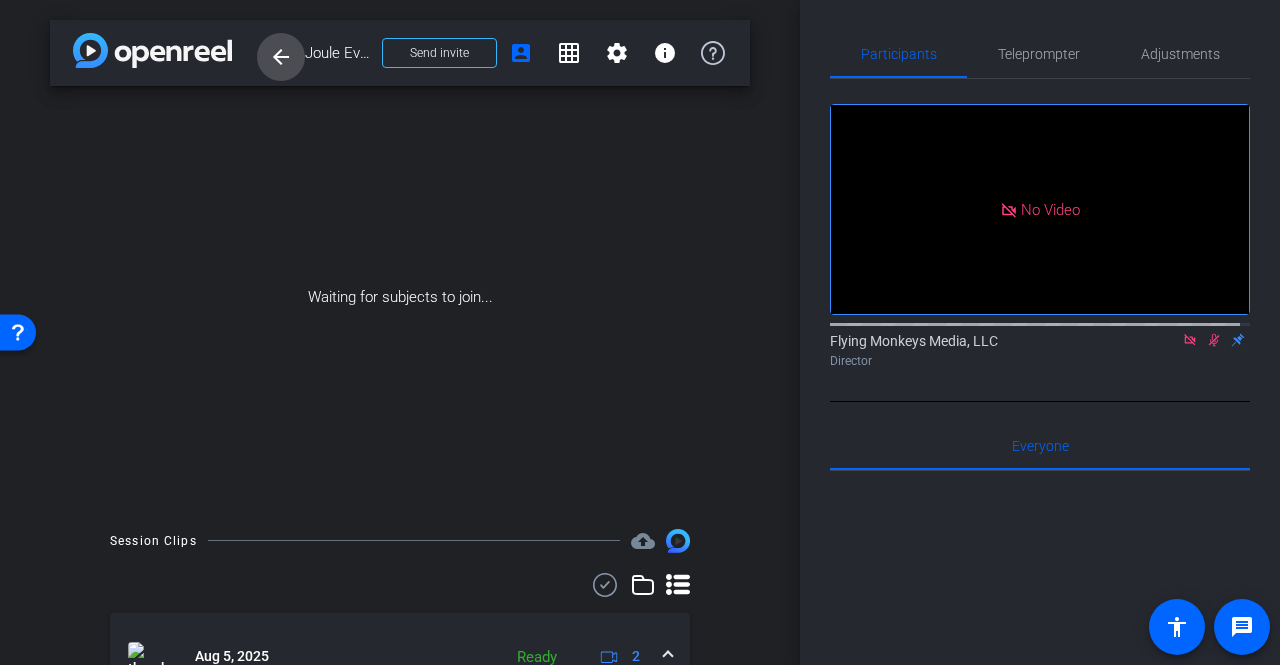 click at bounding box center [281, 57] 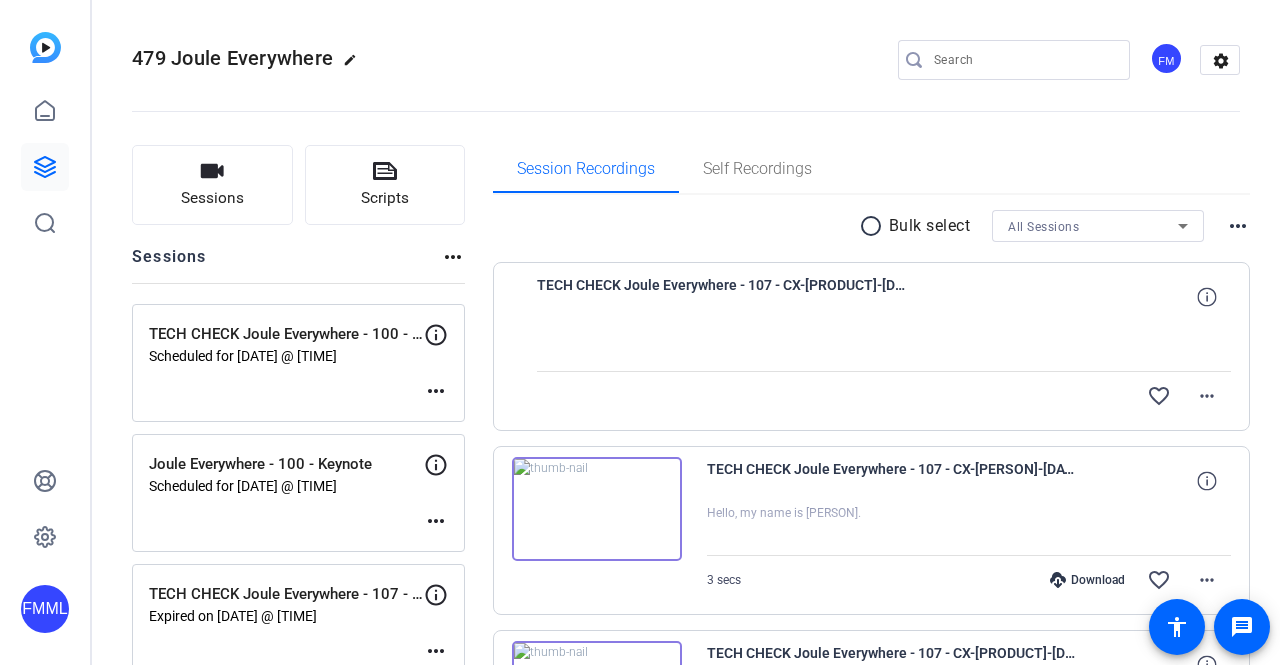 scroll, scrollTop: 0, scrollLeft: 0, axis: both 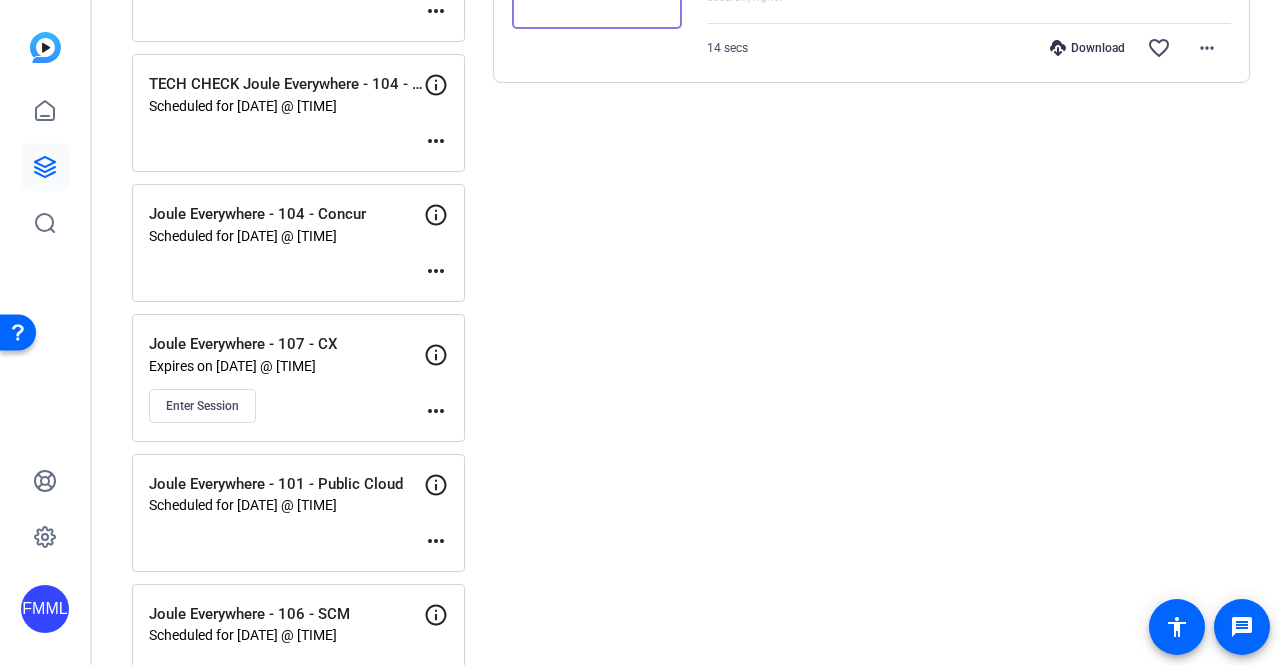 click on "FMML" 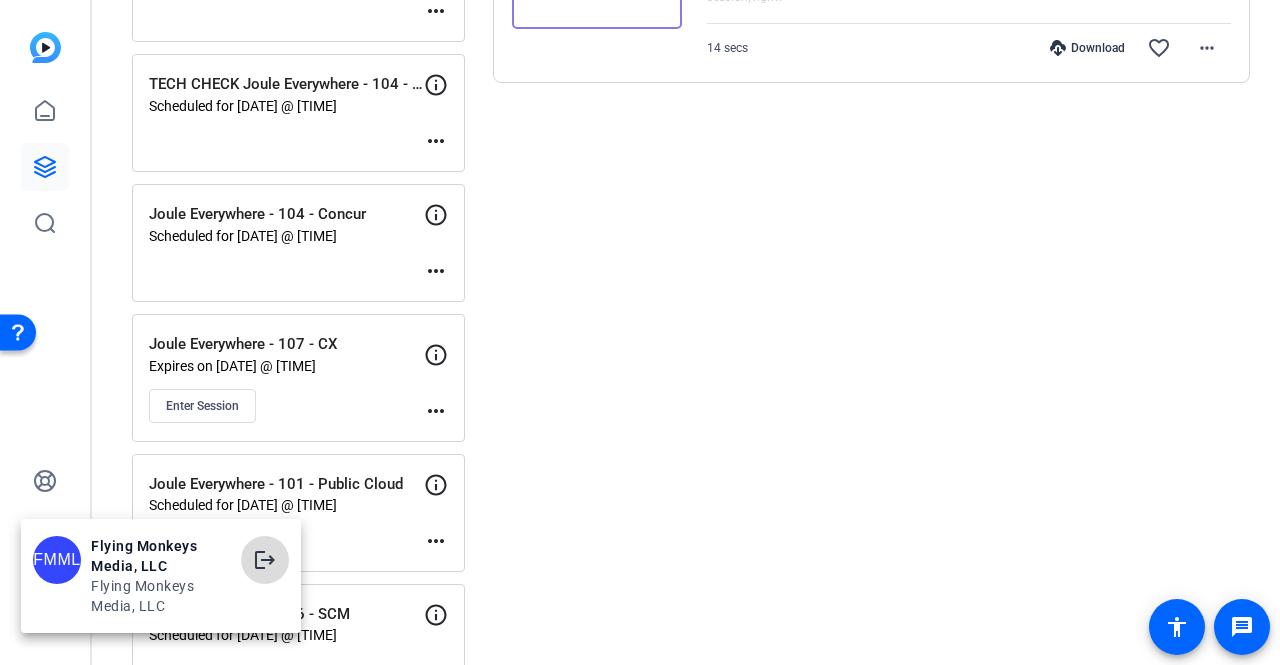 click on "logout" at bounding box center (265, 560) 